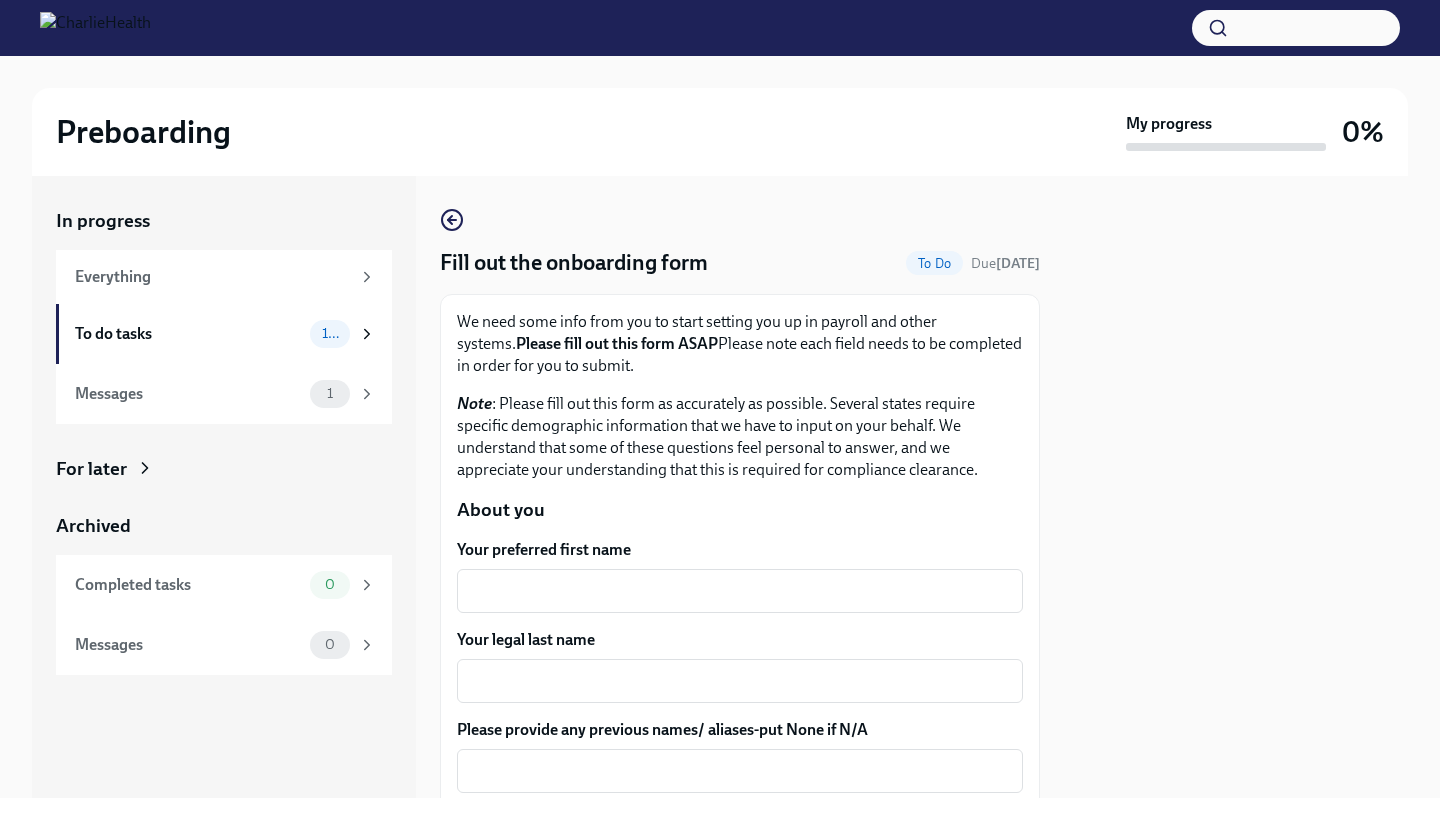 scroll, scrollTop: 0, scrollLeft: 0, axis: both 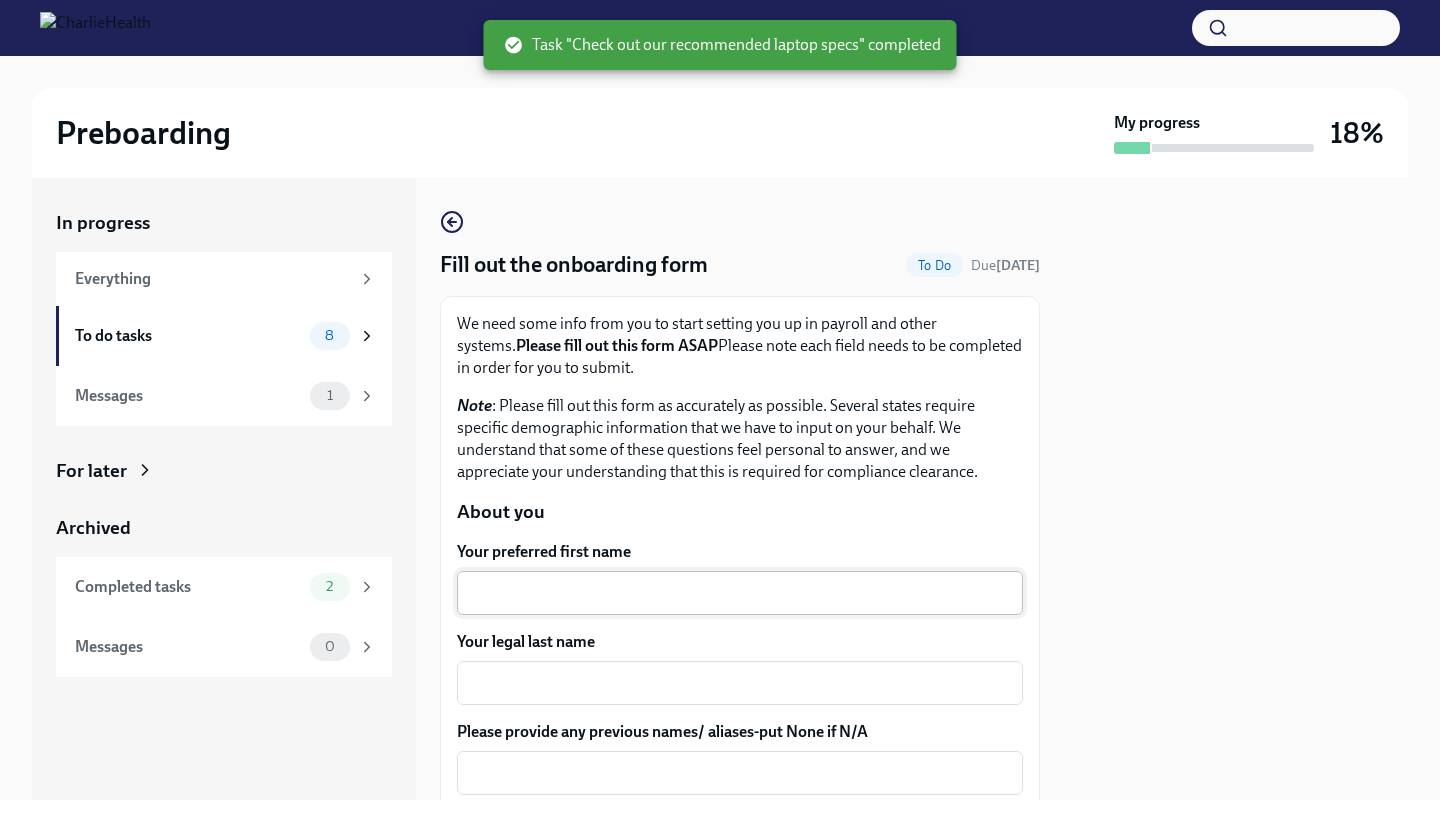 click on "x ​" at bounding box center (740, 593) 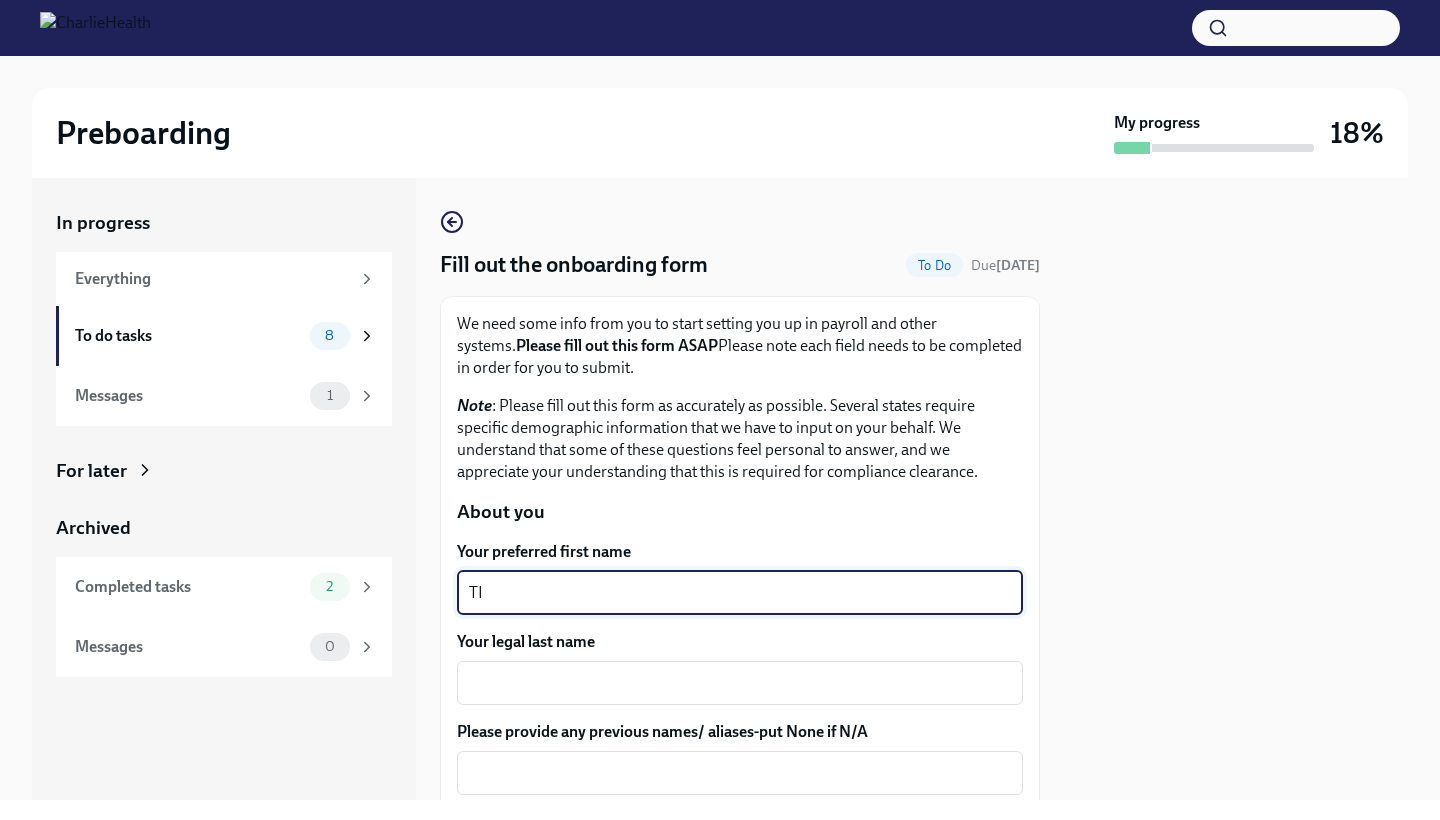 type on "T" 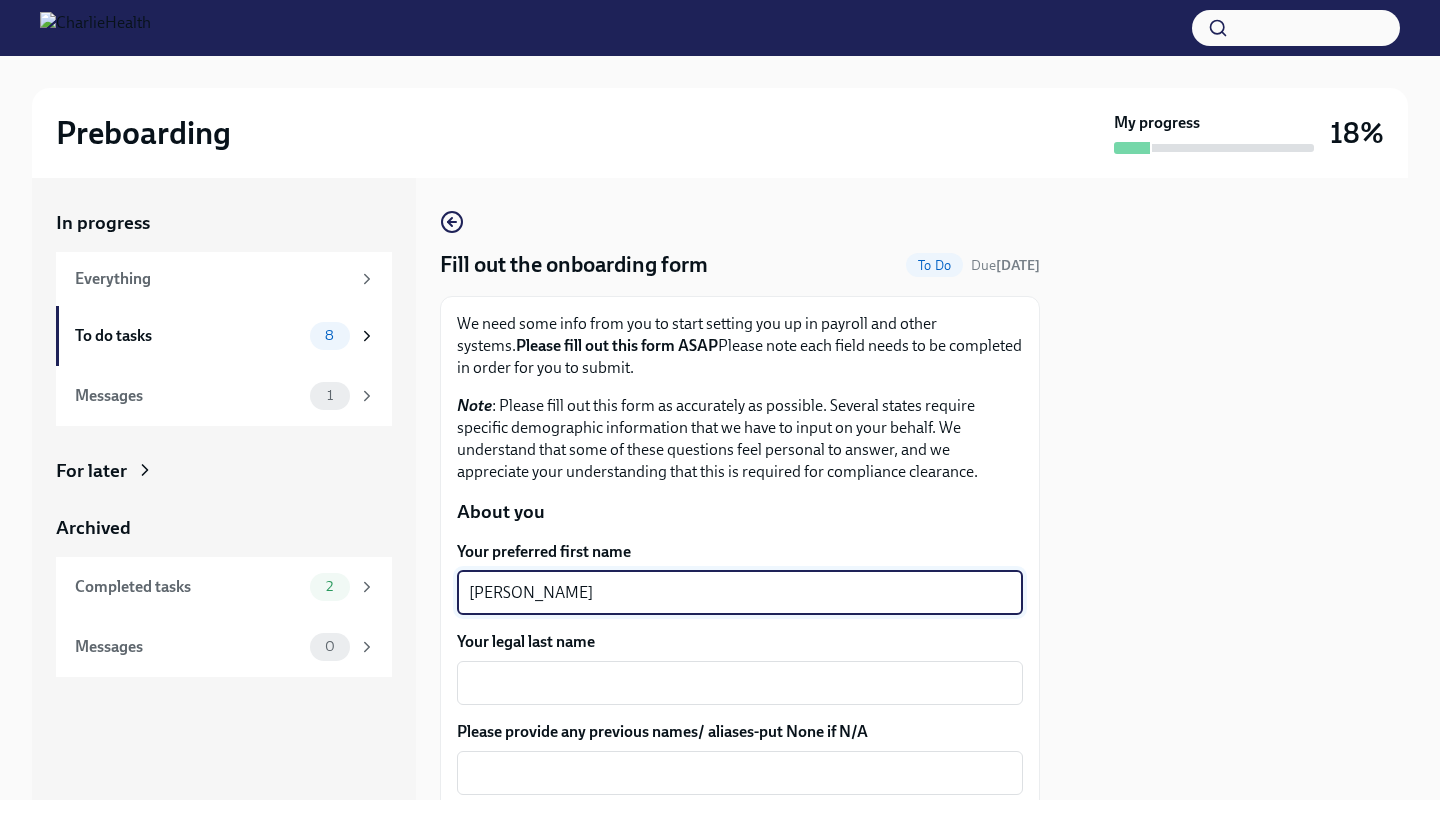 type on "[PERSON_NAME]" 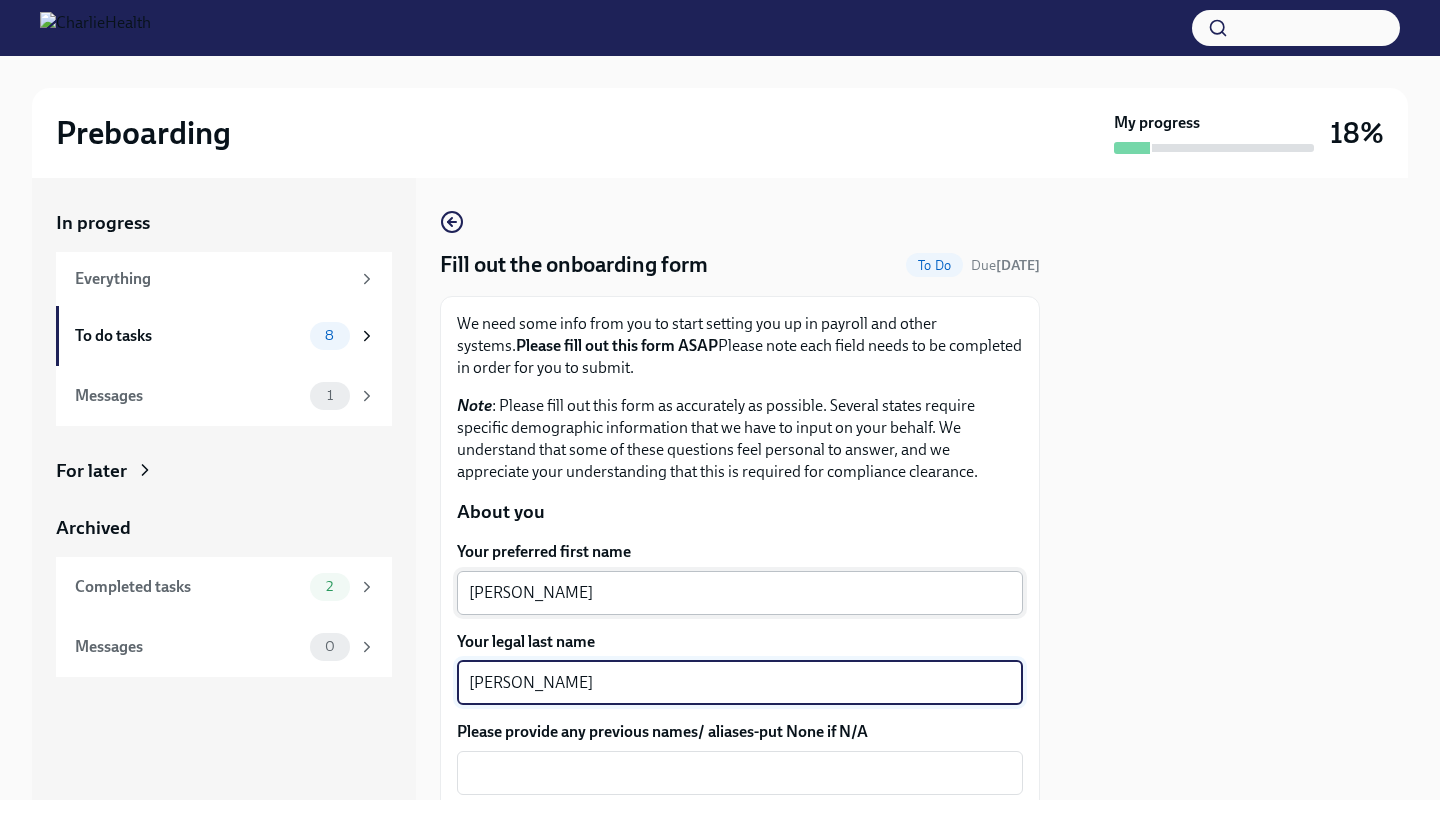 type on "[PERSON_NAME]" 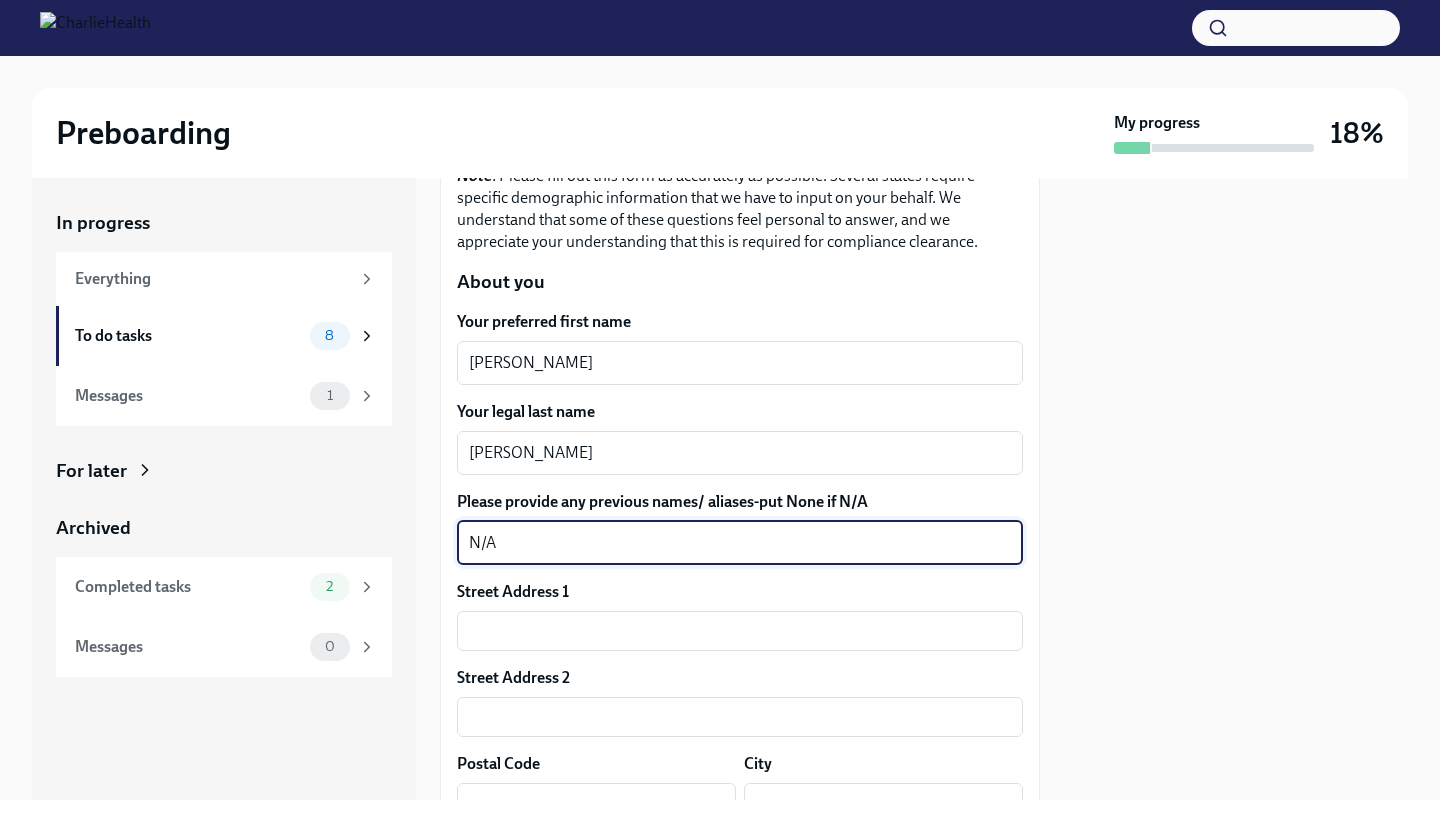 scroll, scrollTop: 236, scrollLeft: 0, axis: vertical 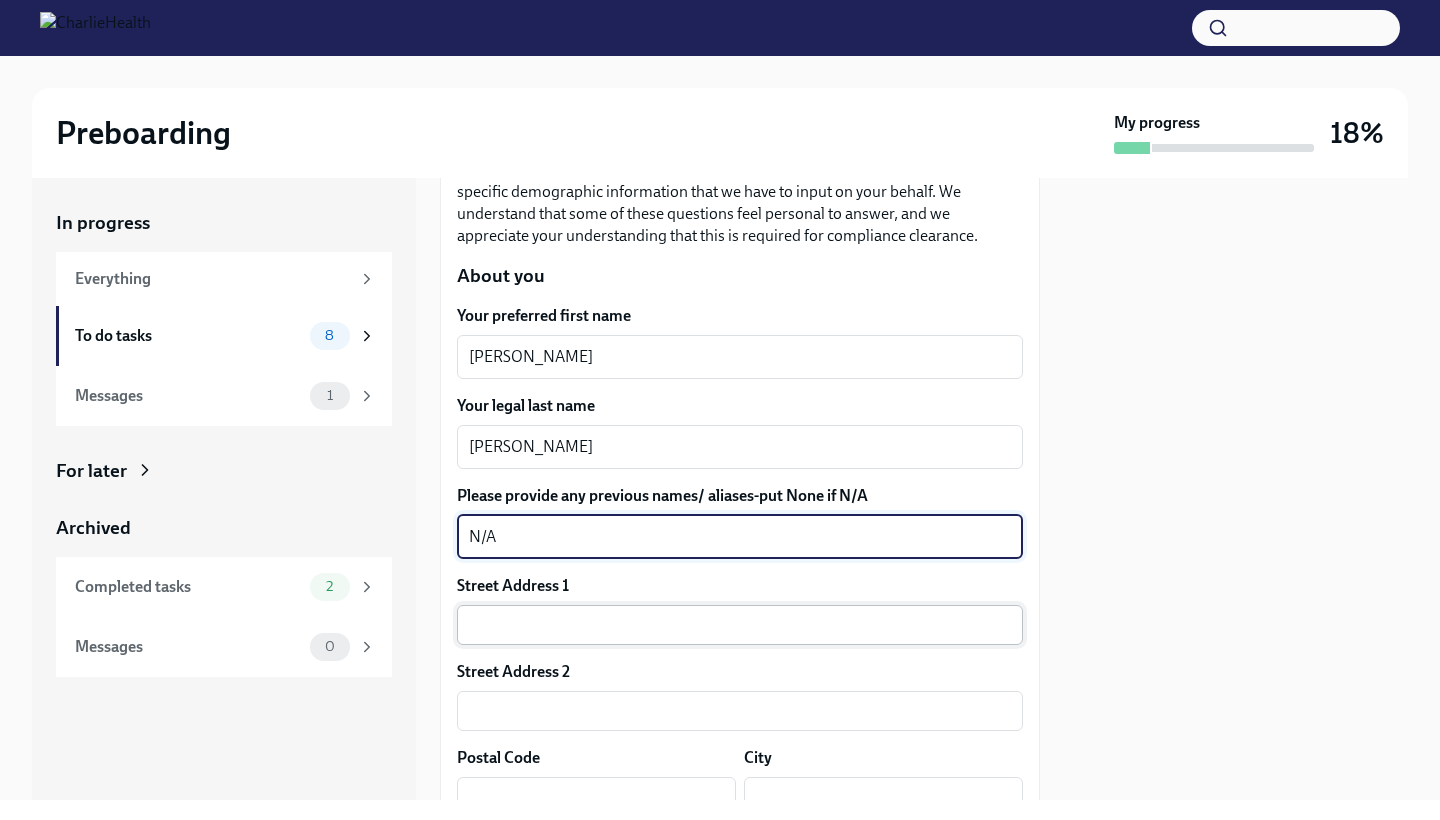 type on "N/A" 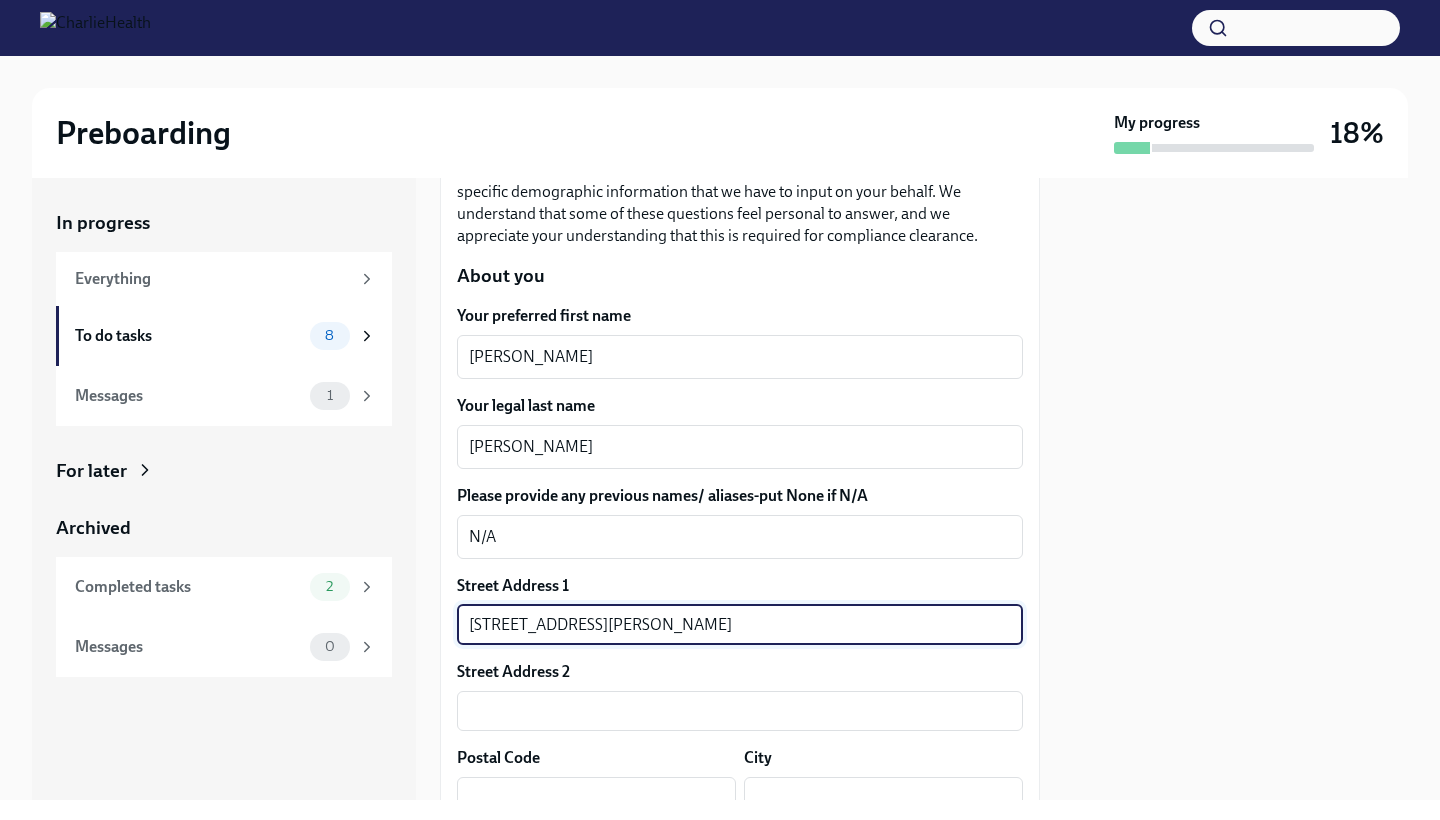 type on "[STREET_ADDRESS][PERSON_NAME]" 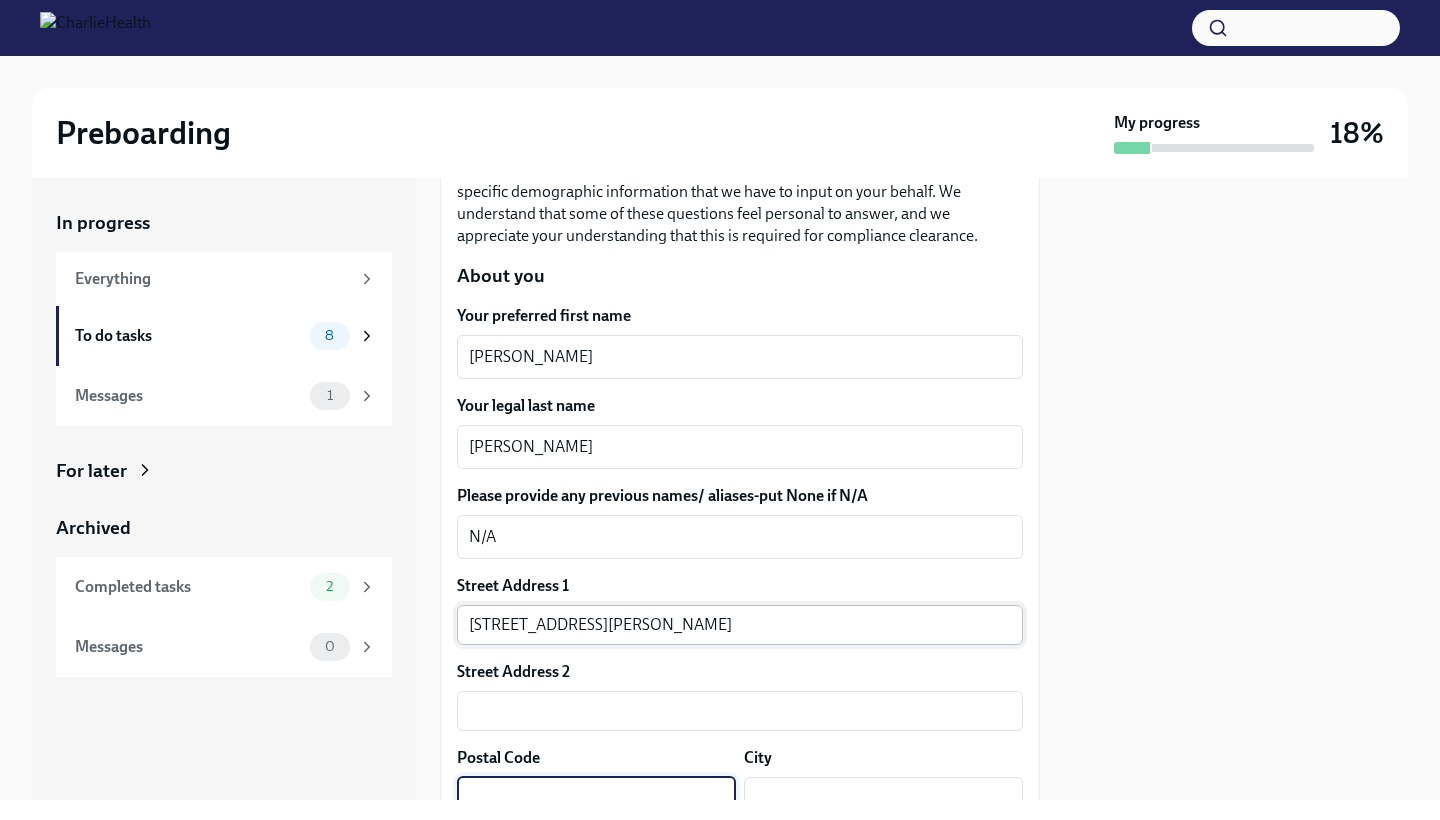 scroll, scrollTop: 242, scrollLeft: 0, axis: vertical 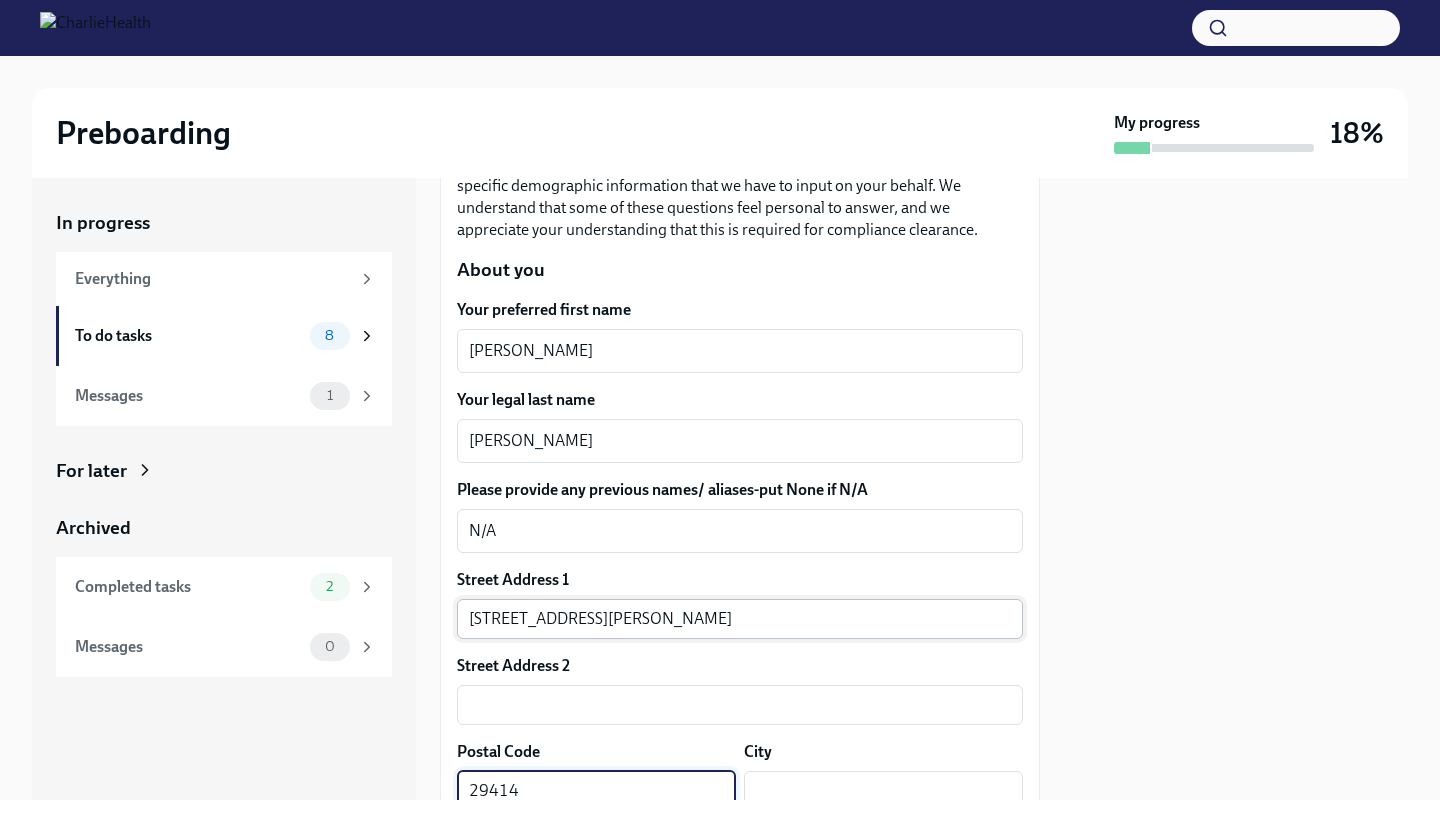 type on "29414" 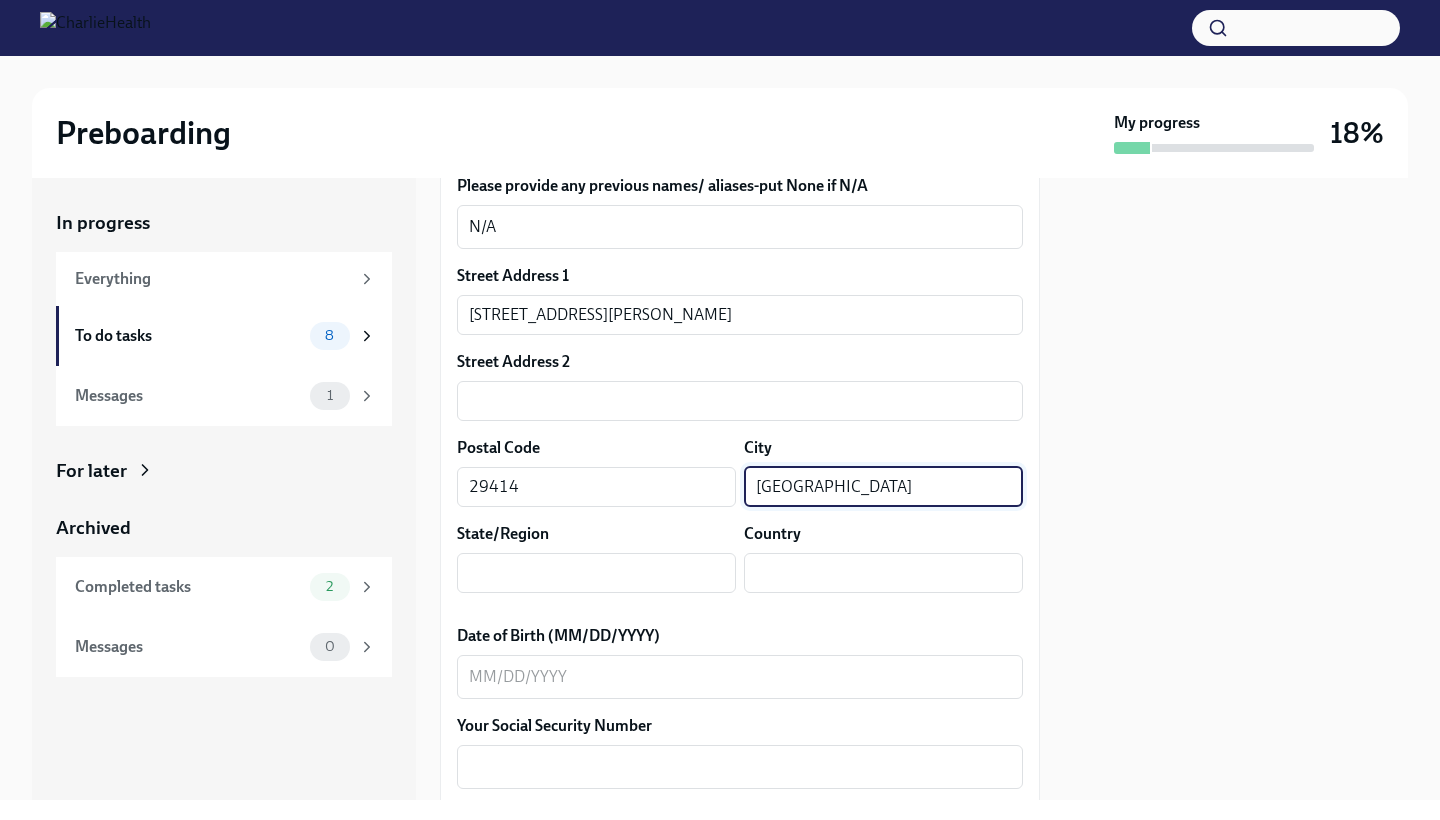 type on "[GEOGRAPHIC_DATA]" 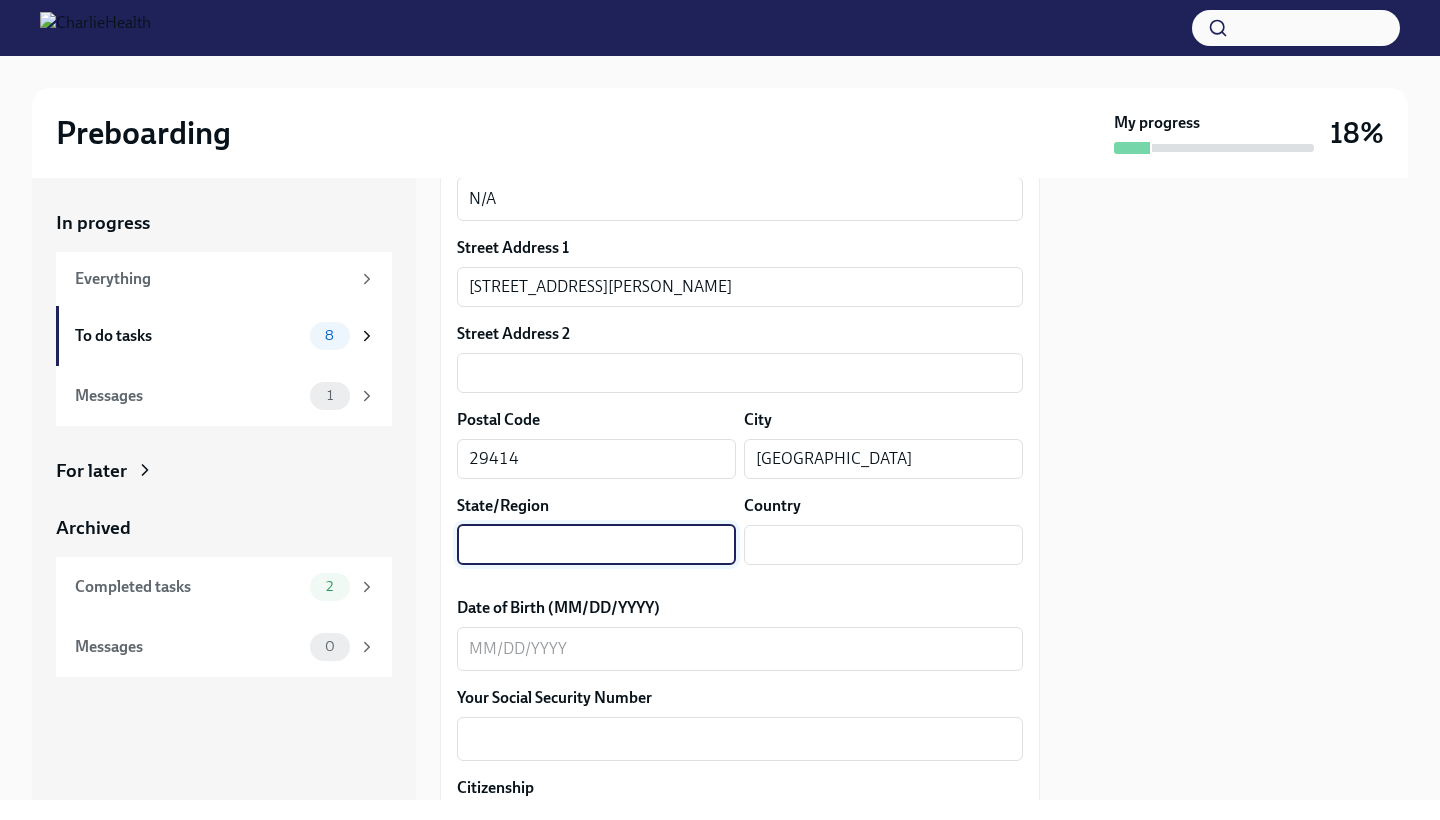 scroll, scrollTop: 576, scrollLeft: 0, axis: vertical 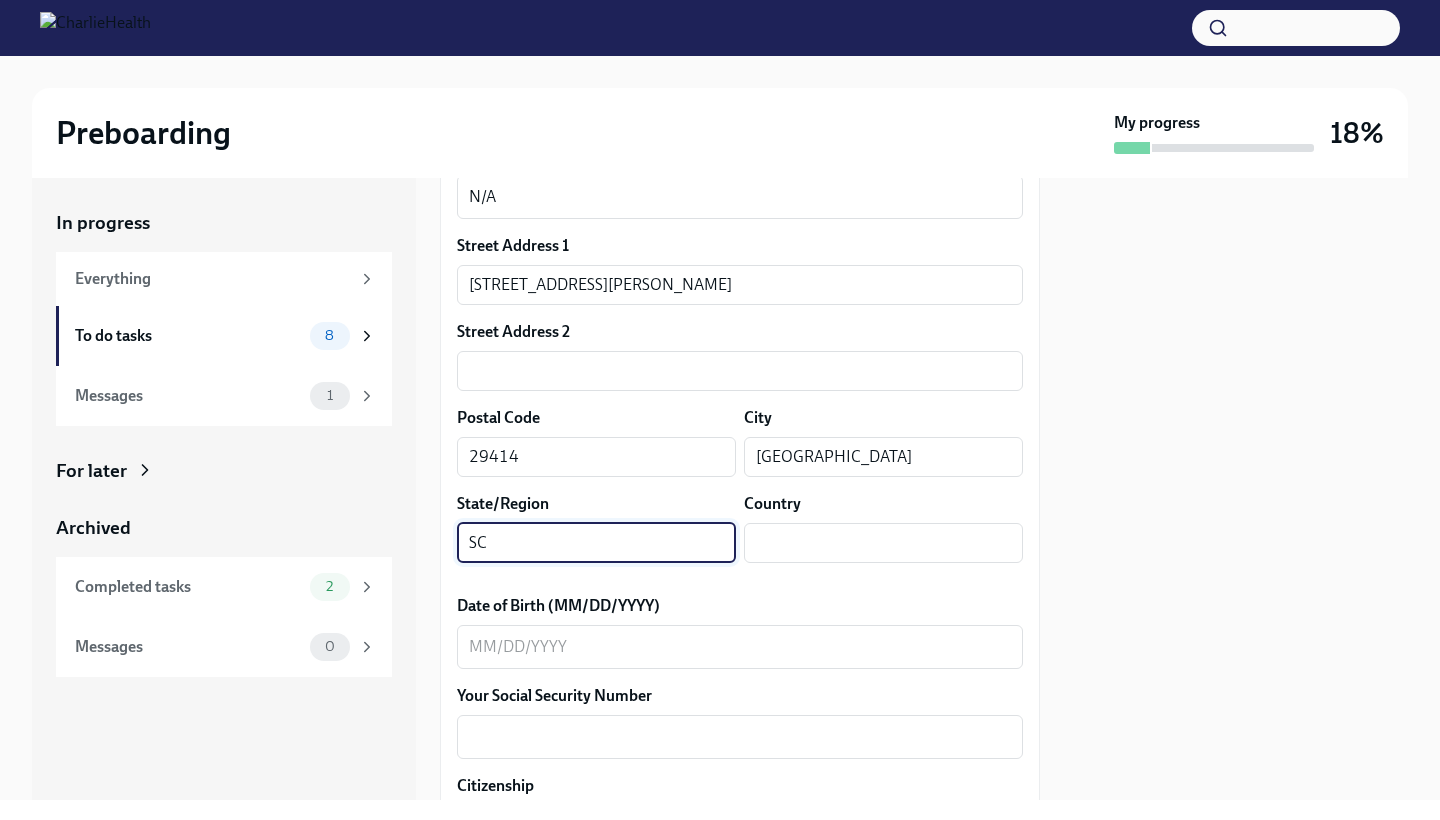 type on "SC" 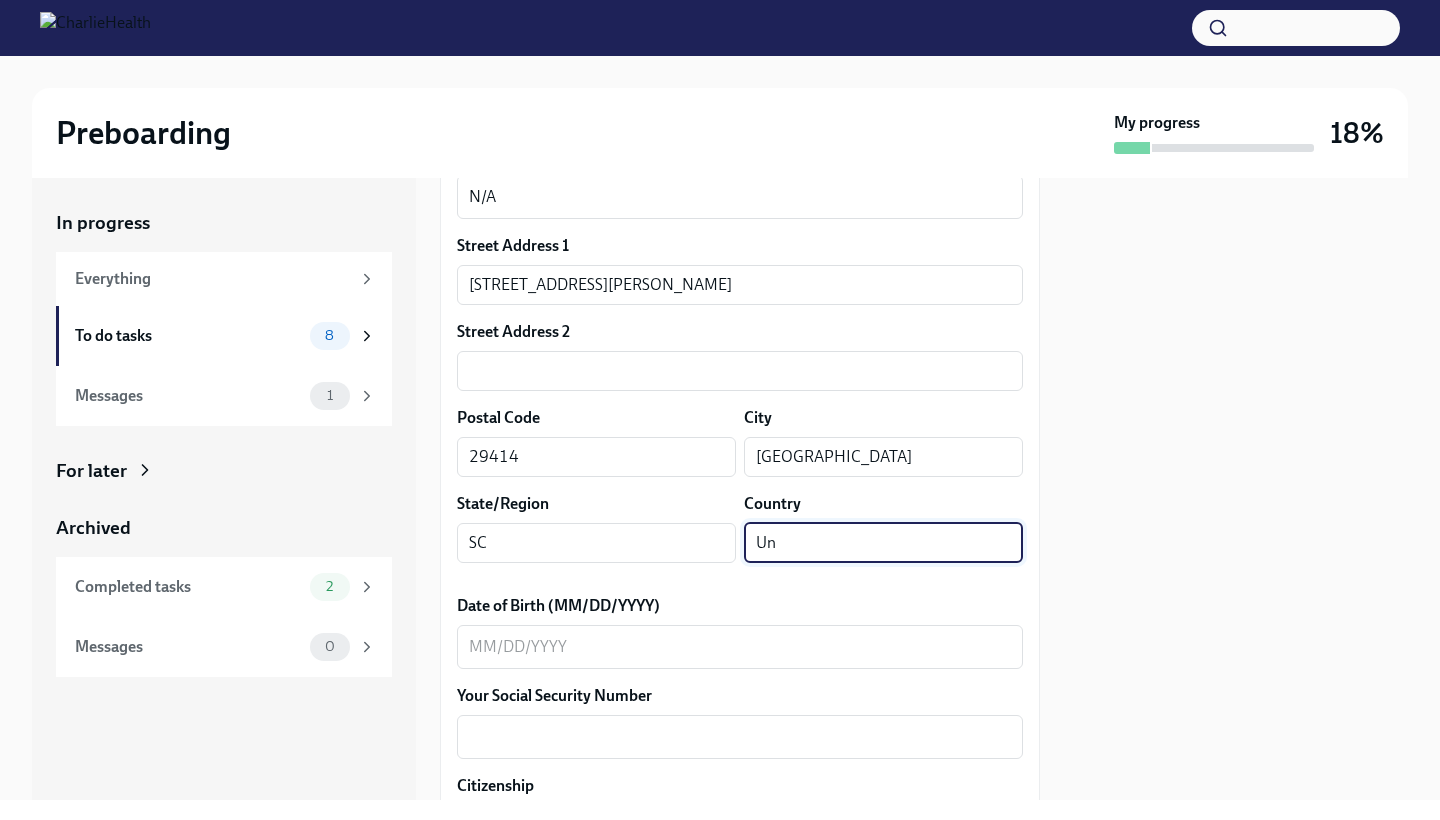 type on "U" 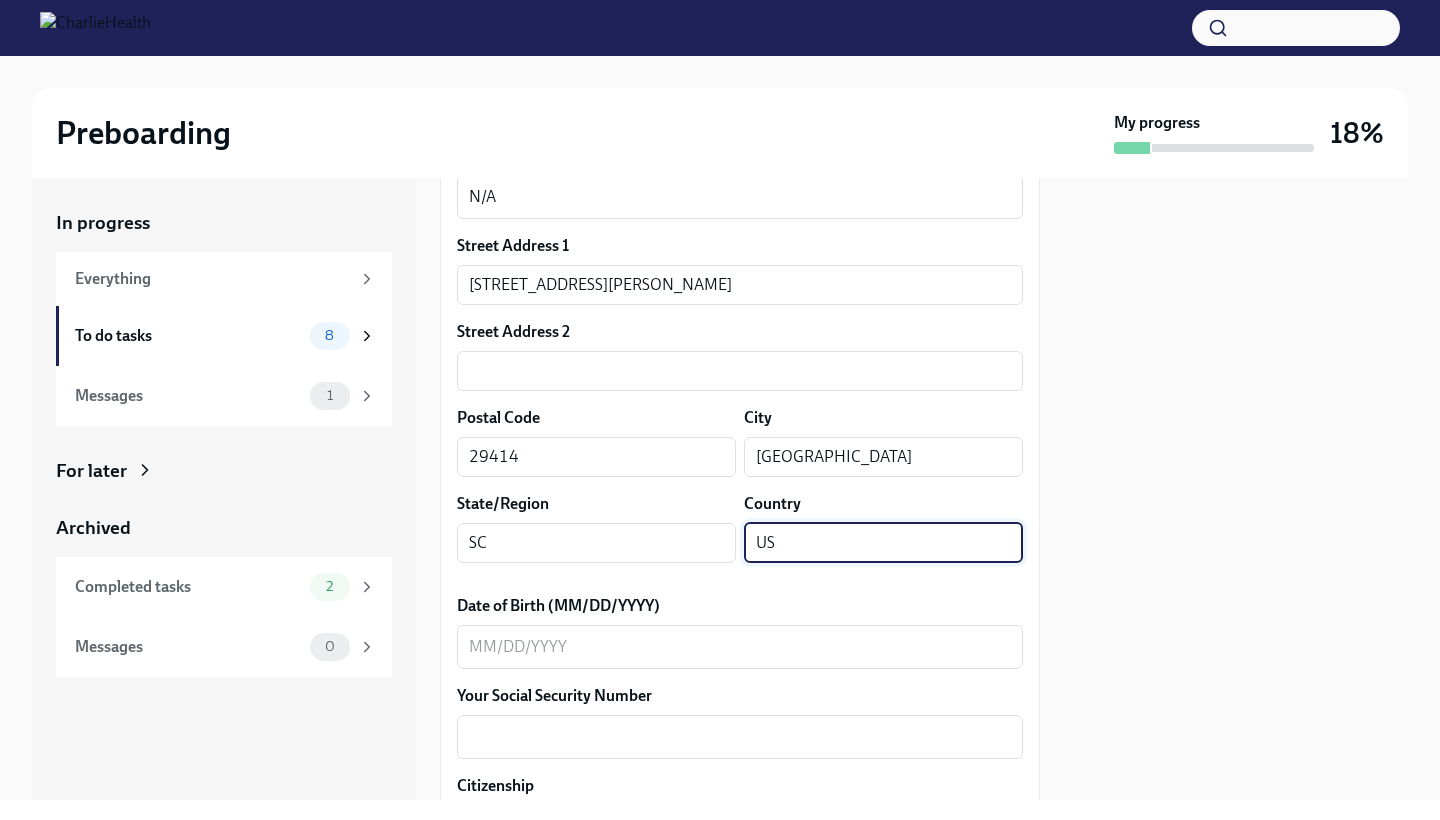 type on "US" 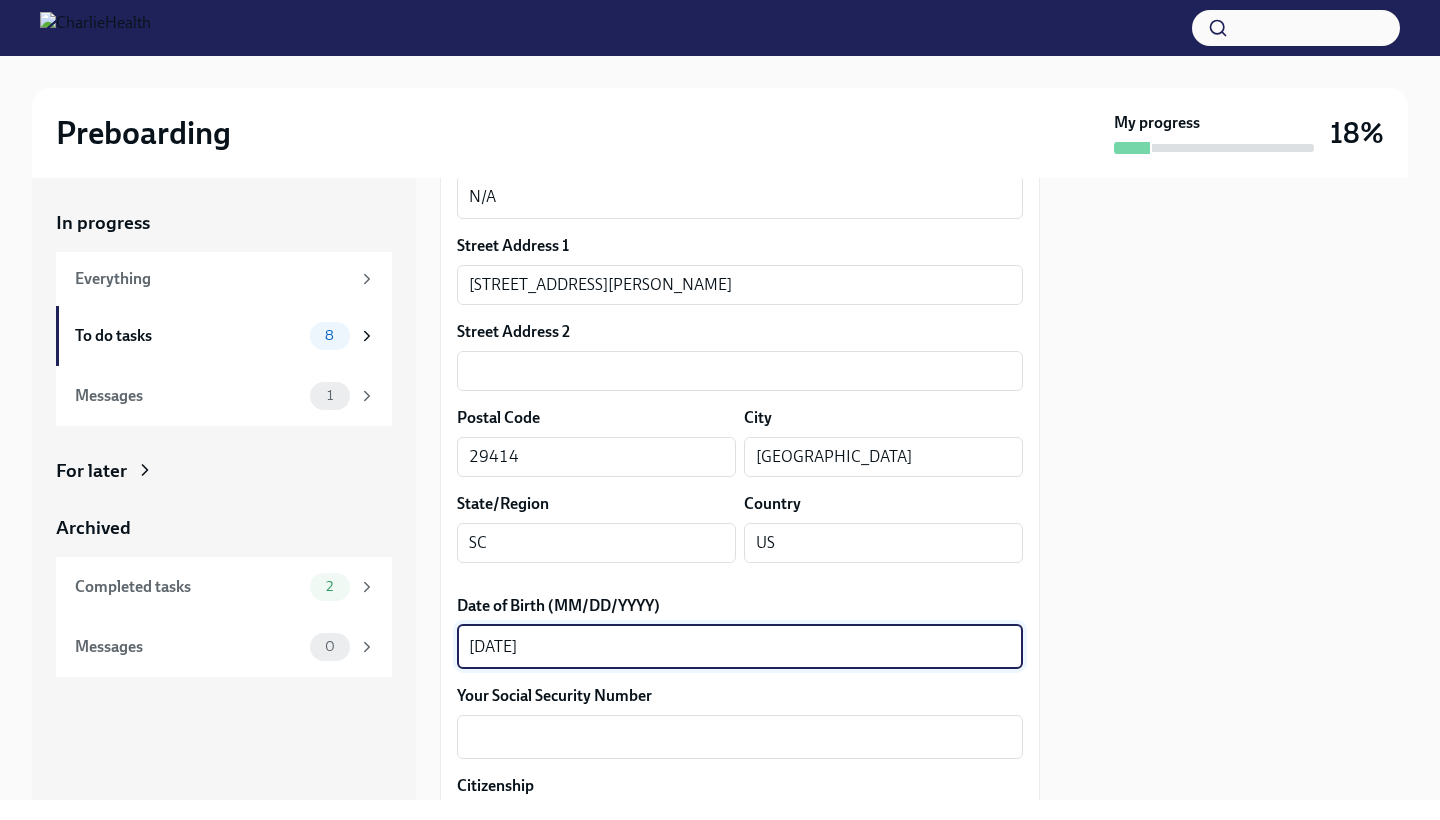 type on "[DATE]" 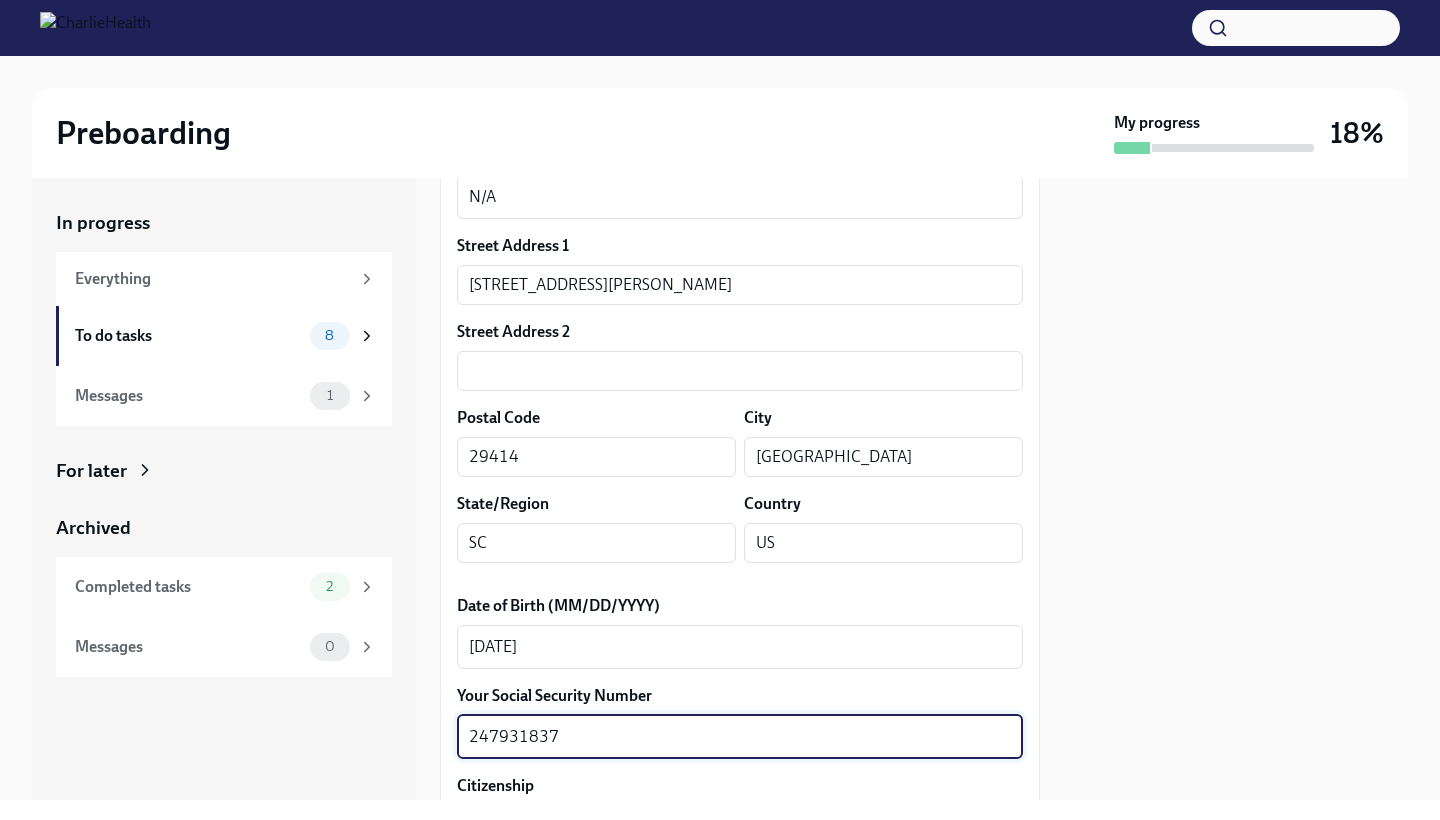 type on "247931837" 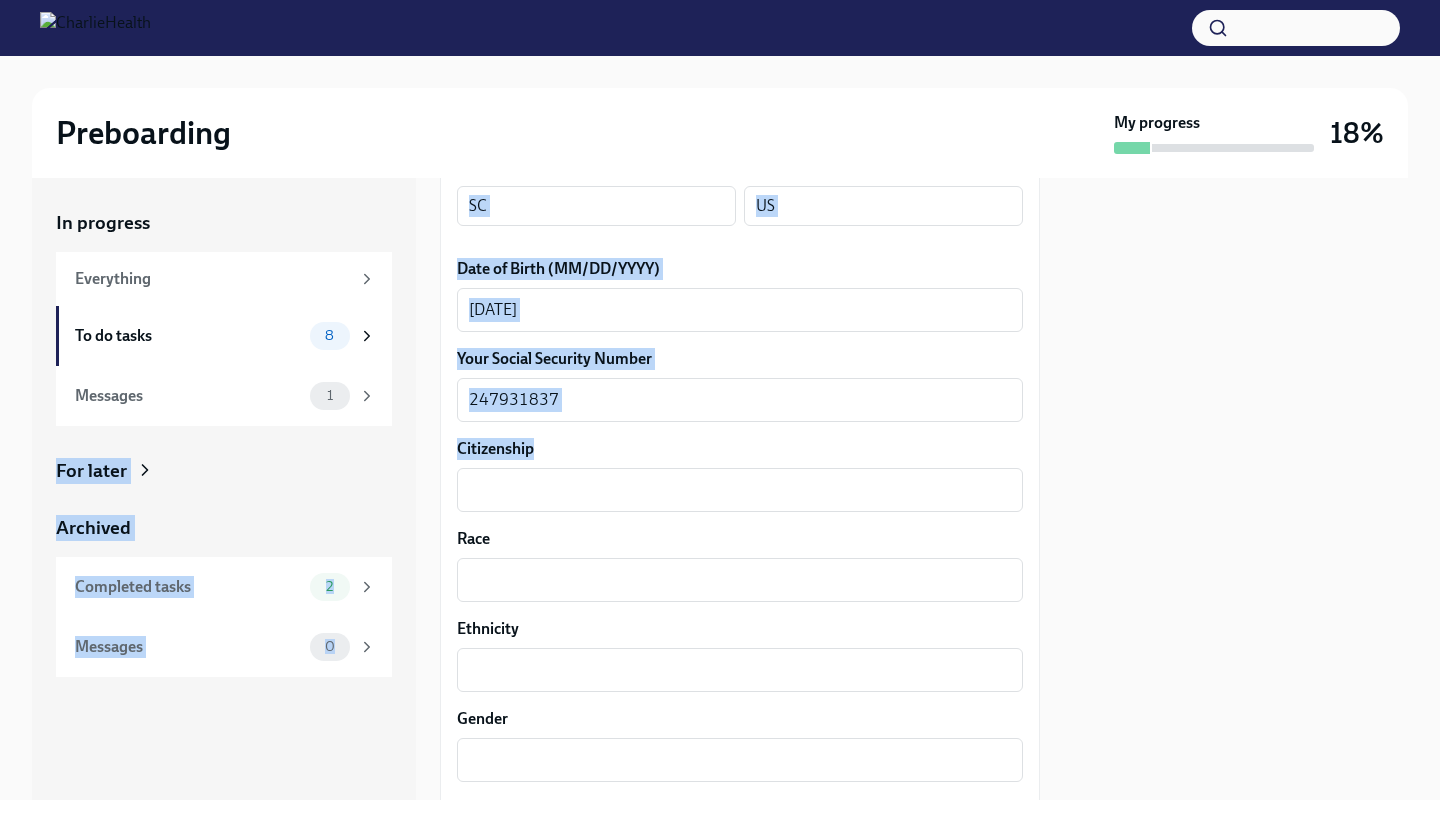 drag, startPoint x: 545, startPoint y: 443, endPoint x: 344, endPoint y: 438, distance: 201.06218 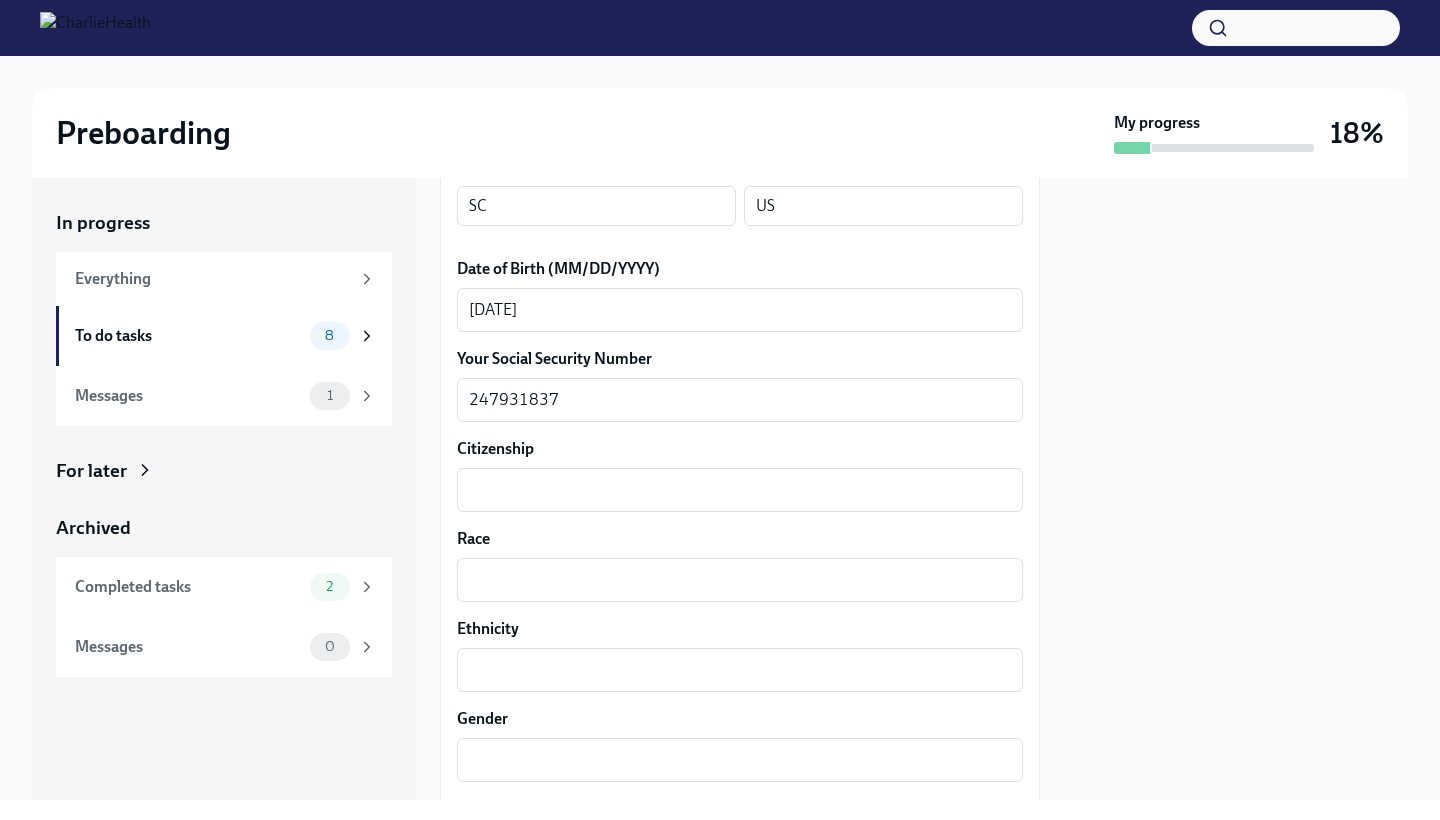 click on "Citizenship" at bounding box center (740, 449) 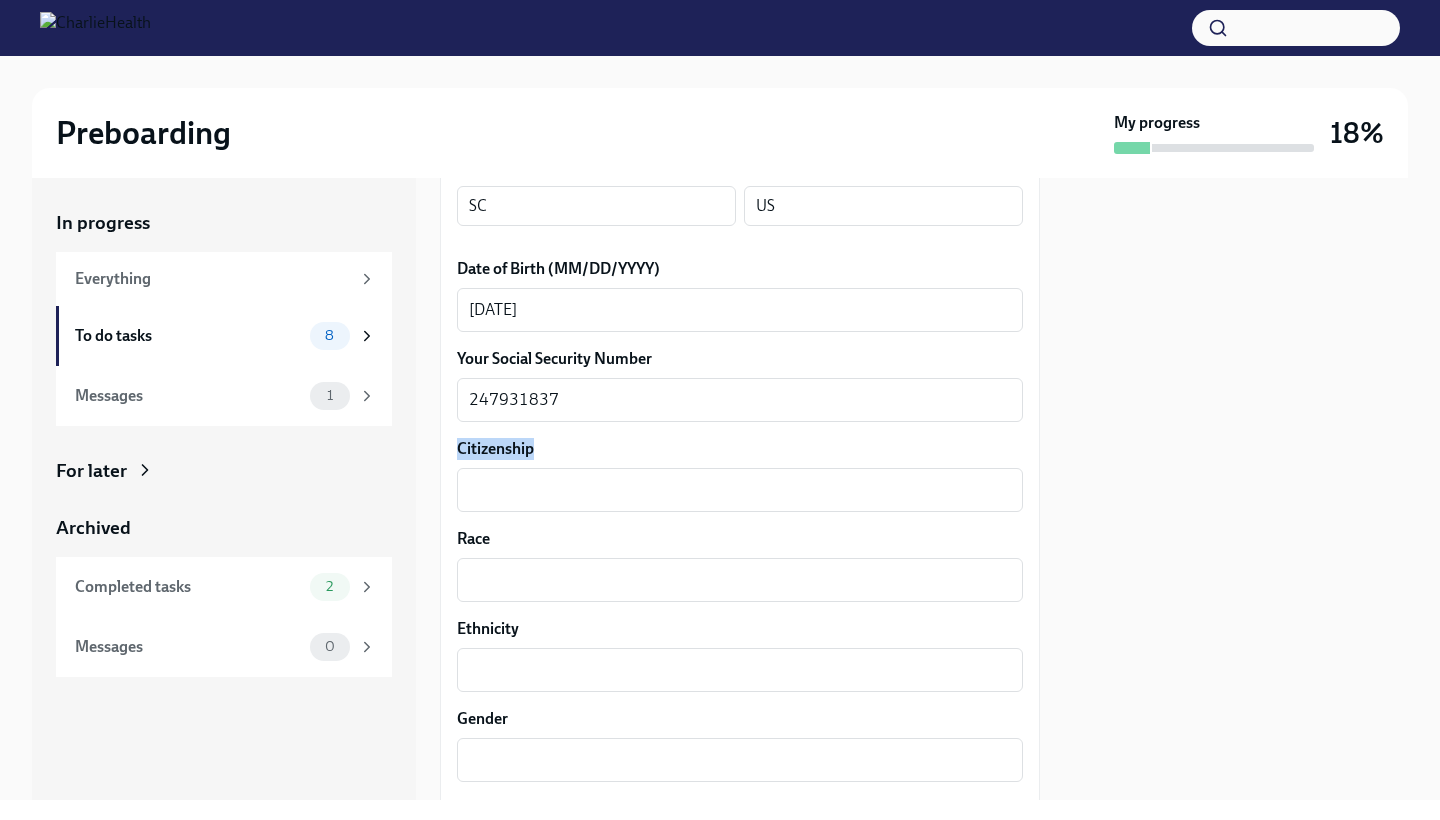 drag, startPoint x: 556, startPoint y: 444, endPoint x: 448, endPoint y: 442, distance: 108.01852 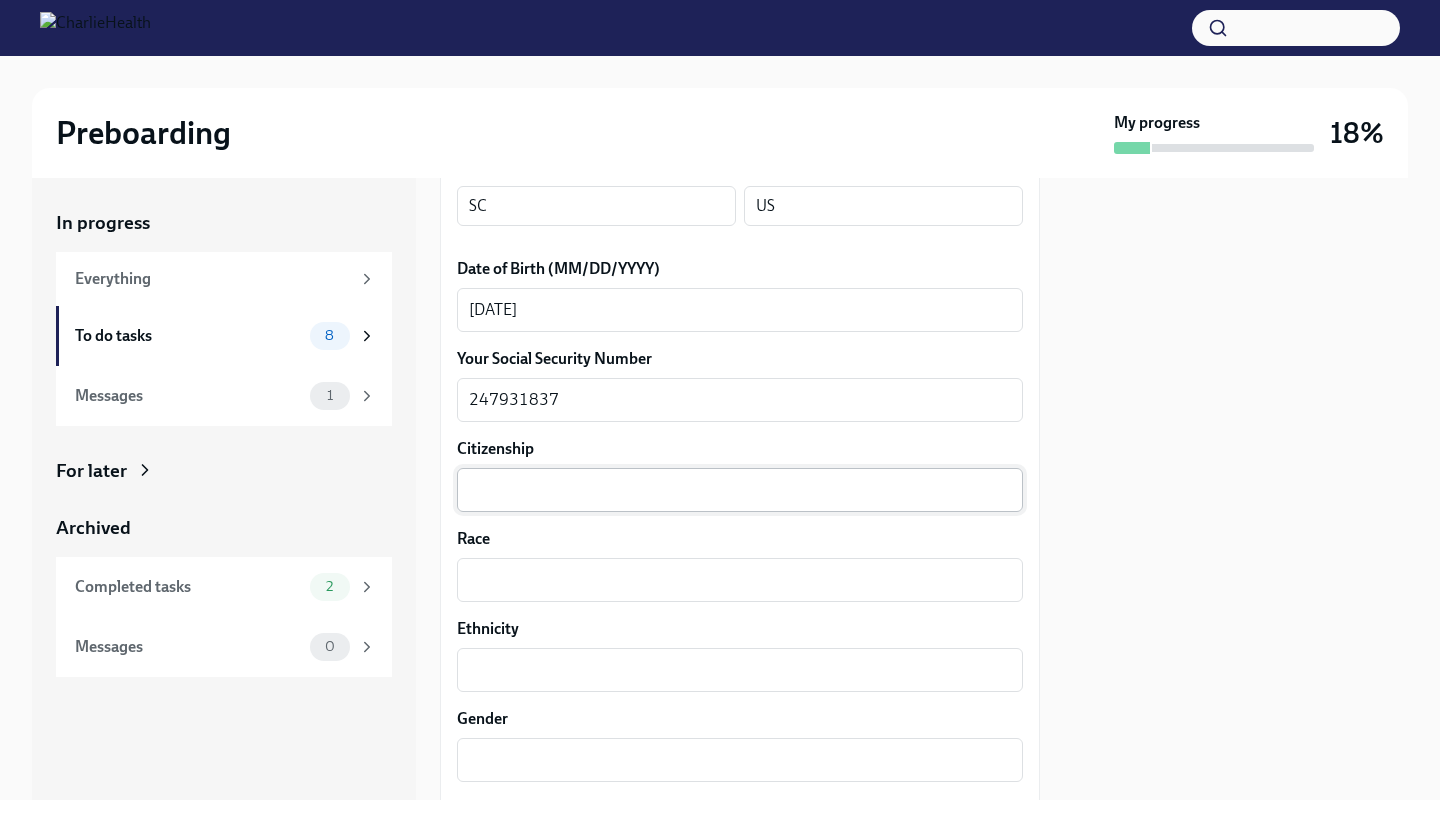 click on "Citizenship" at bounding box center (740, 490) 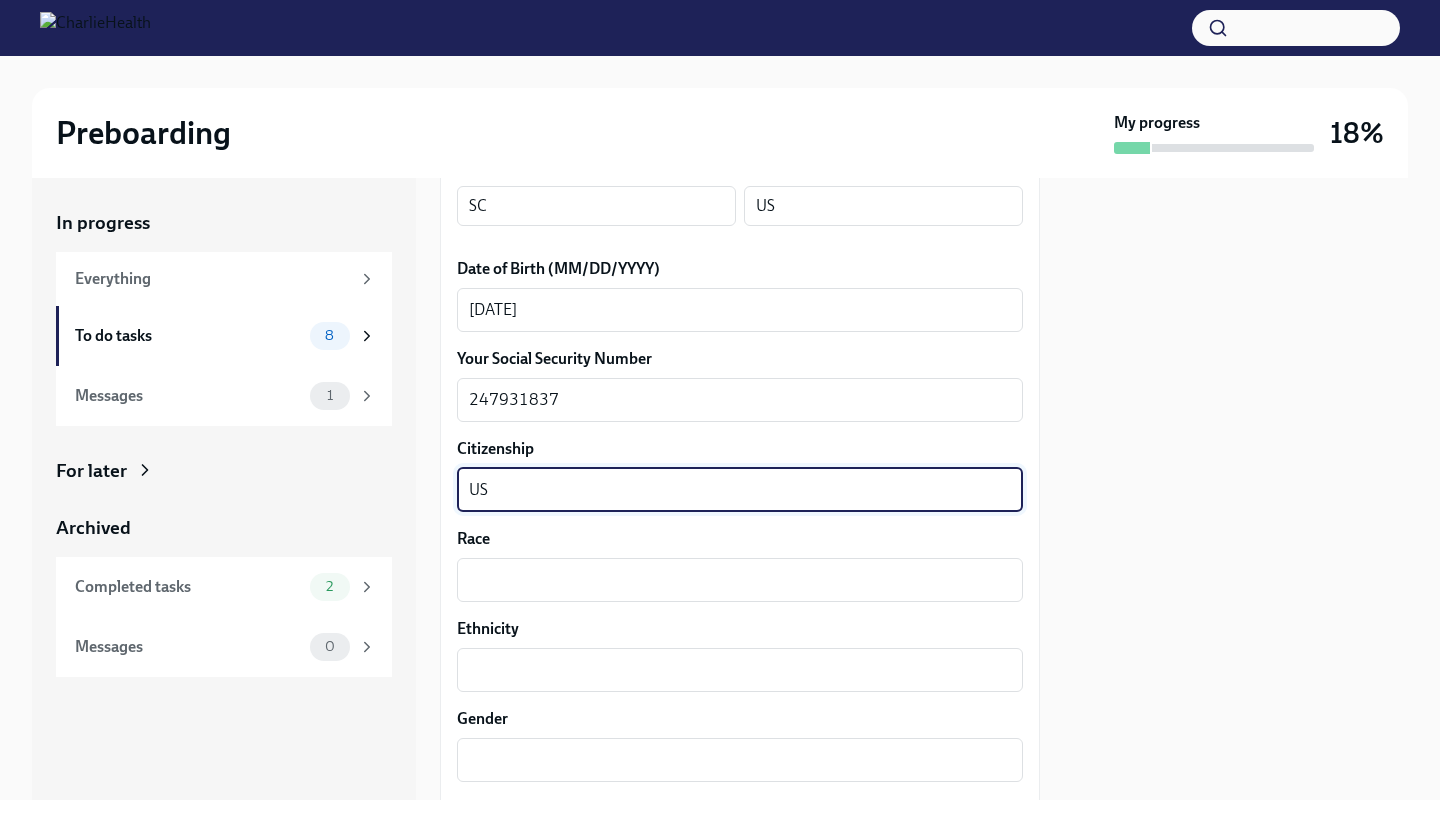 type on "US" 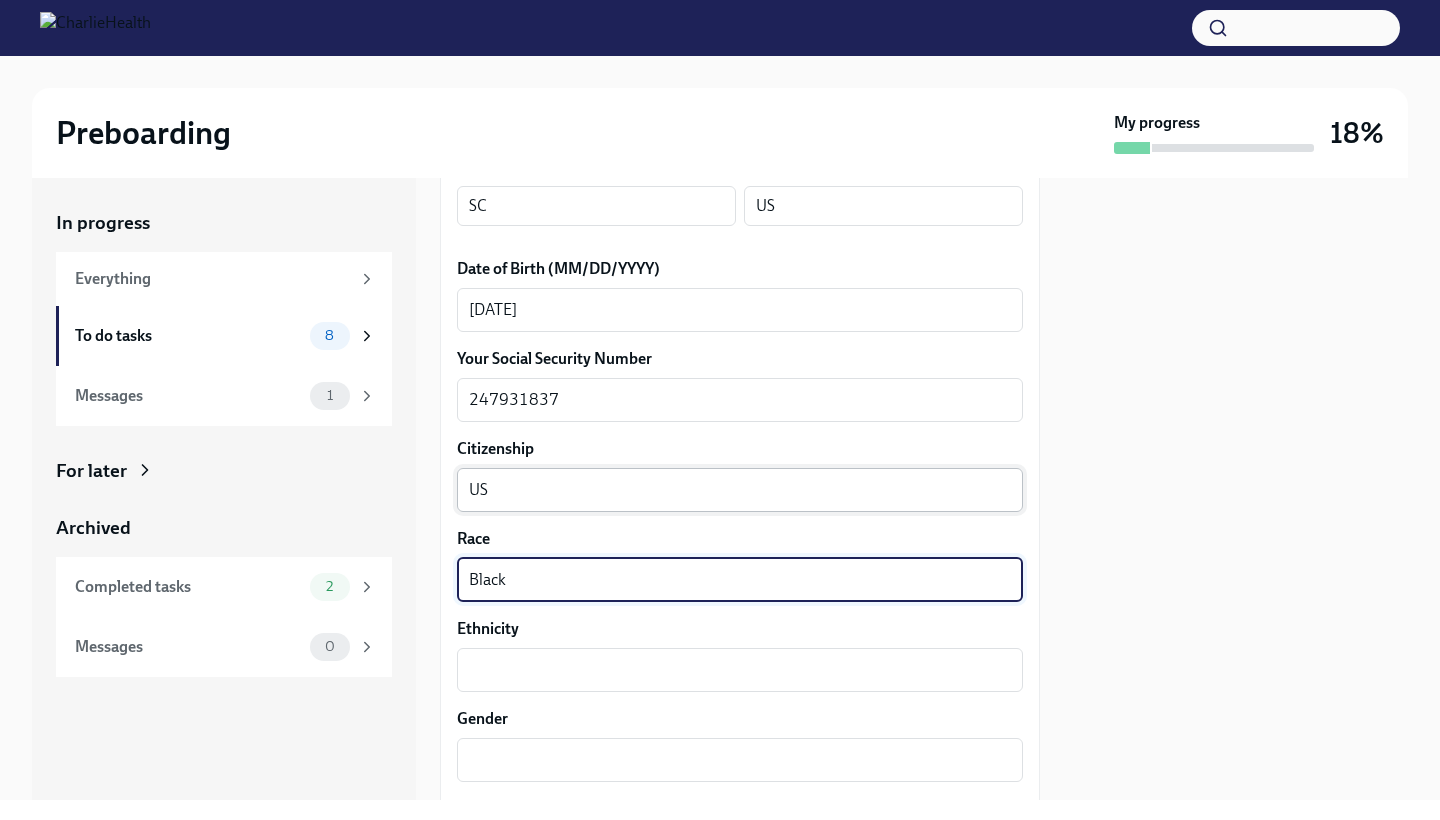 type on "Black" 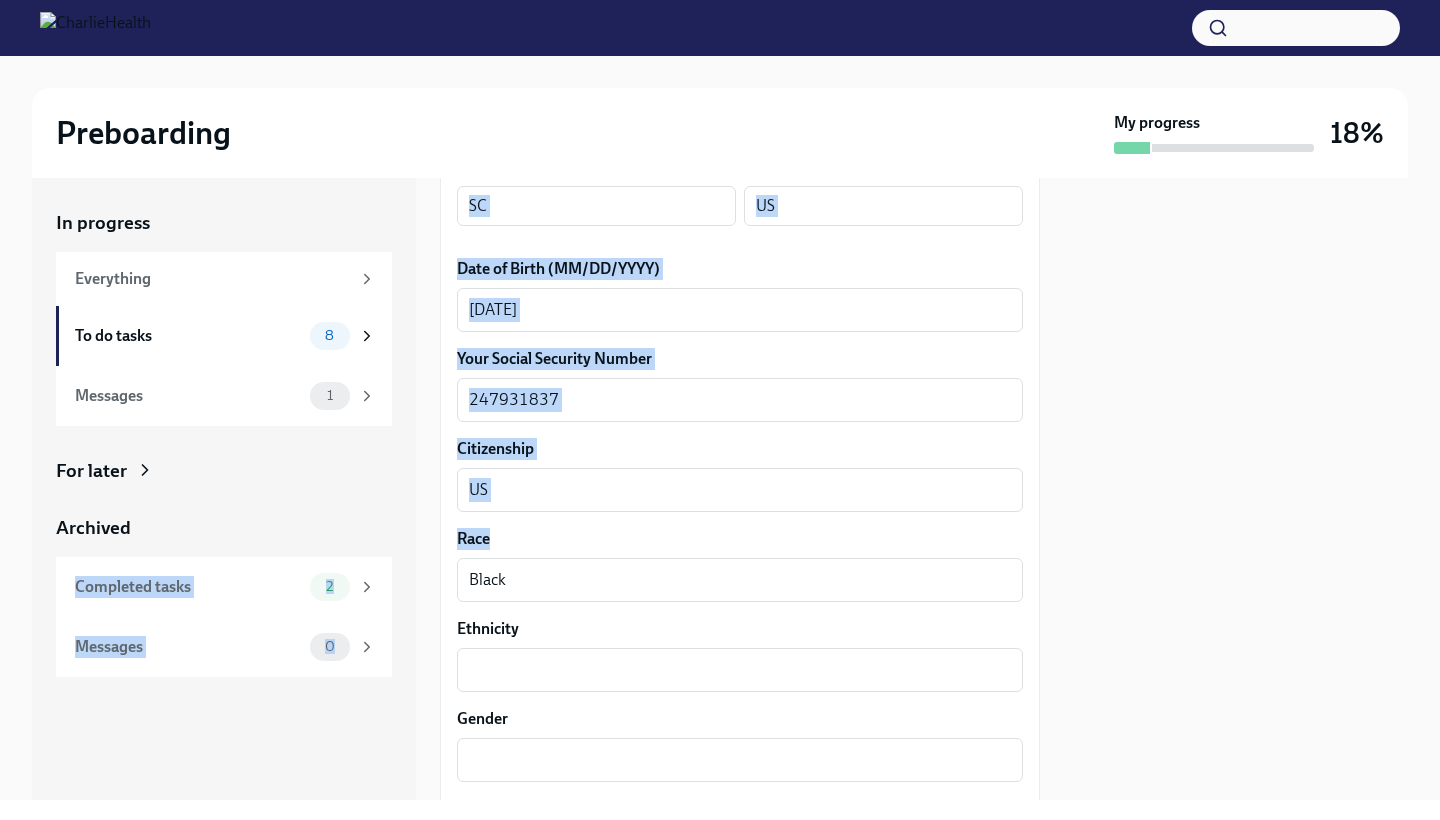 drag, startPoint x: 499, startPoint y: 543, endPoint x: 413, endPoint y: 543, distance: 86 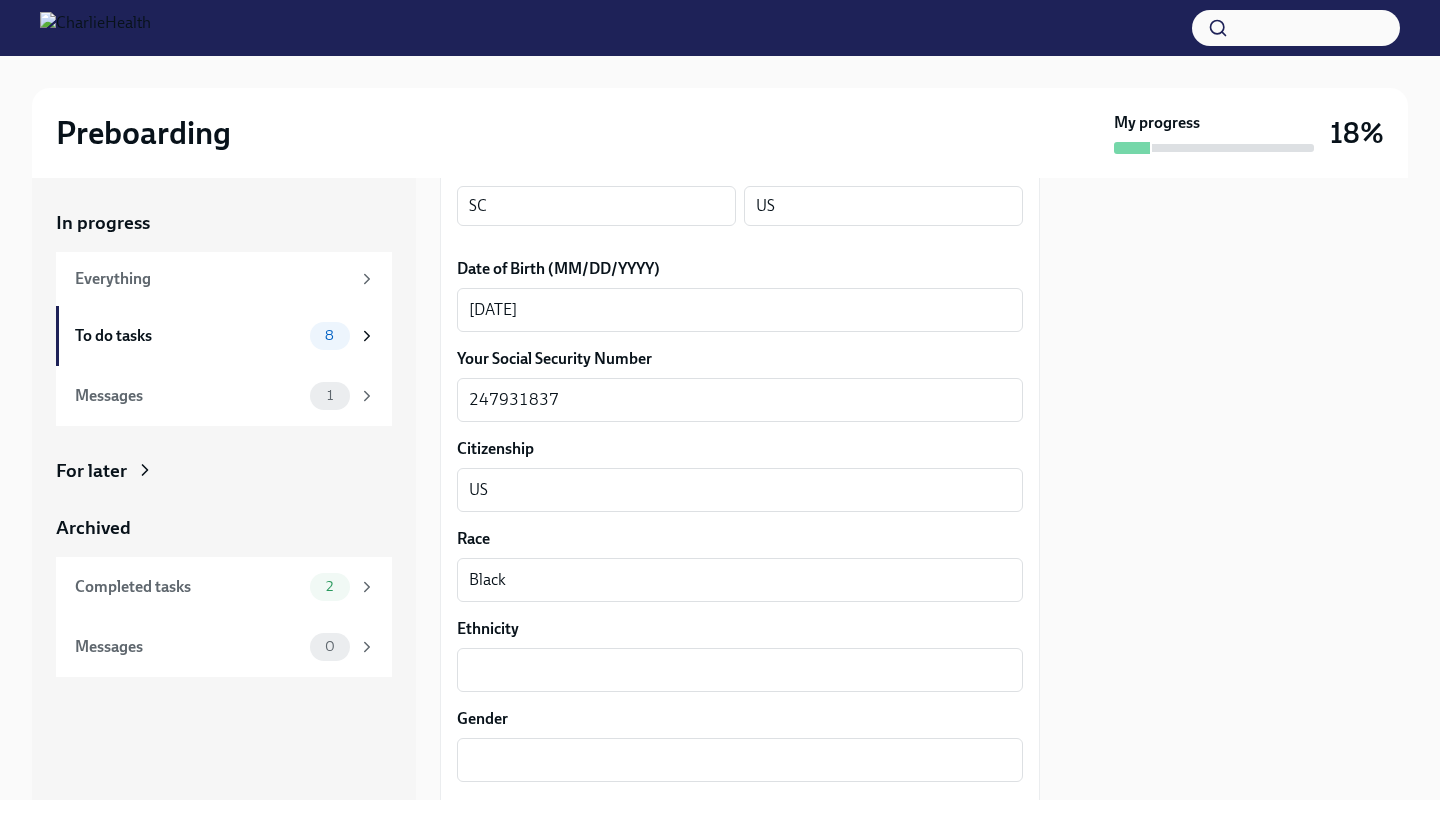 click on "Race" at bounding box center [740, 539] 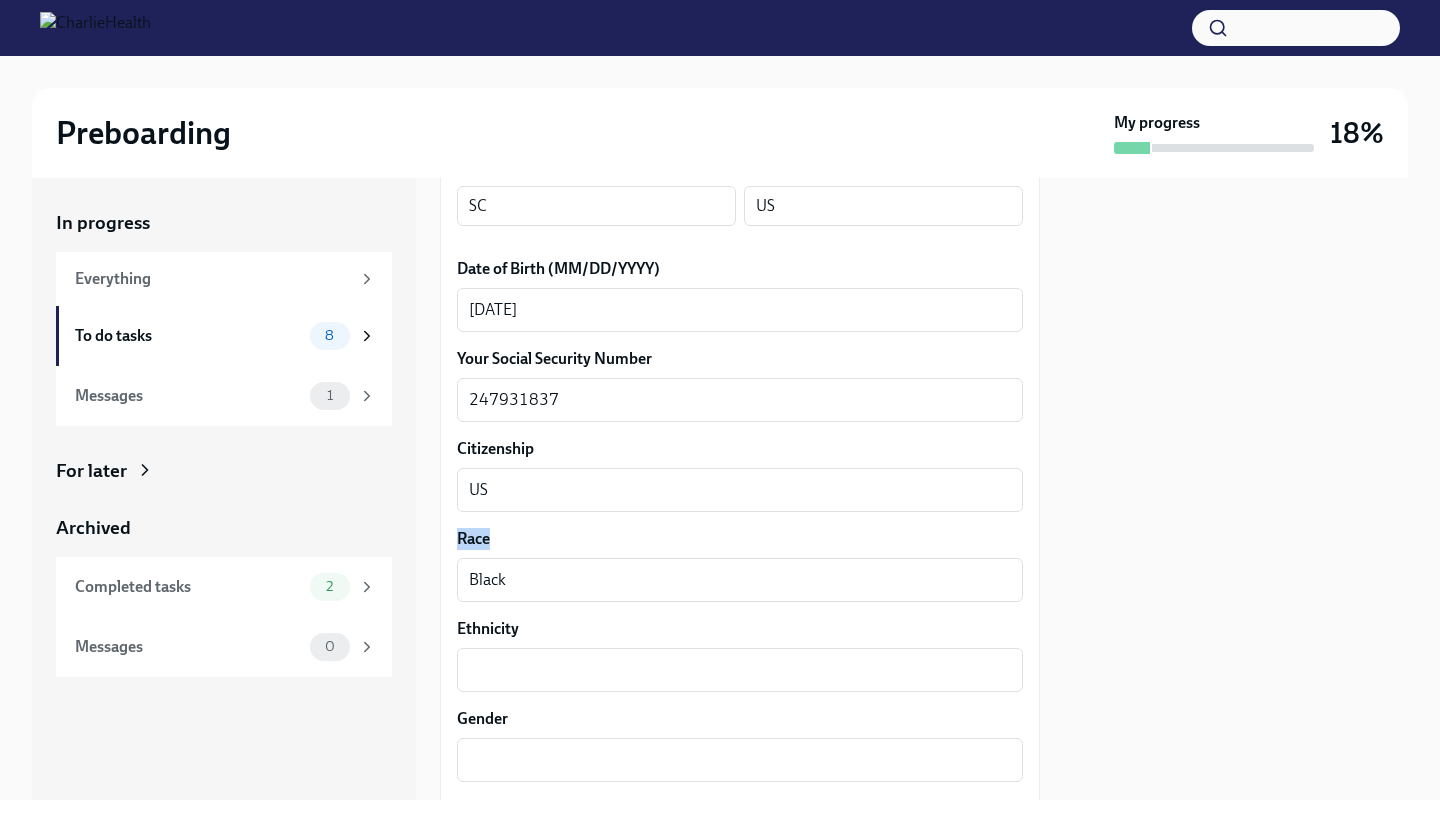 drag, startPoint x: 559, startPoint y: 541, endPoint x: 443, endPoint y: 536, distance: 116.10771 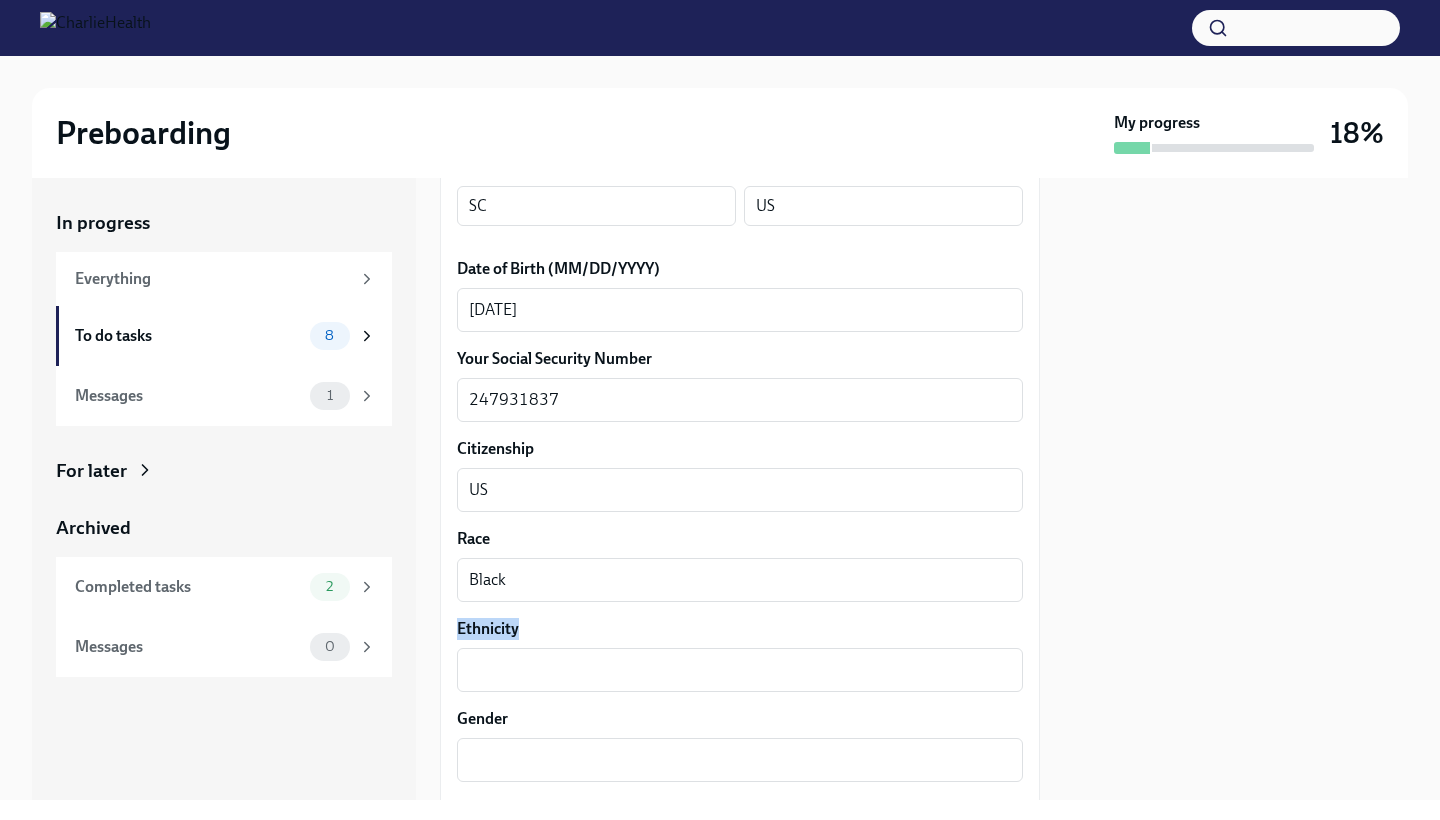 drag, startPoint x: 525, startPoint y: 626, endPoint x: 455, endPoint y: 626, distance: 70 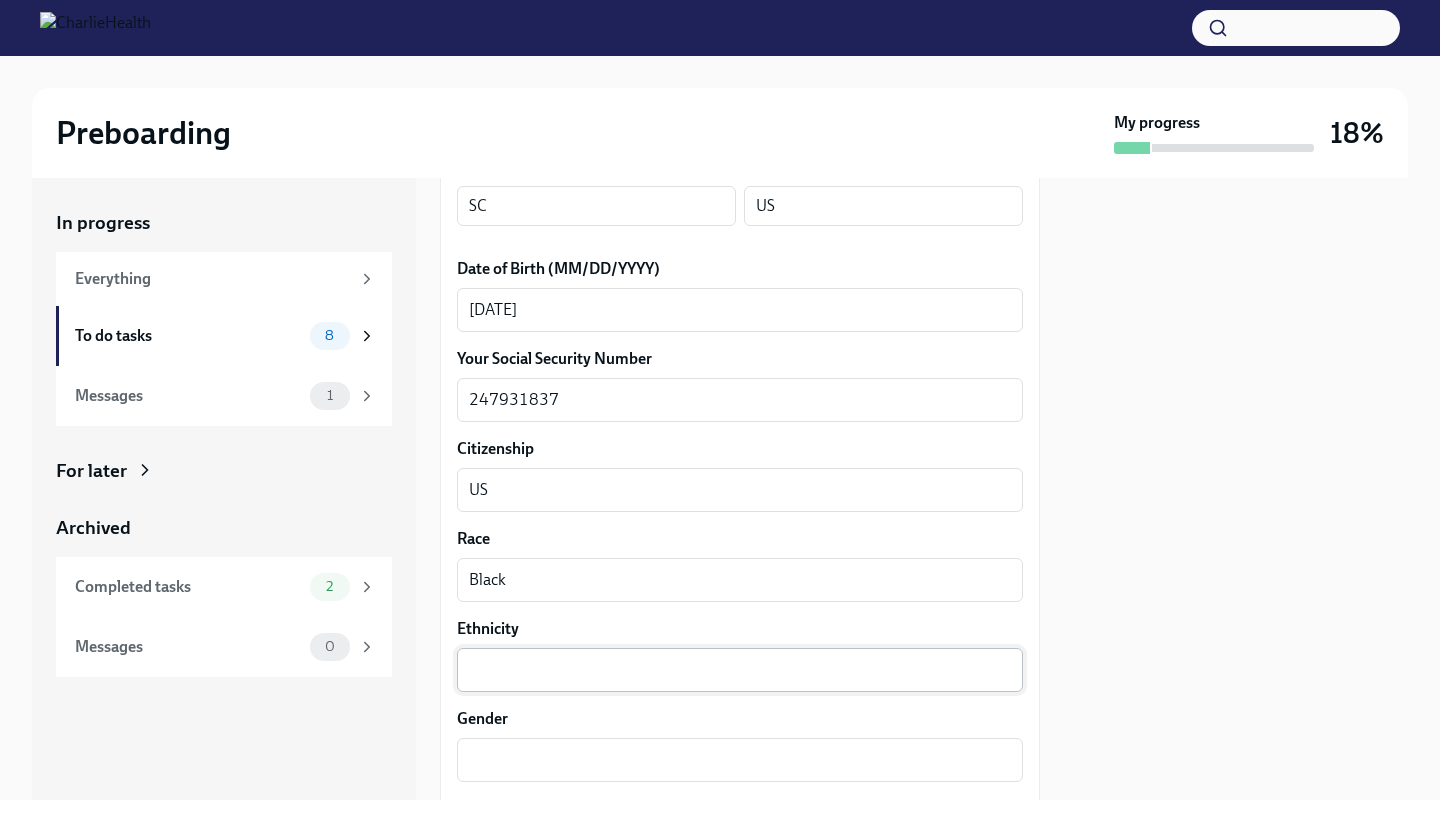 click on "x ​" at bounding box center (740, 670) 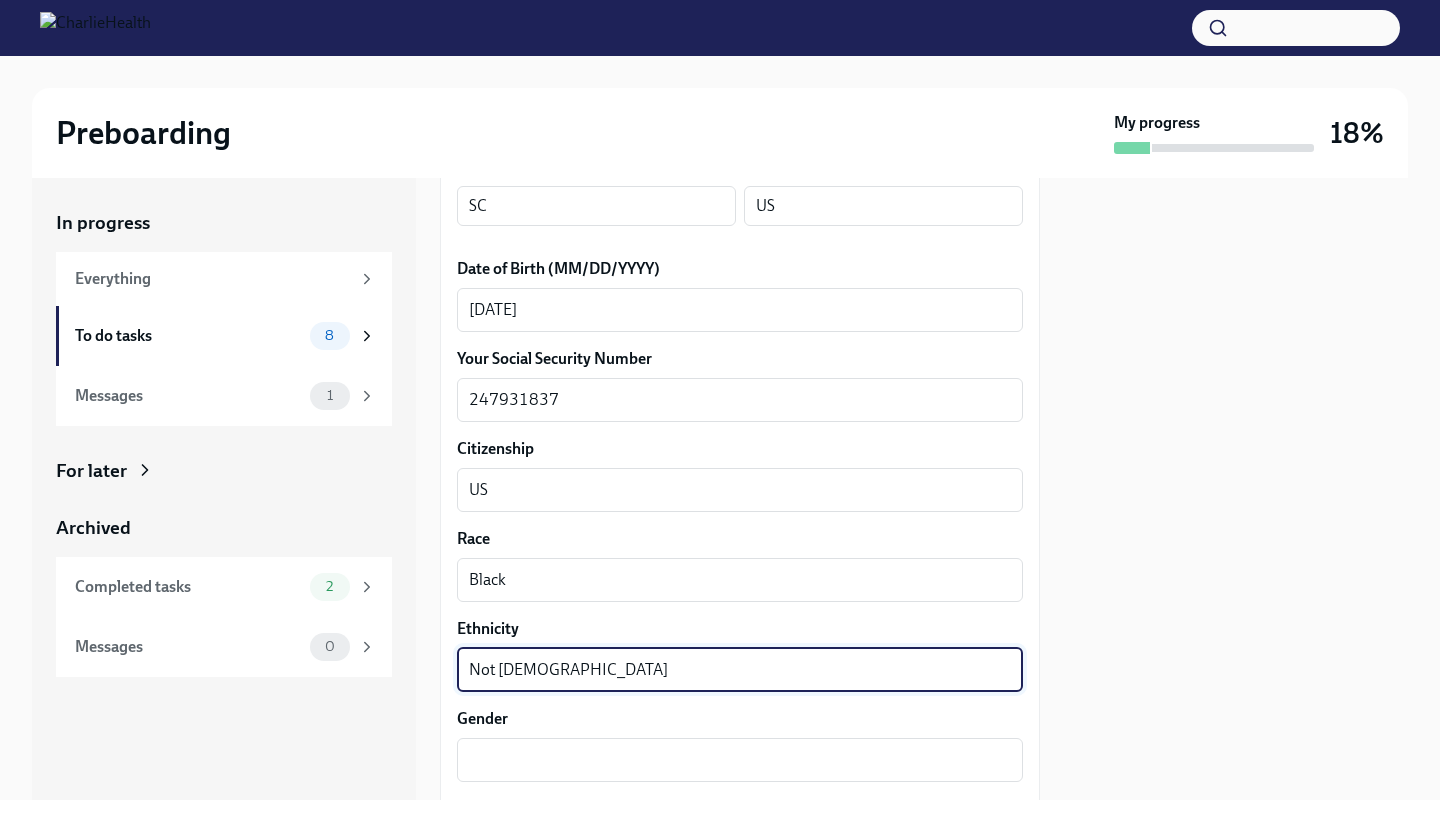 type on "Not [DEMOGRAPHIC_DATA]" 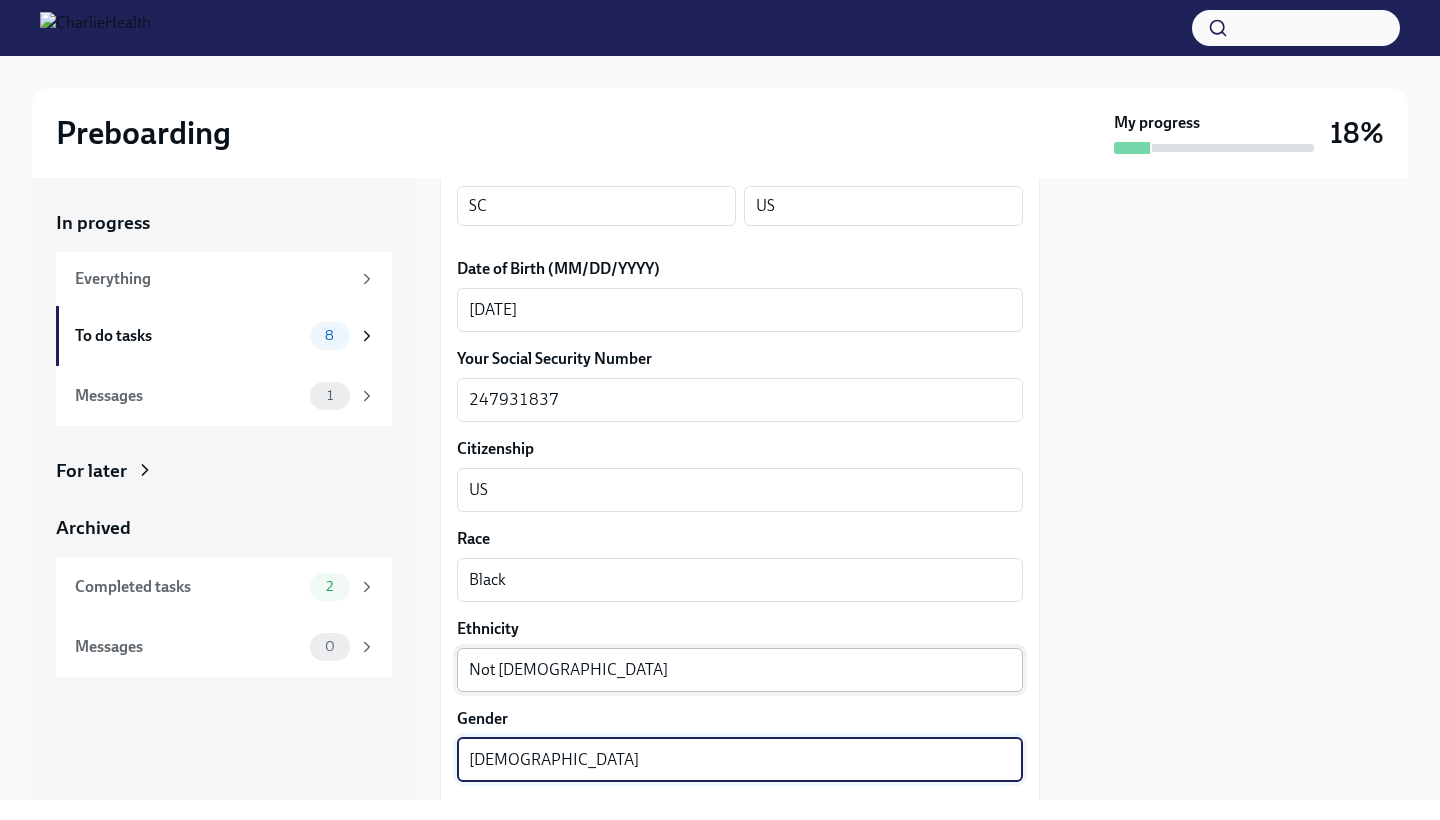type on "[DEMOGRAPHIC_DATA]" 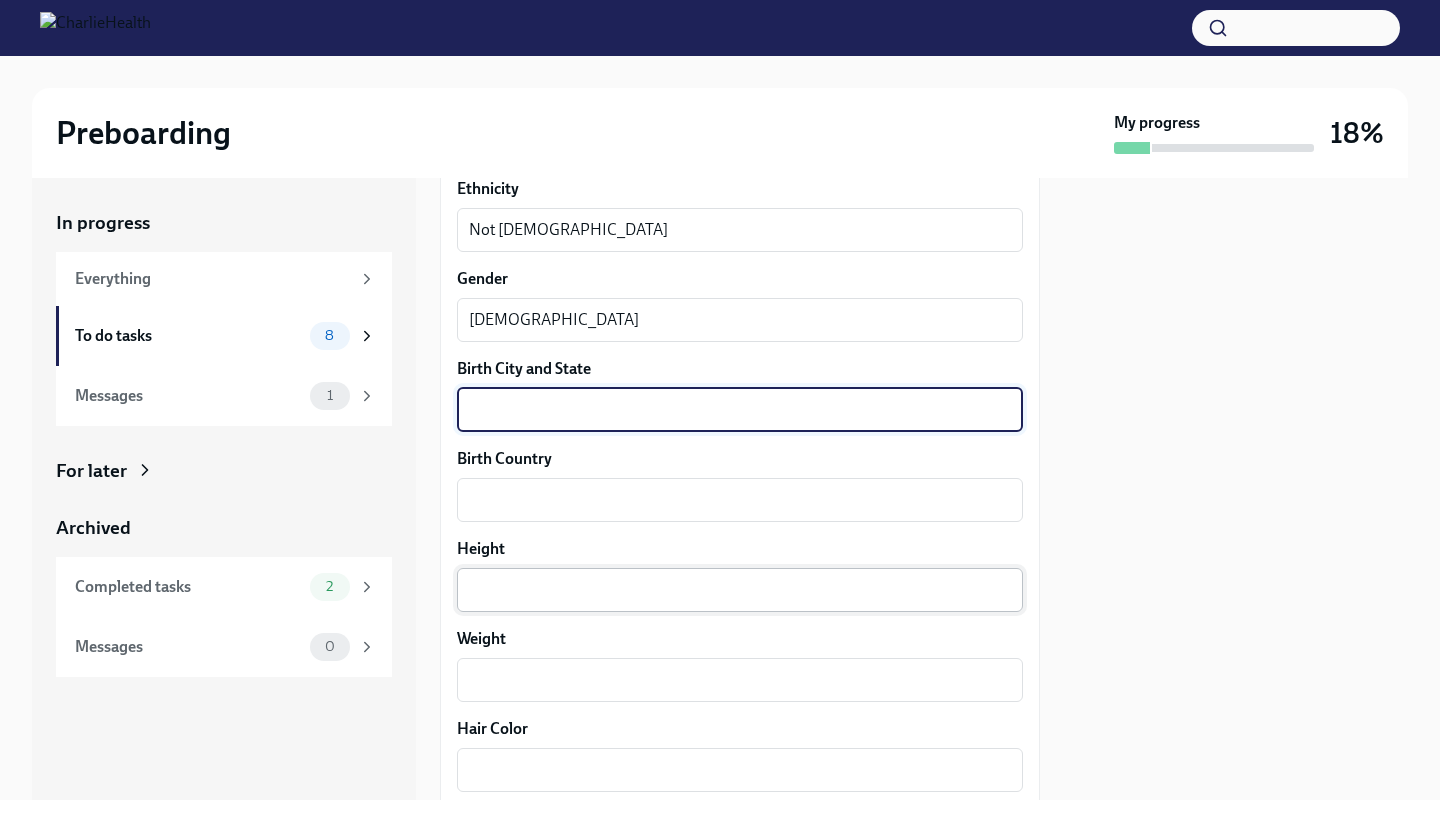 scroll, scrollTop: 1363, scrollLeft: 0, axis: vertical 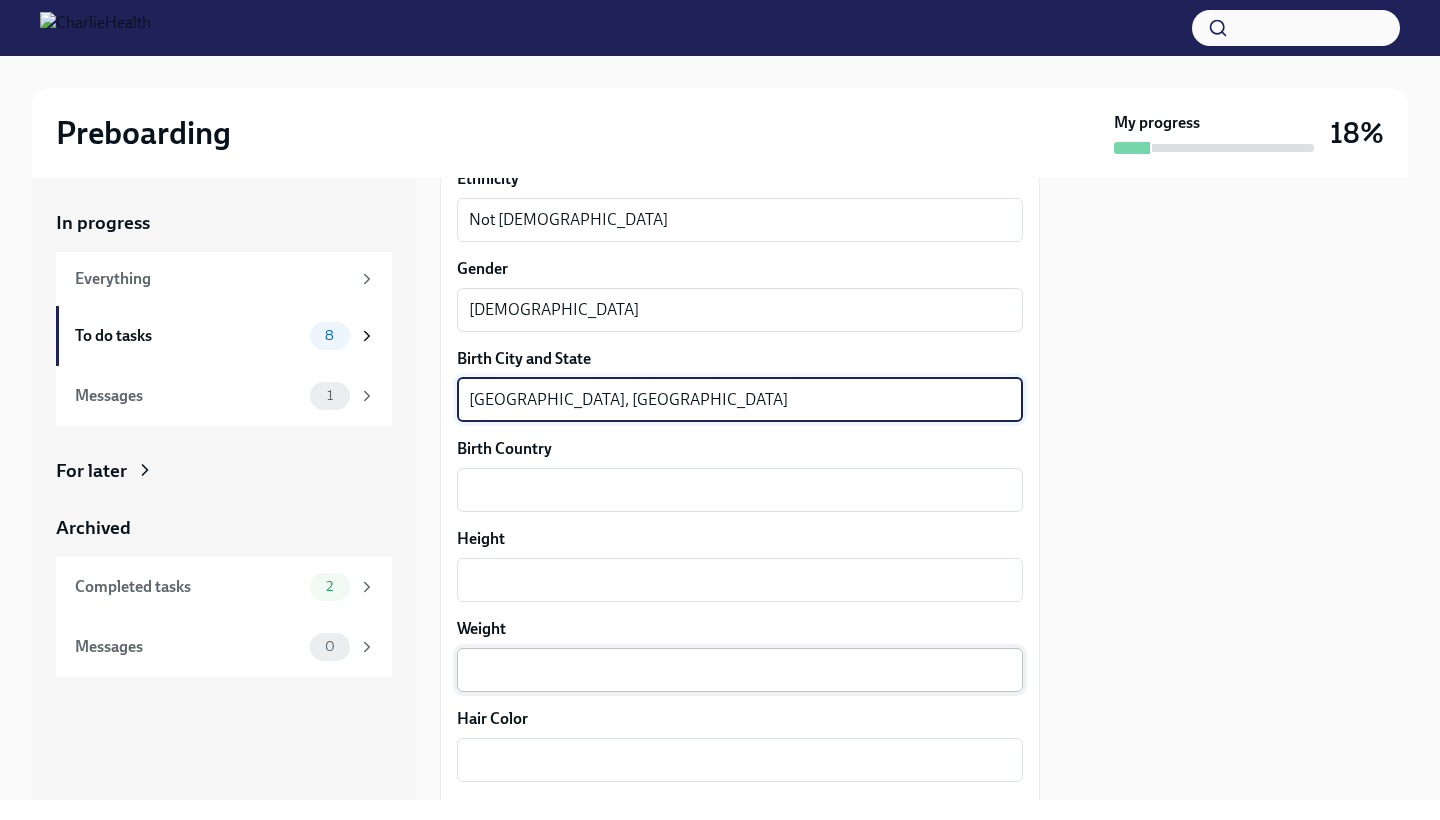 type on "[GEOGRAPHIC_DATA], [GEOGRAPHIC_DATA]" 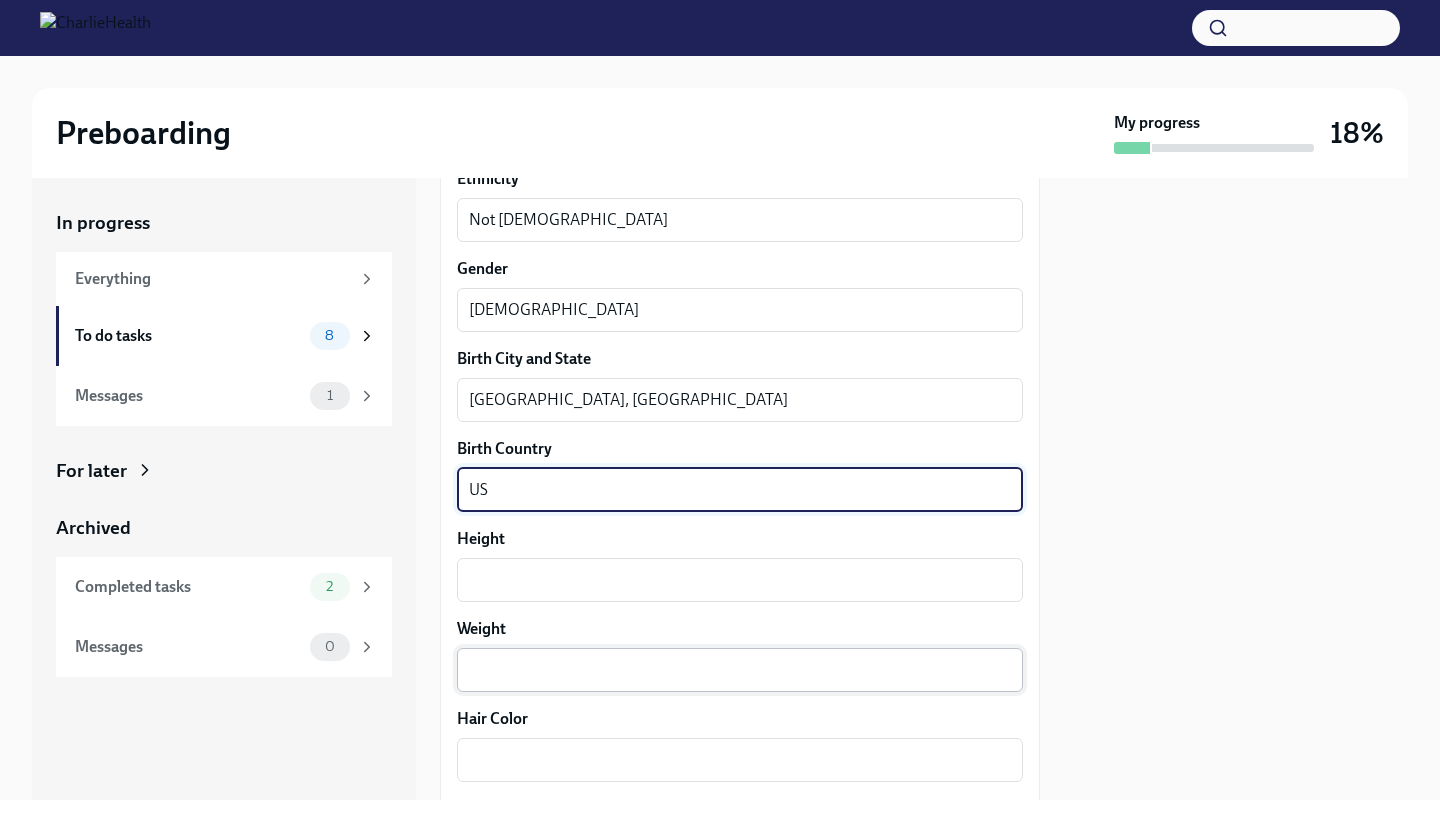 type on "US" 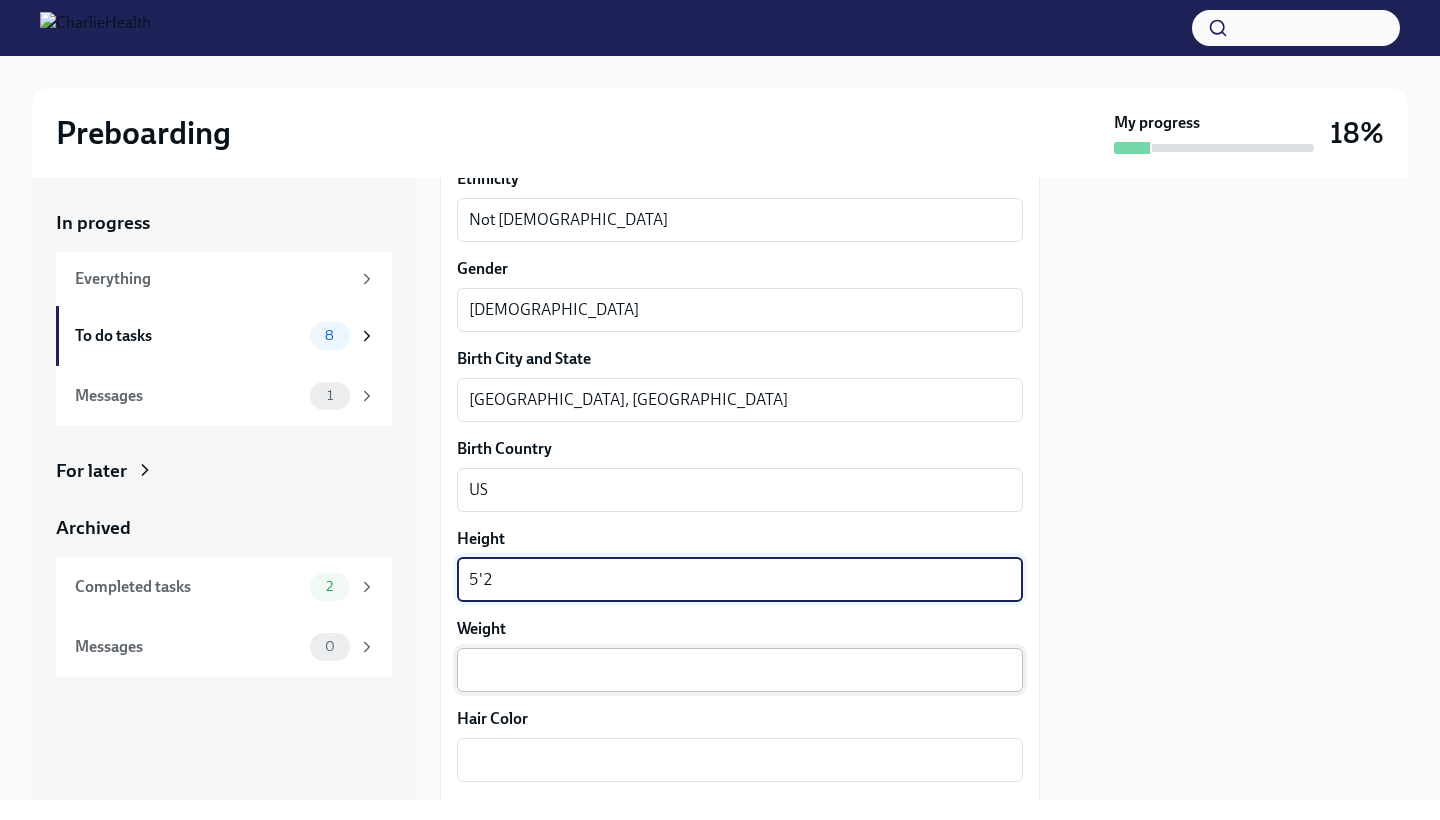 type on "5'2" 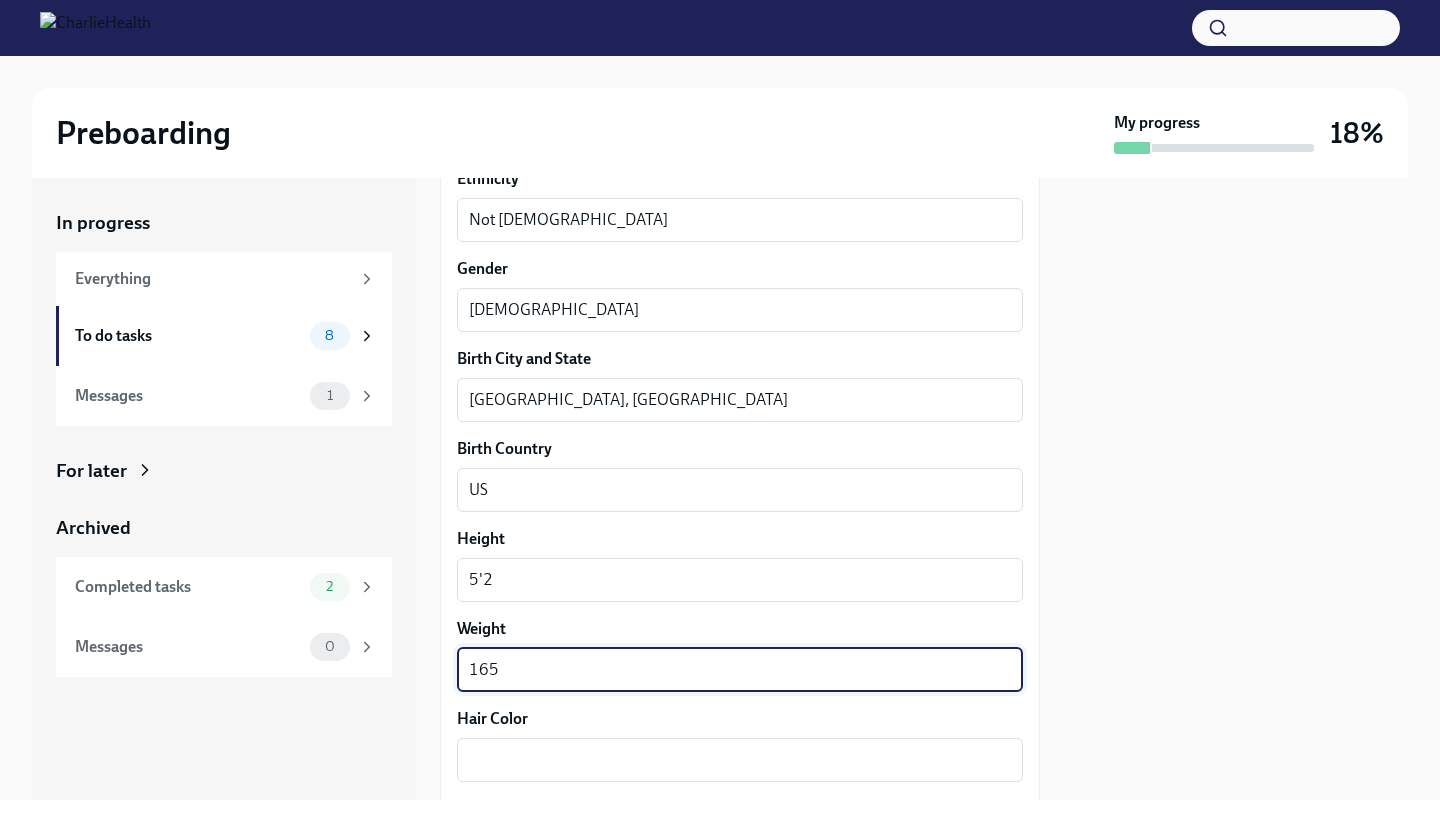 type on "165" 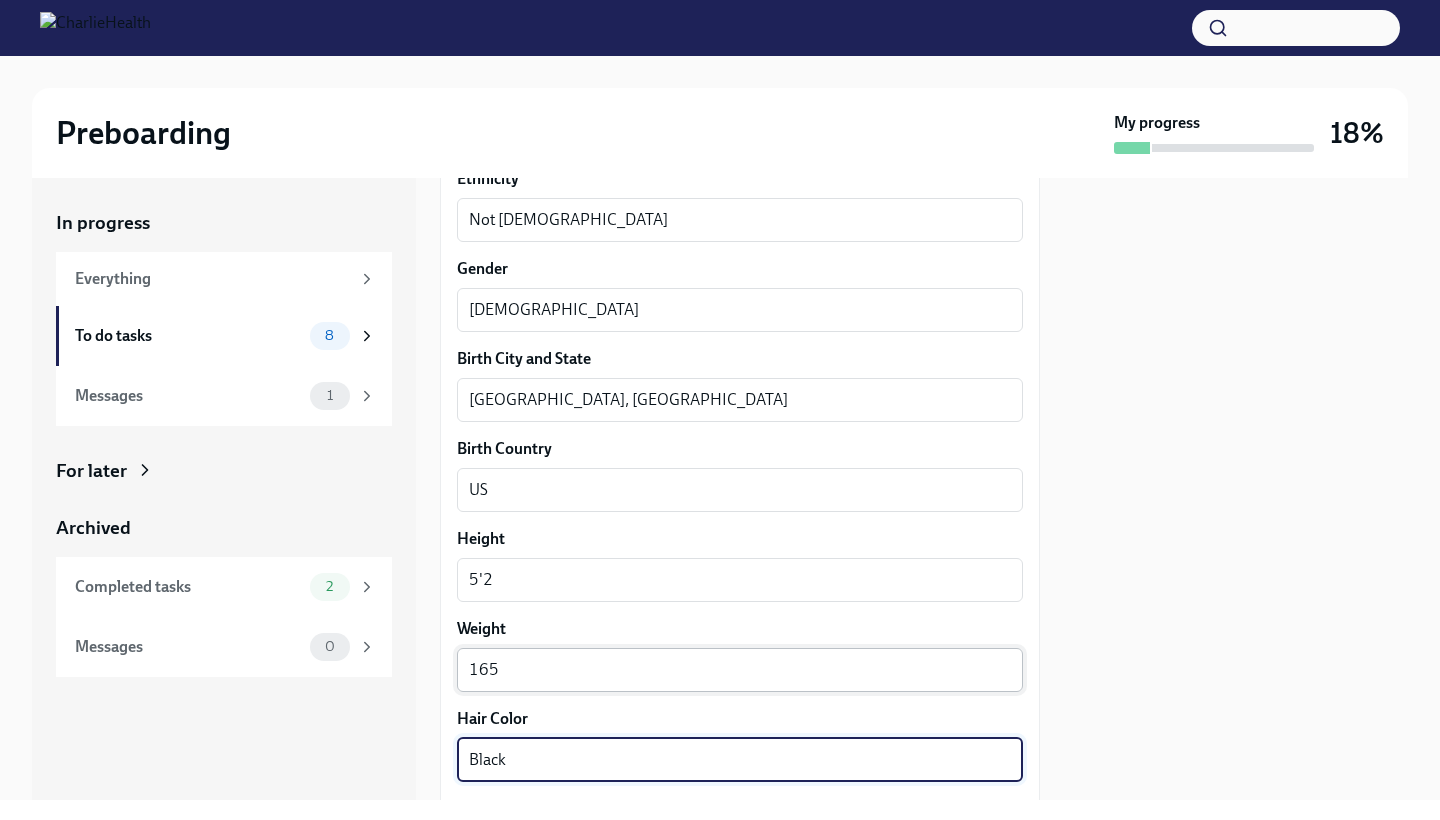 type on "Black" 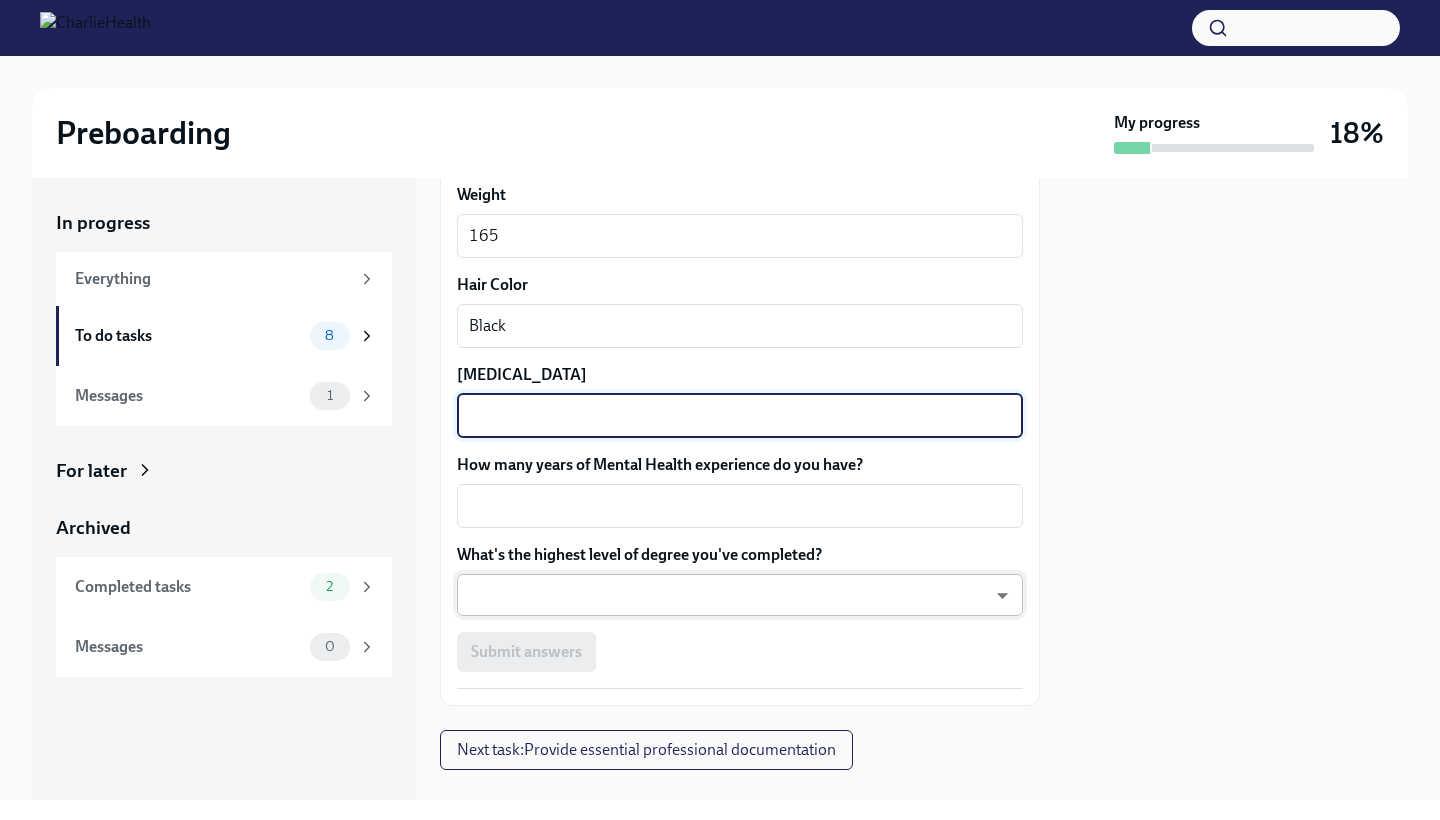 scroll, scrollTop: 1804, scrollLeft: 0, axis: vertical 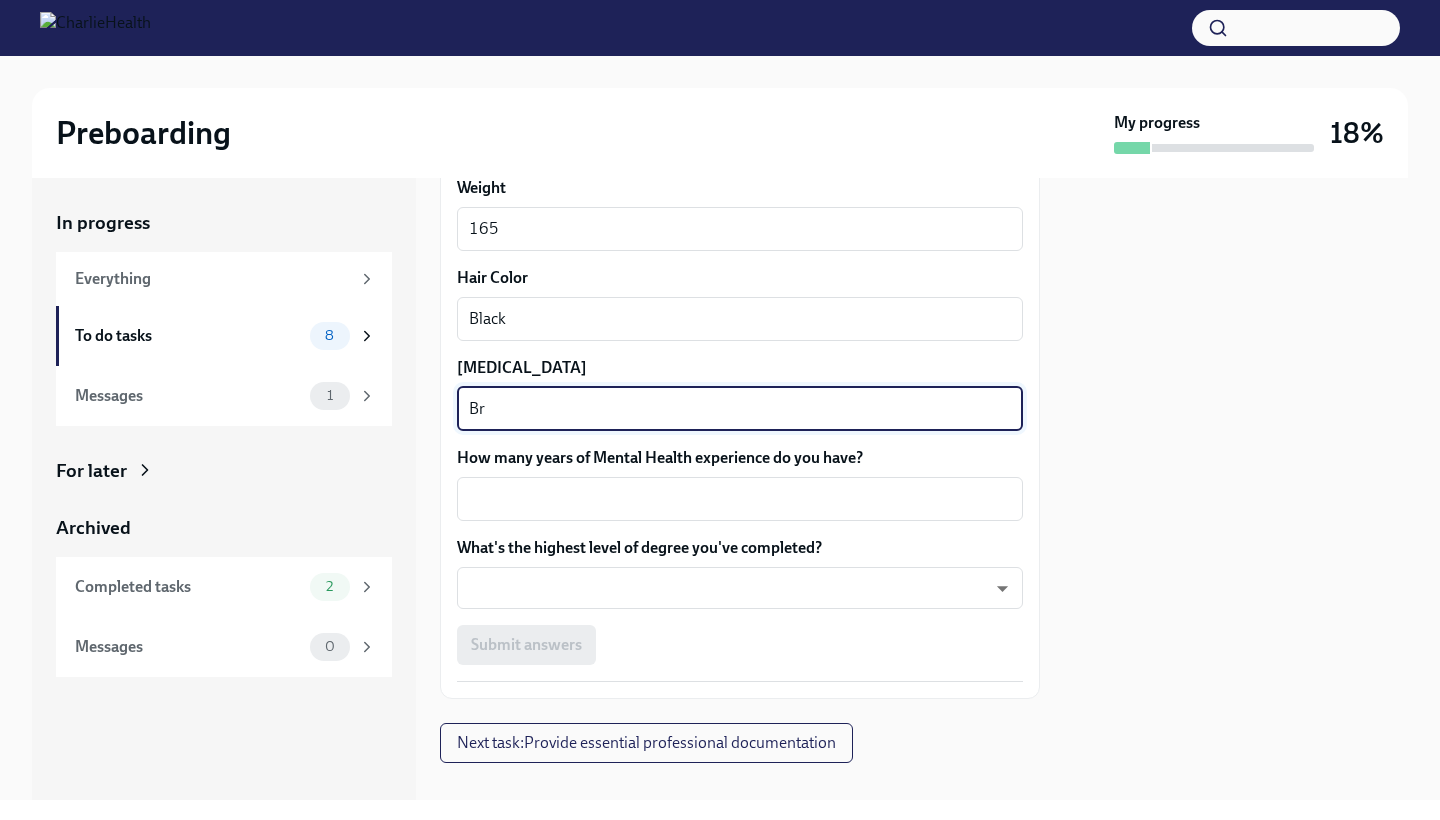 type on "B" 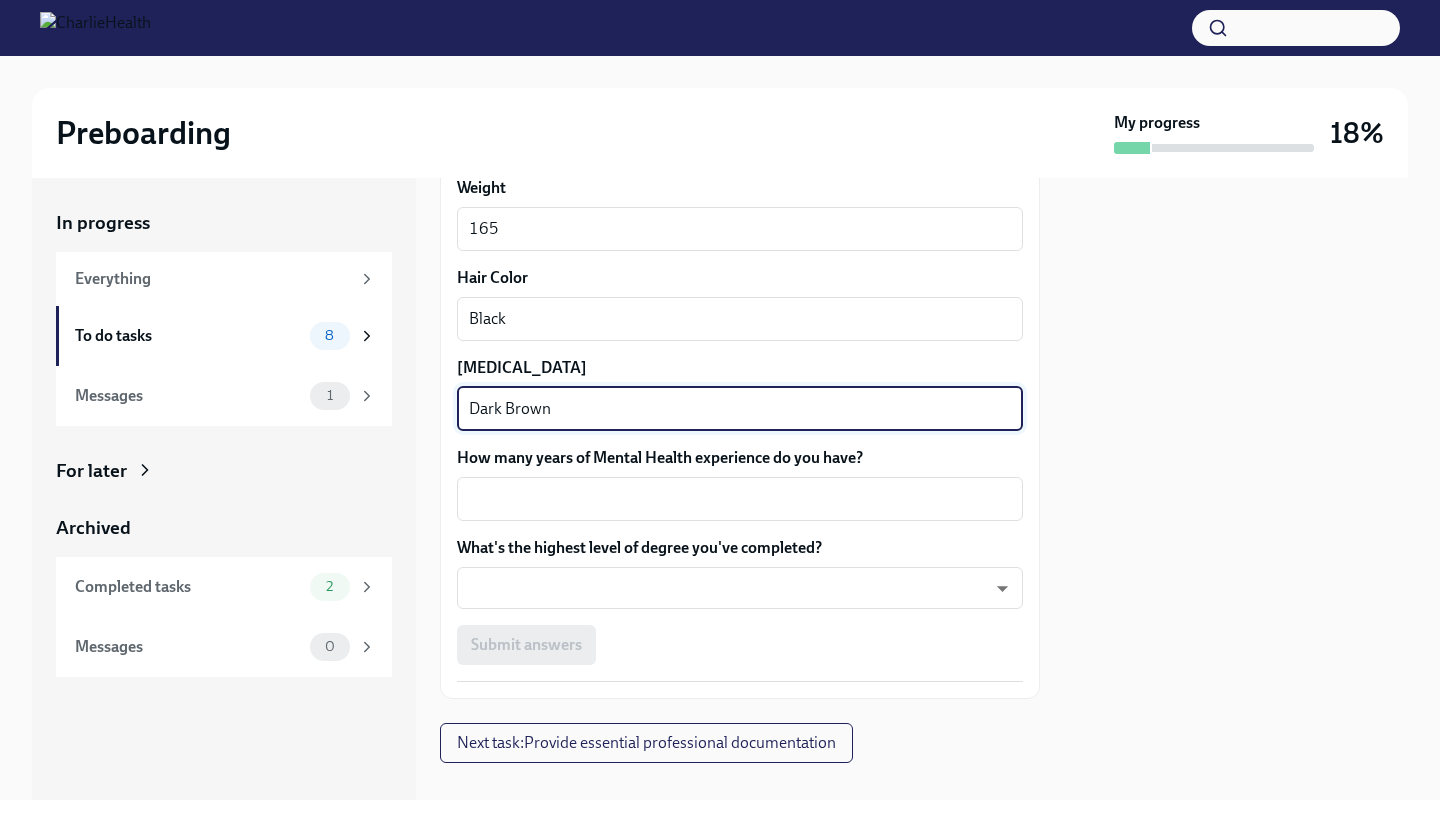 type on "Dark Brown" 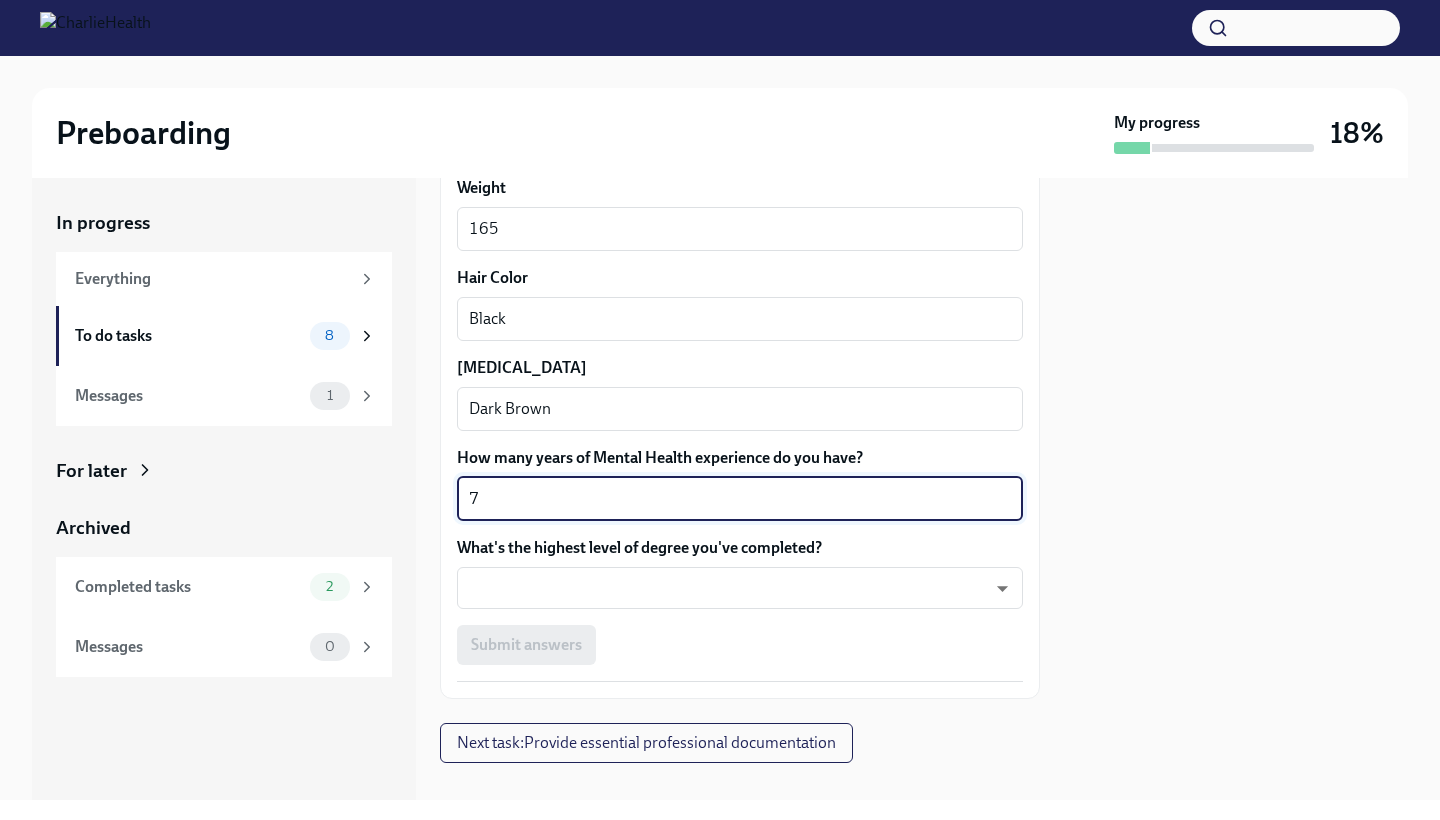 type on "7" 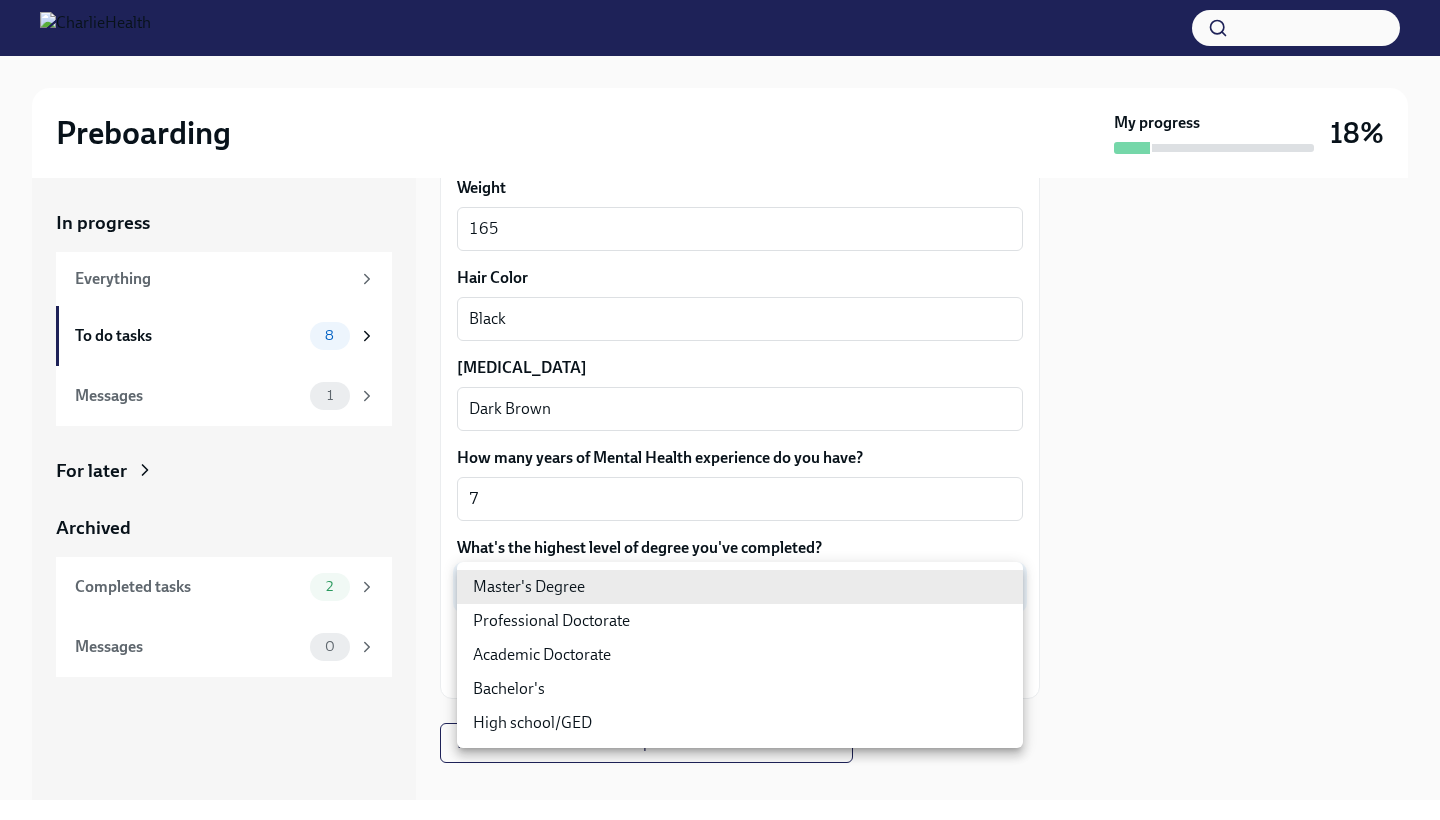 click on "Preboarding My progress 18% In progress Everything To do tasks 8 Messages 1 For later Archived Completed tasks 2 Messages 0 Fill out the onboarding form To Do Due  [DATE] We need some info from you to start setting you up in payroll and other systems.  Please fill out this form ASAP  Please note each field needs to be completed in order for you to submit.
Note : Please fill out this form as accurately as possible. Several states require specific demographic information that we have to input on your behalf. We understand that some of these questions feel personal to answer, and we appreciate your understanding that this is required for compliance clearance. About you Your preferred first name [PERSON_NAME] x ​ Your legal last name [PERSON_NAME] x ​ Please provide any previous names/ aliases-put None if N/A N/A x ​ Street Address 1 [STREET_ADDRESS][PERSON_NAME] Address 2 ​ Postal Code 29414 ​ City [GEOGRAPHIC_DATA] ​ State/Region SC ​ Country US ​ Date of Birth (MM/DD/YYYY) [DEMOGRAPHIC_DATA] x ​ 247931837 x ​" at bounding box center (720, 410) 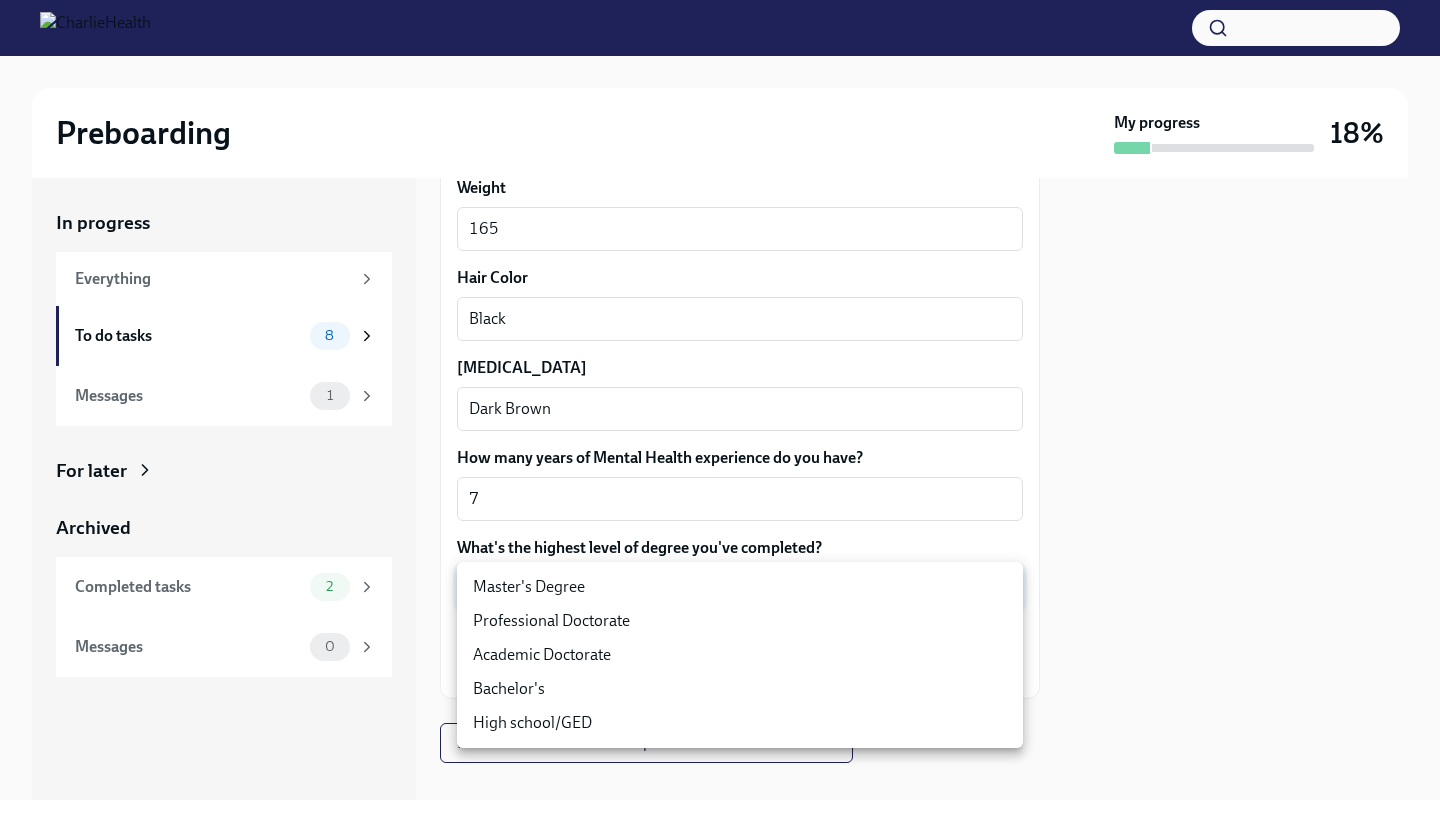 click on "Master's Degree" at bounding box center [740, 587] 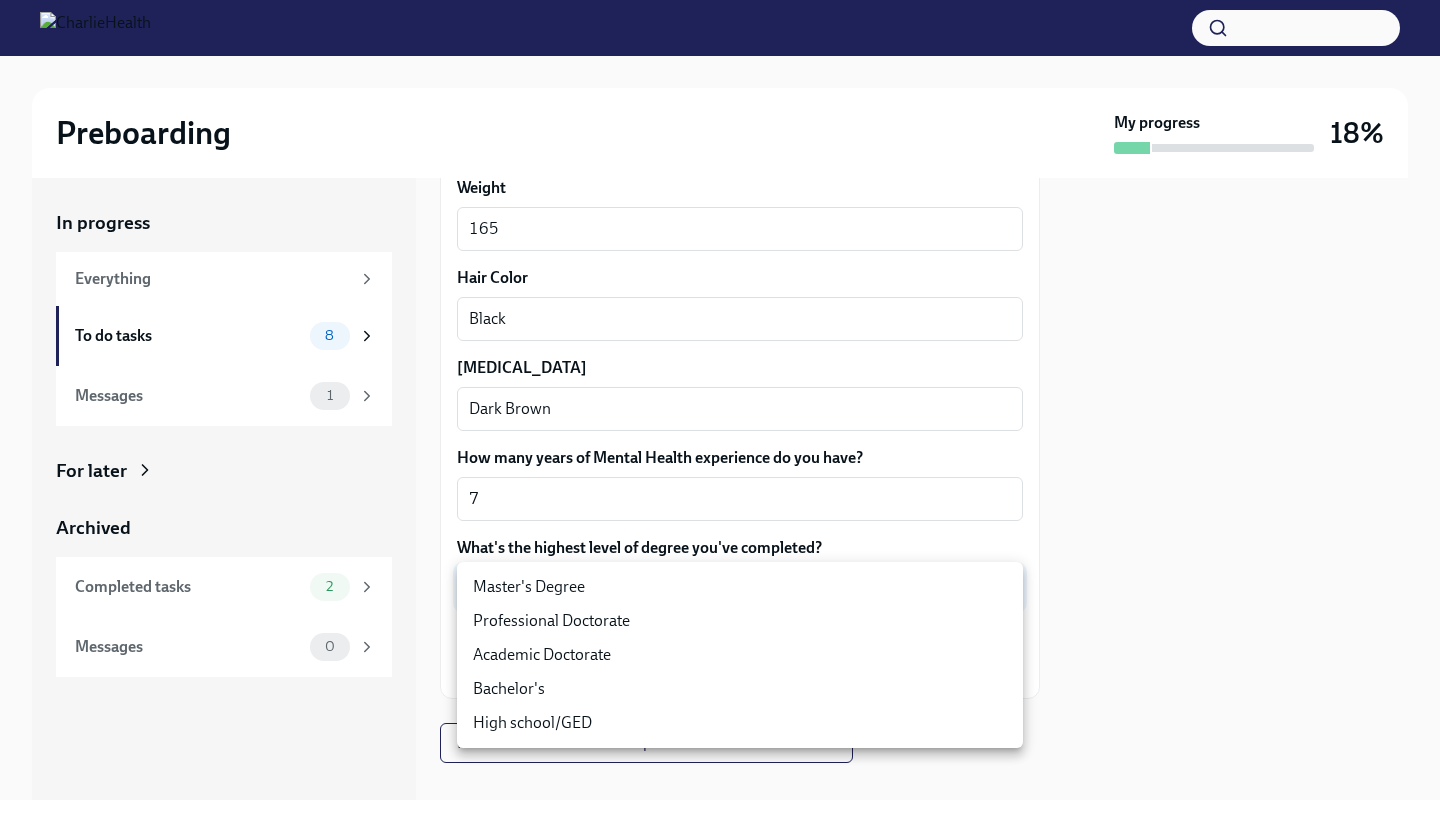 type on "2vBr-ghkD" 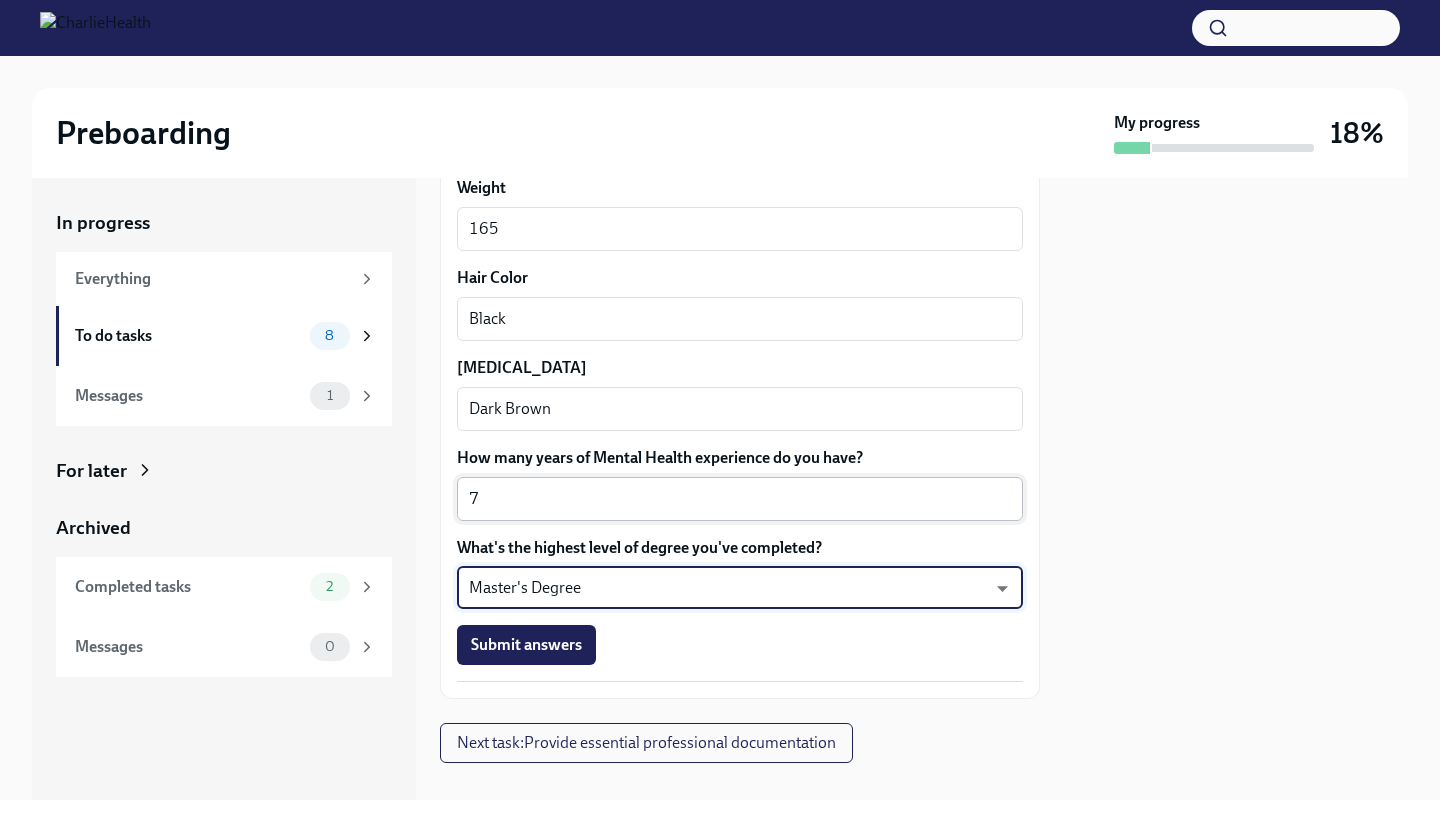 click on "7 x ​" at bounding box center [740, 499] 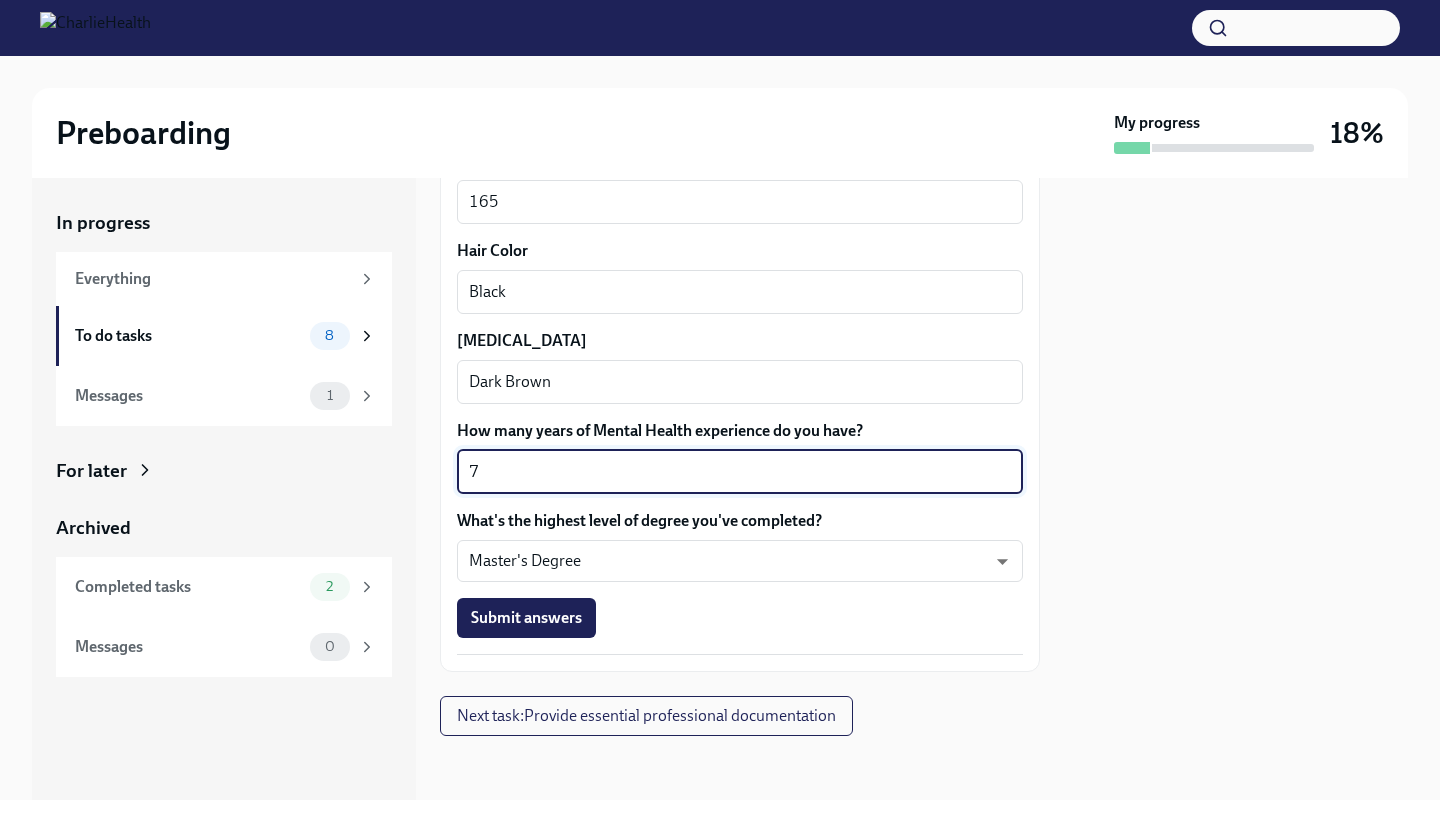 scroll, scrollTop: 1830, scrollLeft: 0, axis: vertical 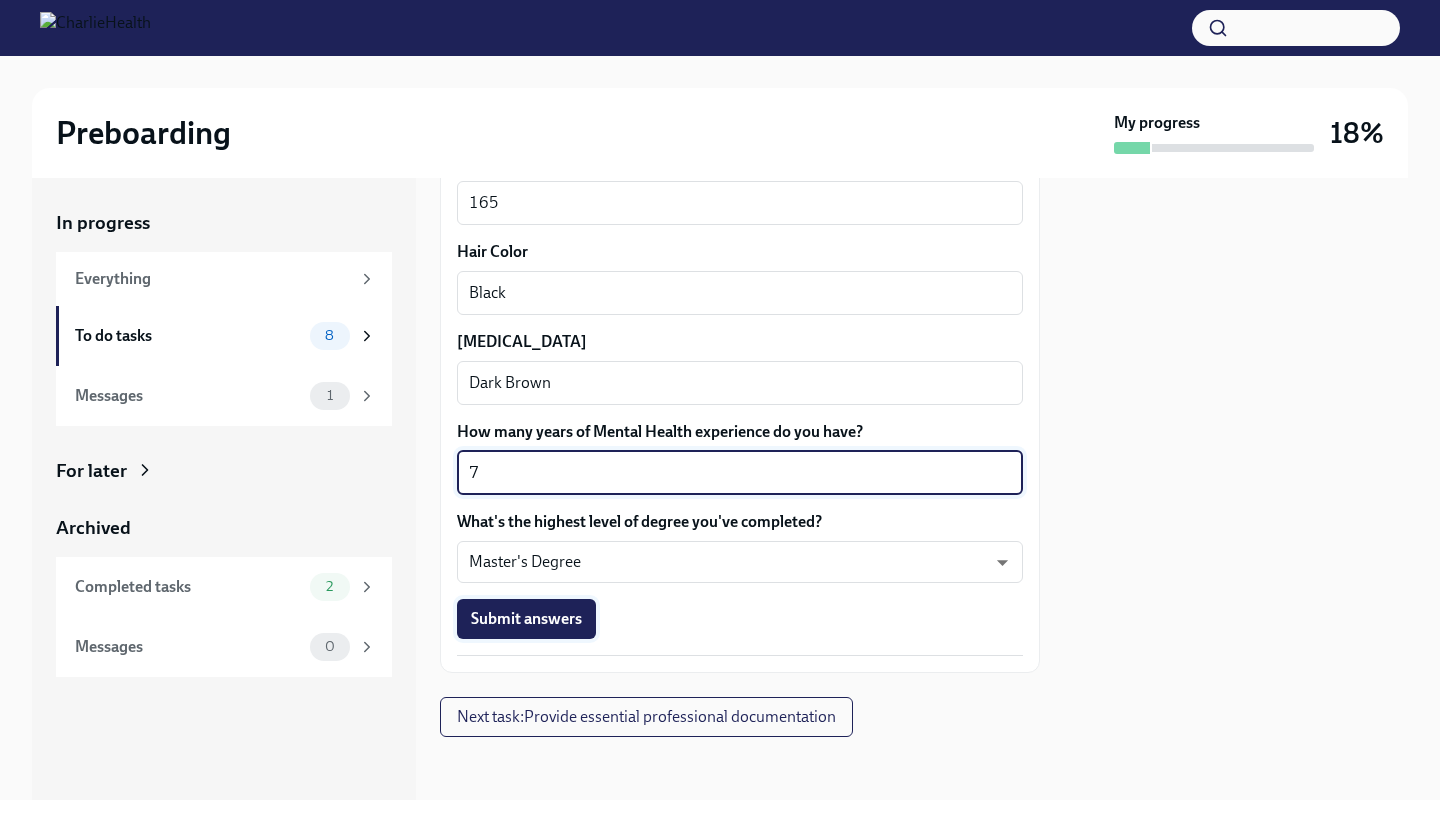 click on "Submit answers" at bounding box center (526, 619) 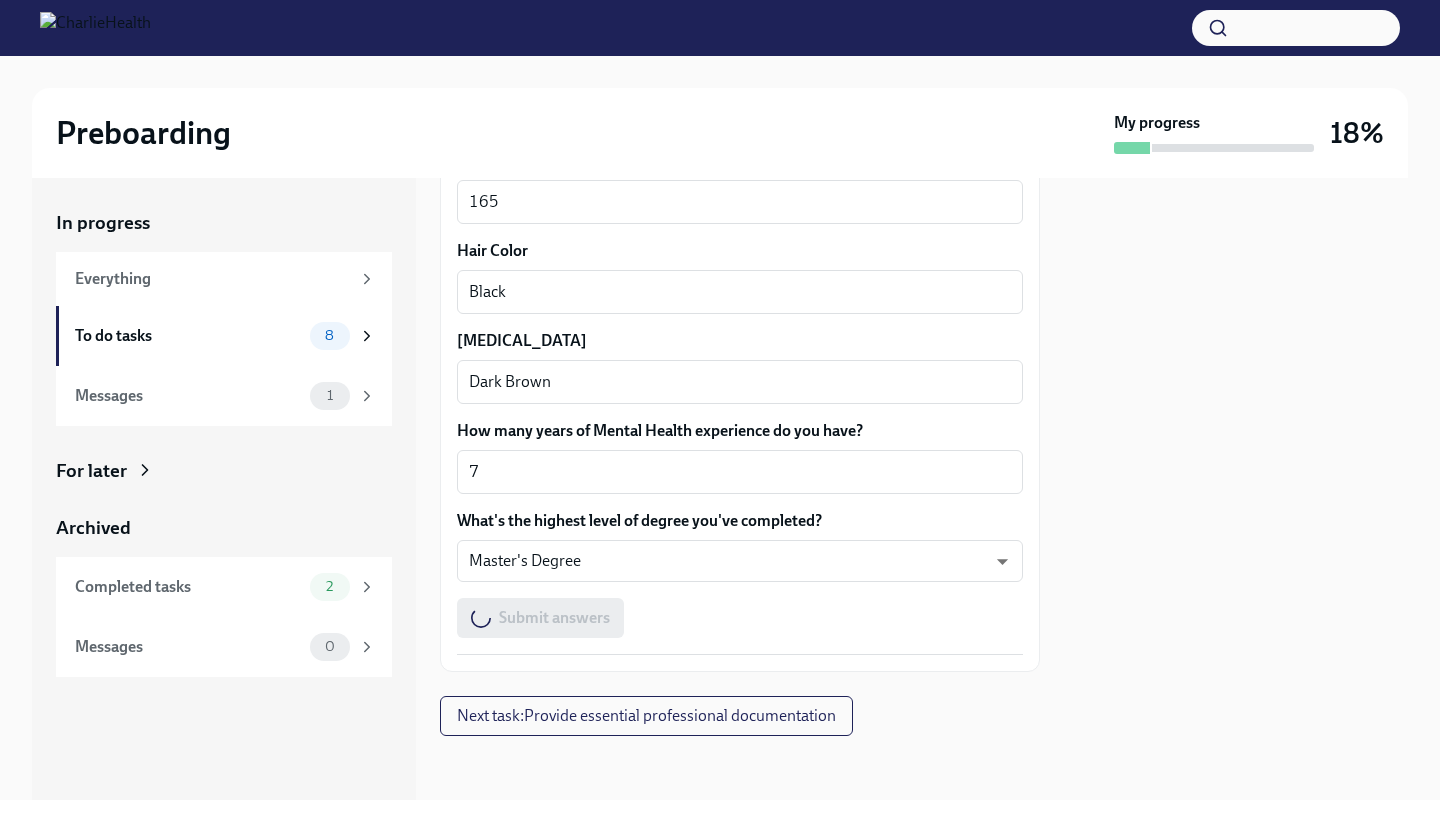 scroll, scrollTop: 1830, scrollLeft: 0, axis: vertical 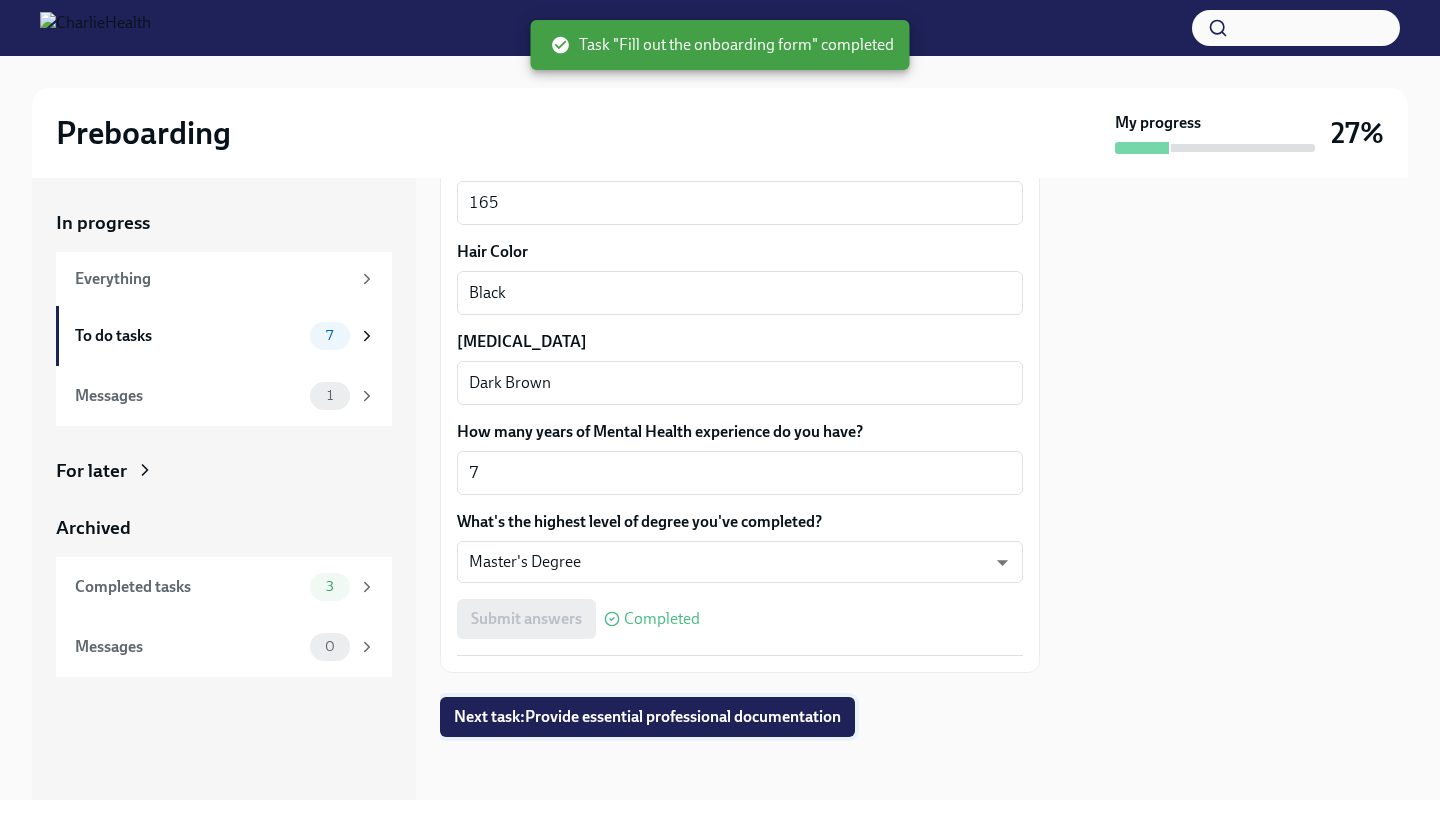 click on "Next task :  Provide essential professional documentation" at bounding box center [647, 717] 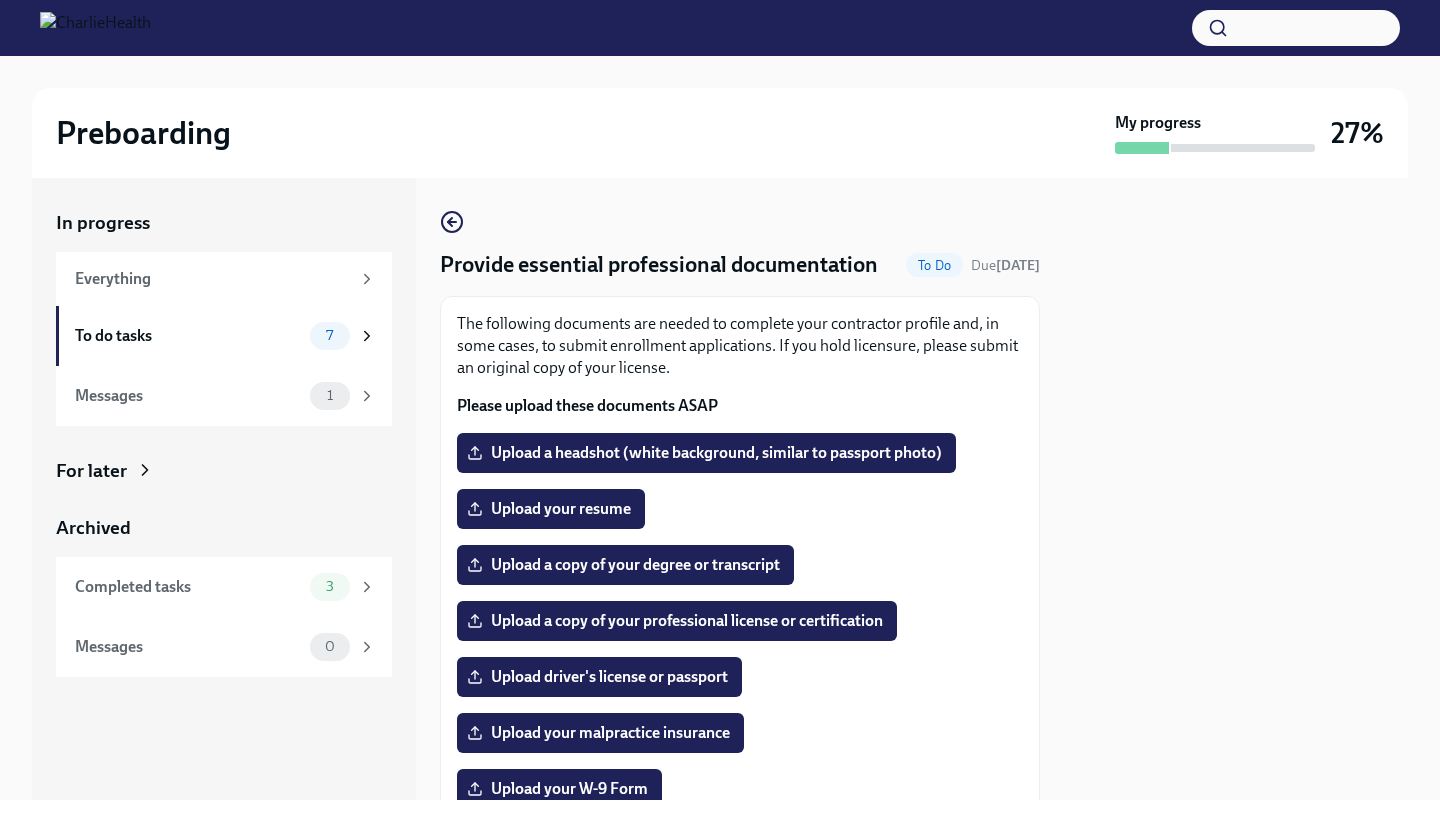 scroll, scrollTop: 0, scrollLeft: 0, axis: both 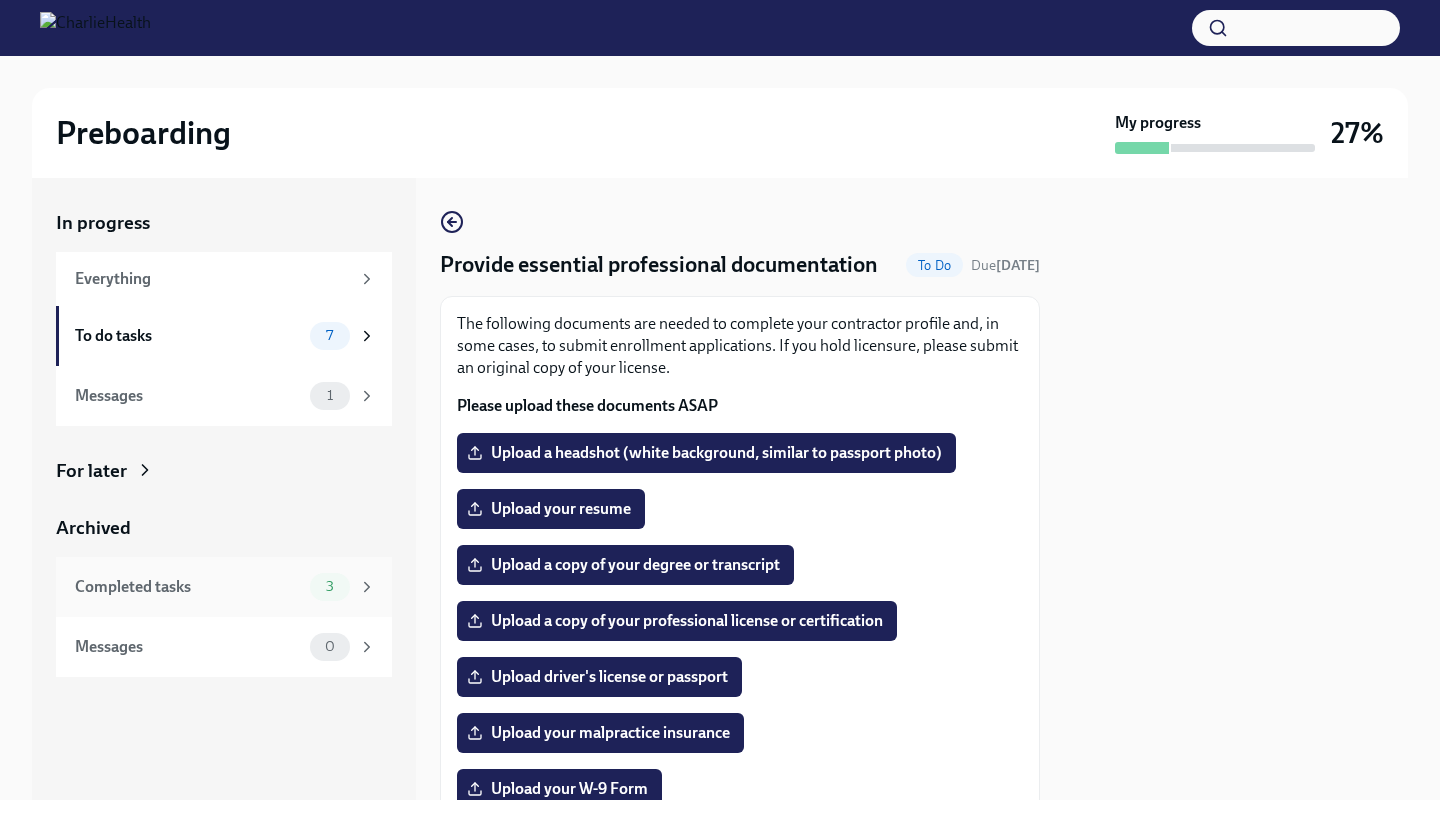 click on "Completed tasks" at bounding box center (188, 587) 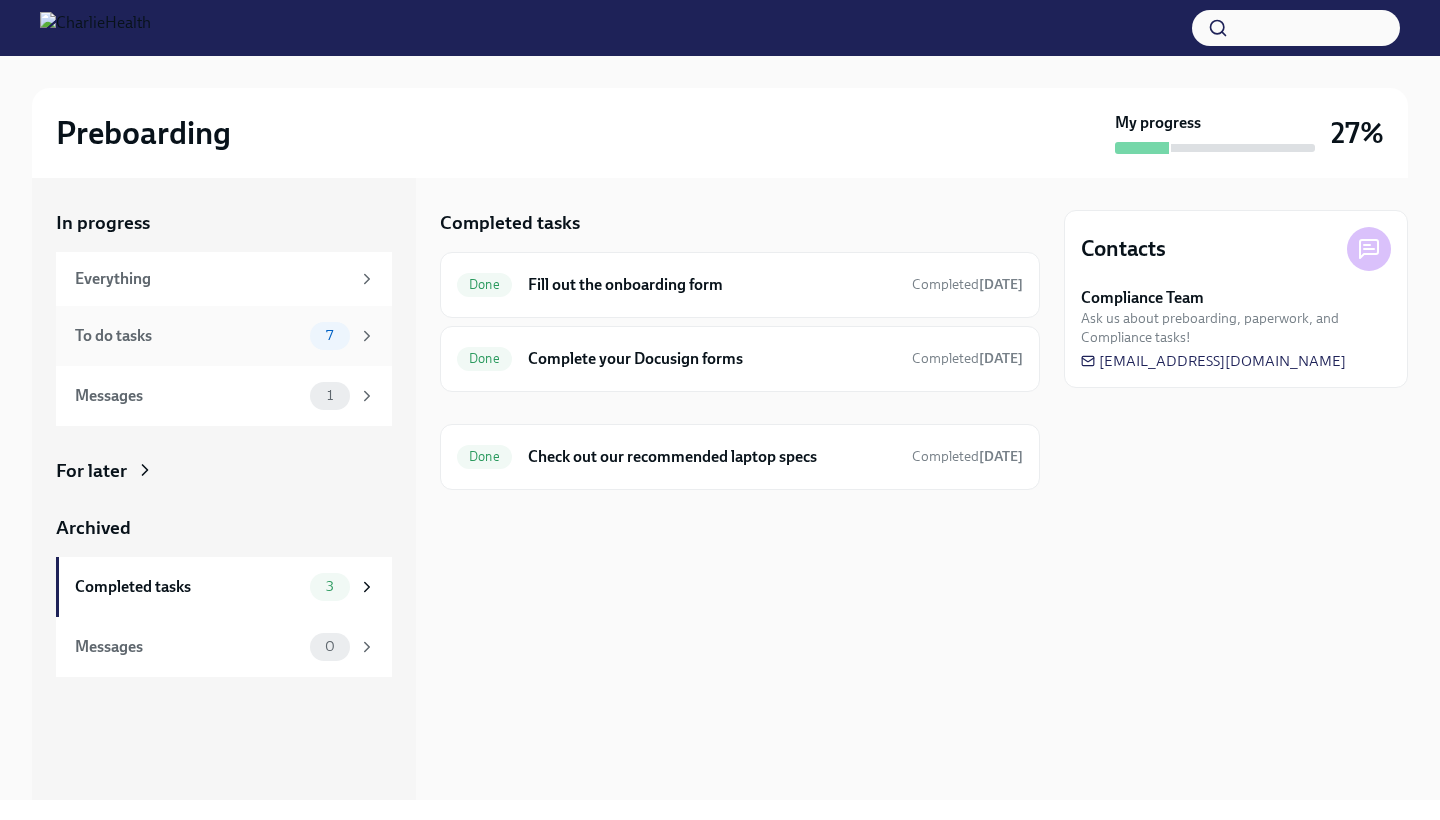 click on "To do tasks 7" at bounding box center [225, 336] 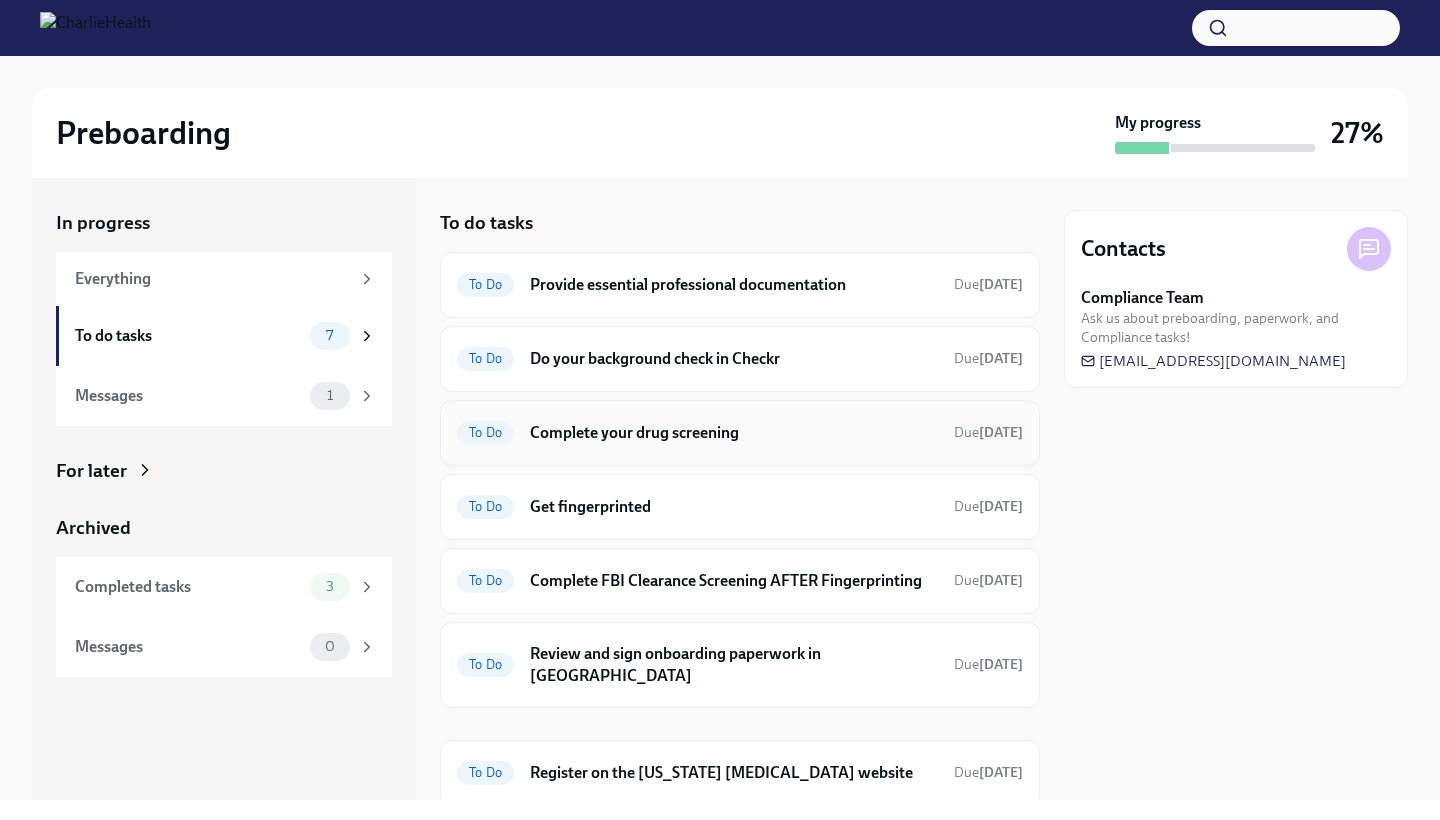 click on "Complete your drug screening" at bounding box center (734, 433) 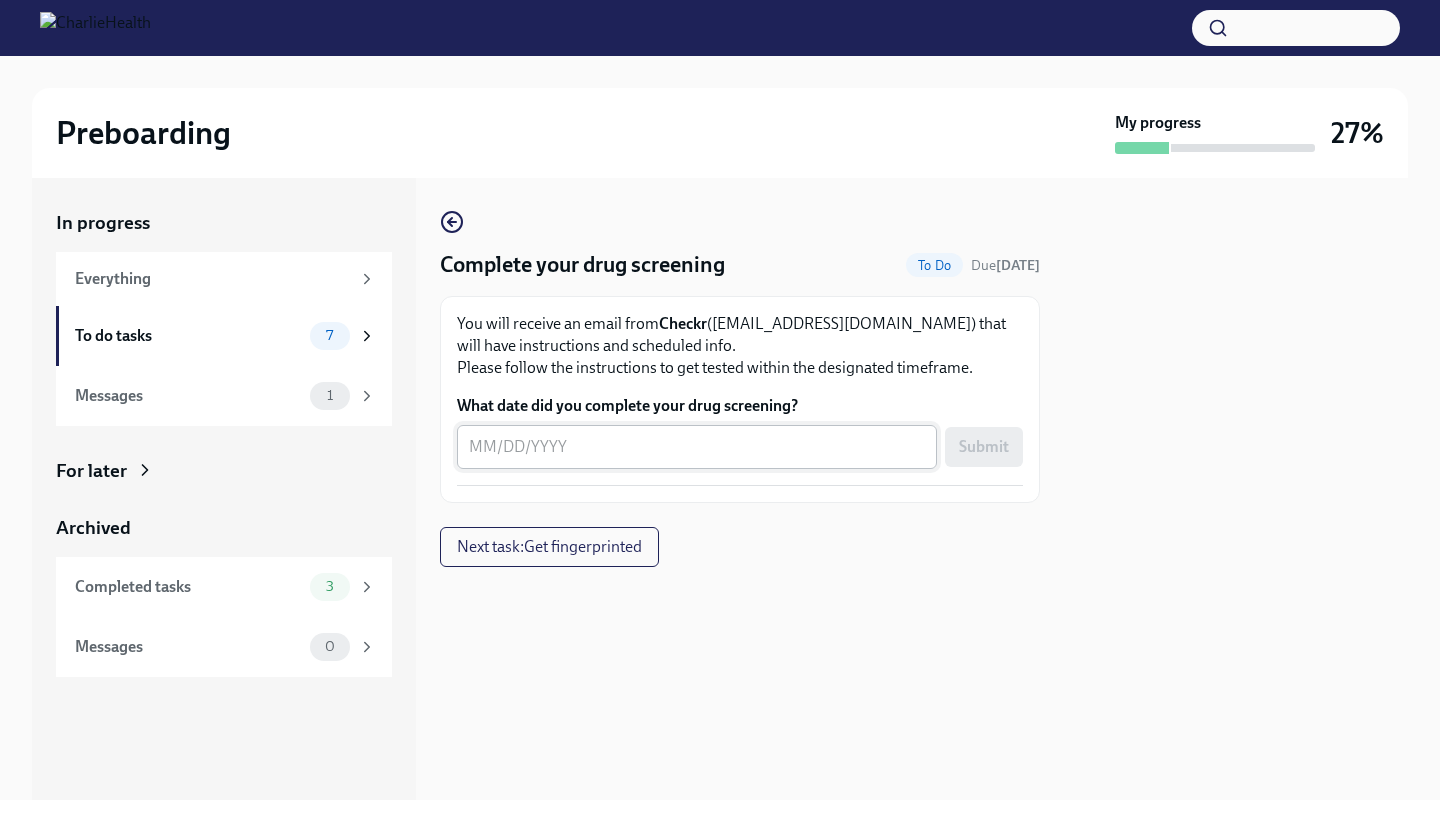 scroll, scrollTop: 0, scrollLeft: 0, axis: both 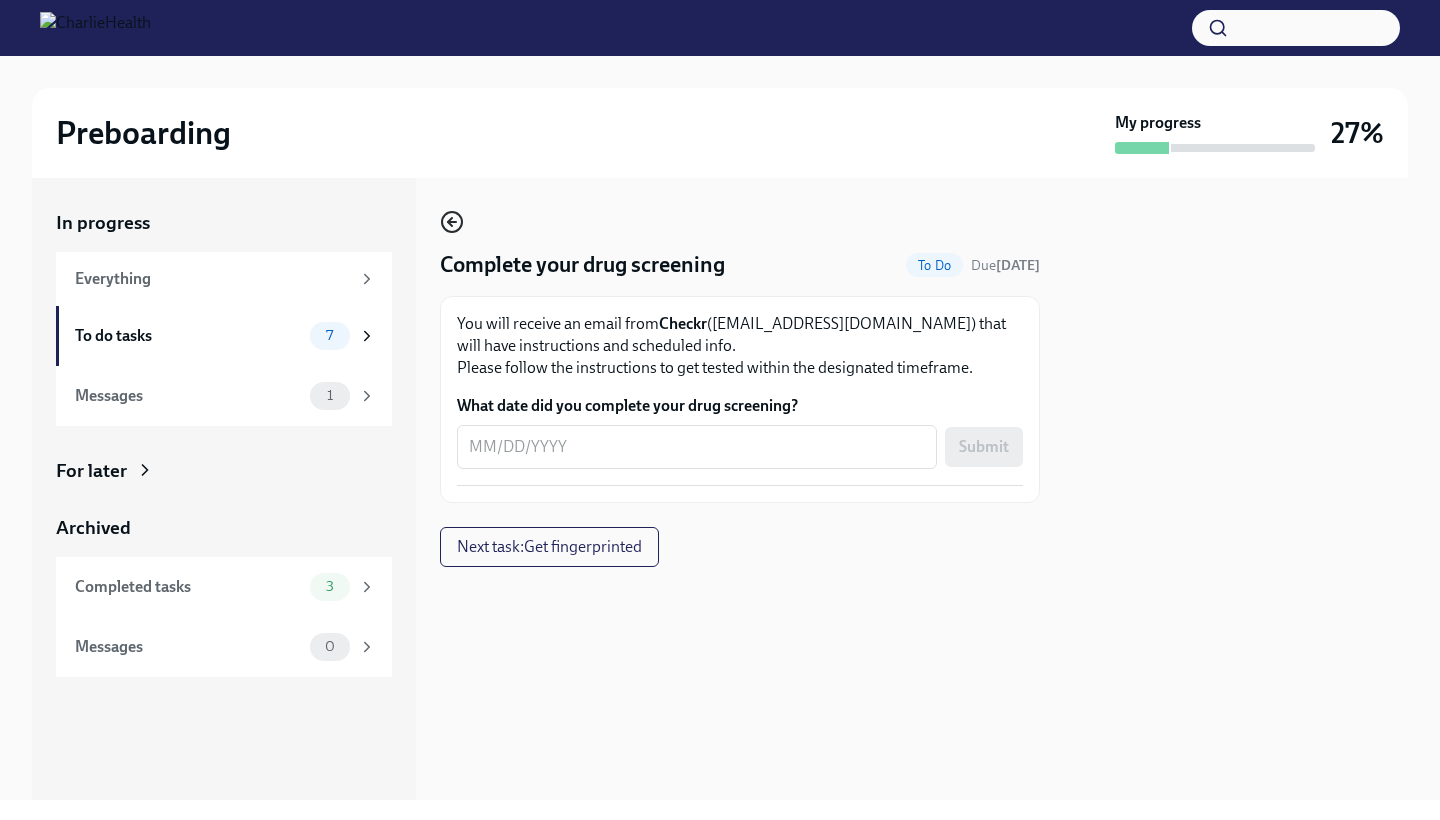 click 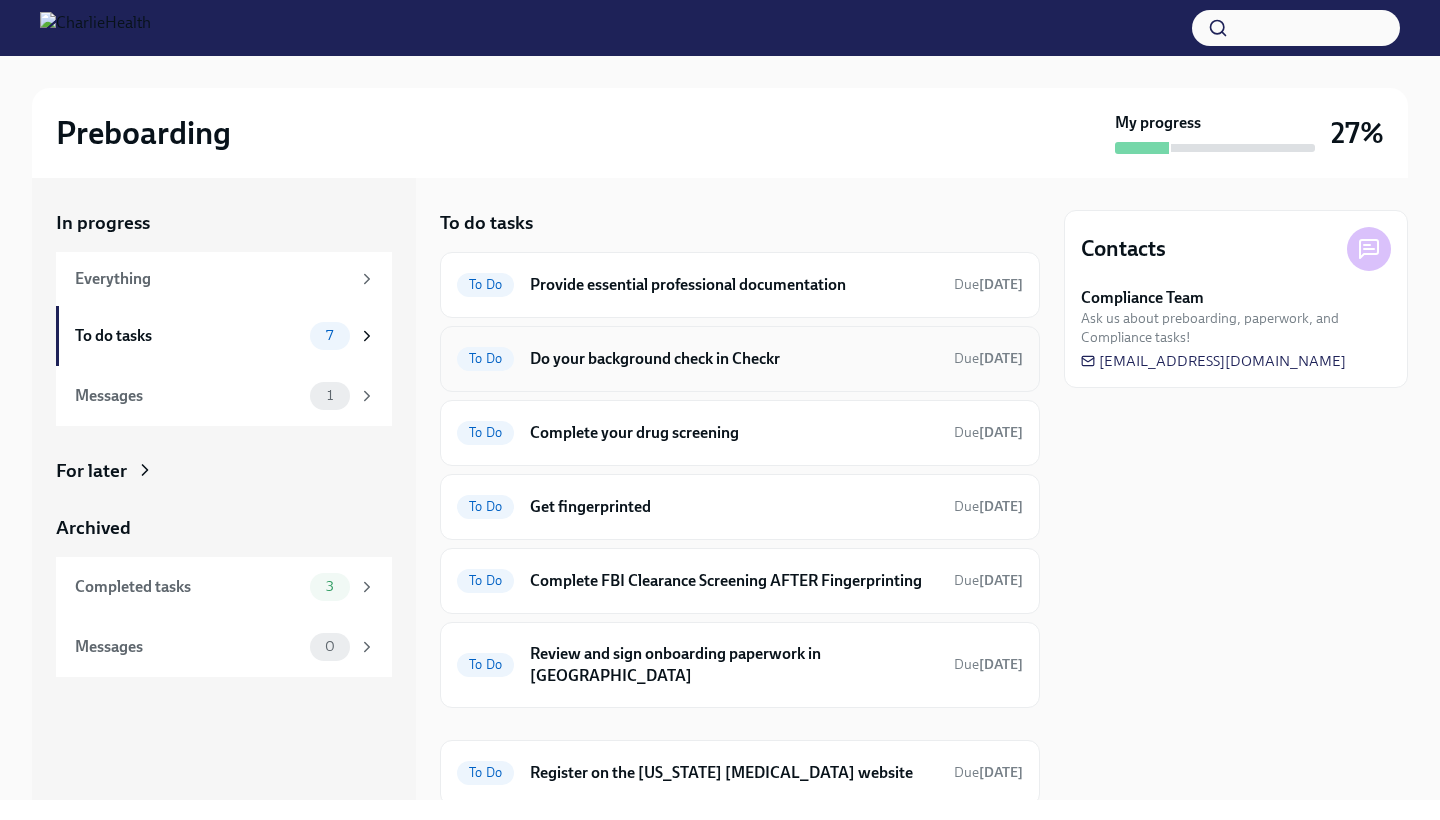 click on "Do your background check in Checkr" at bounding box center (734, 359) 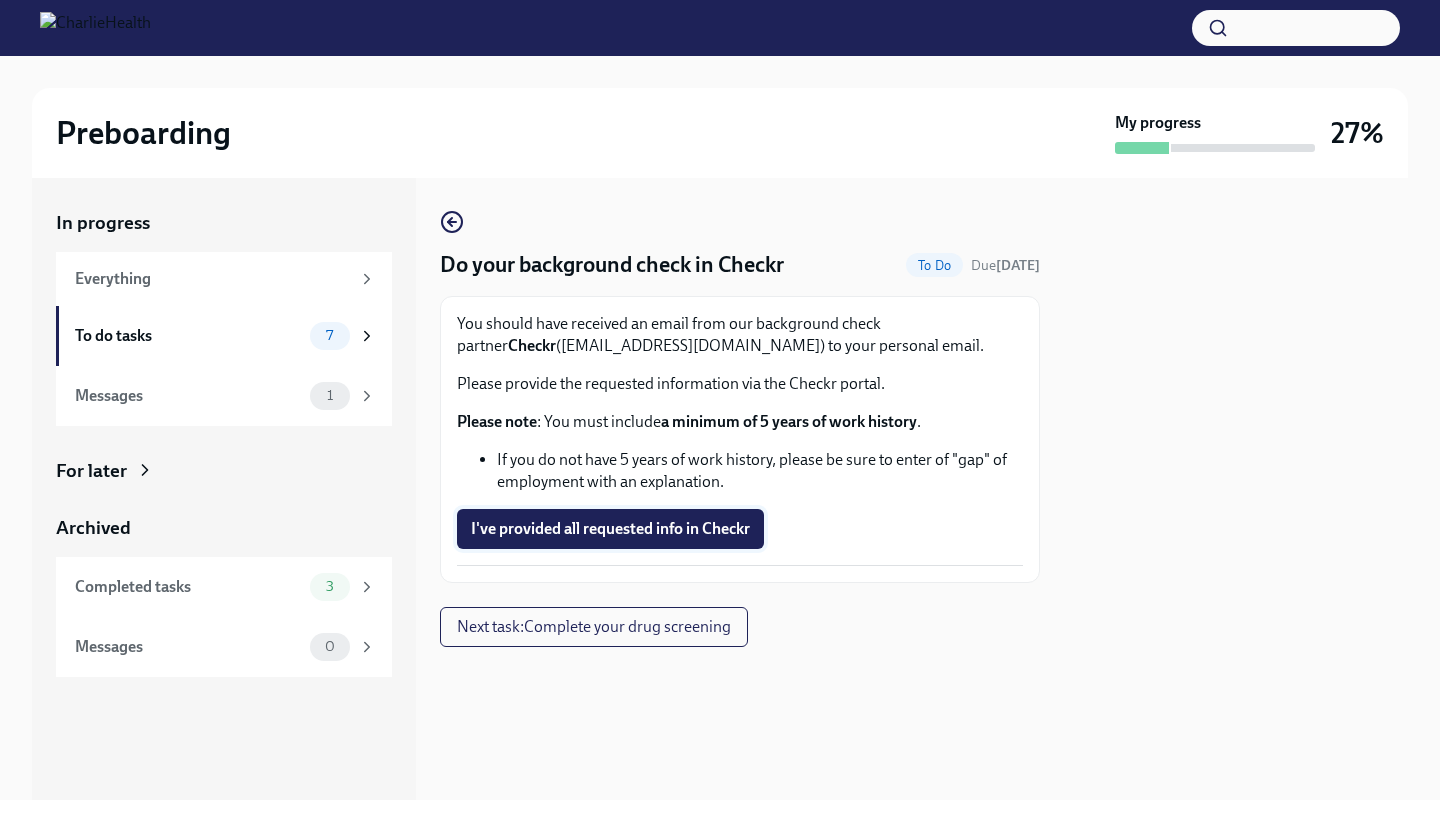 click on "I've provided all requested info in Checkr" at bounding box center [610, 529] 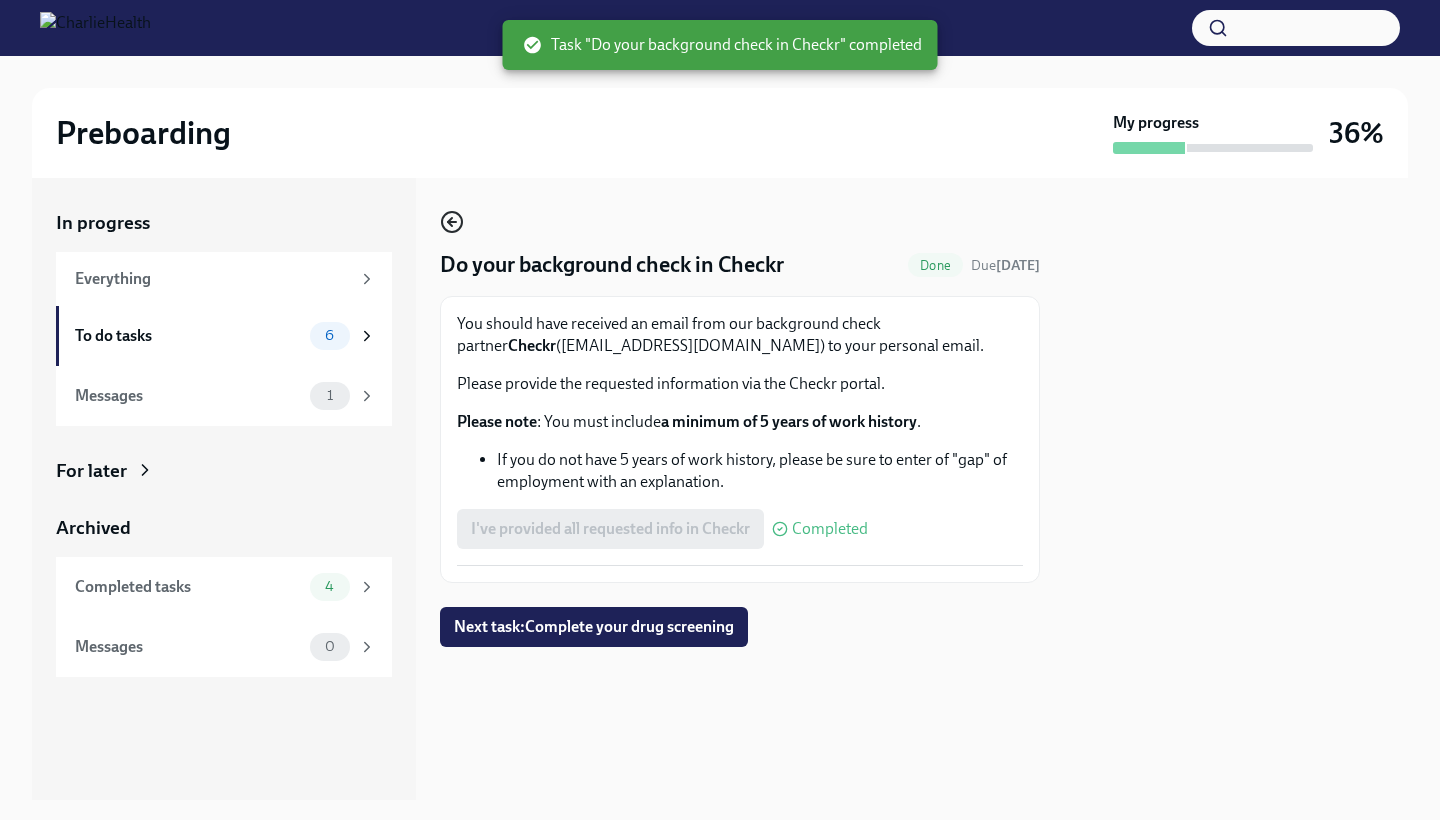 click 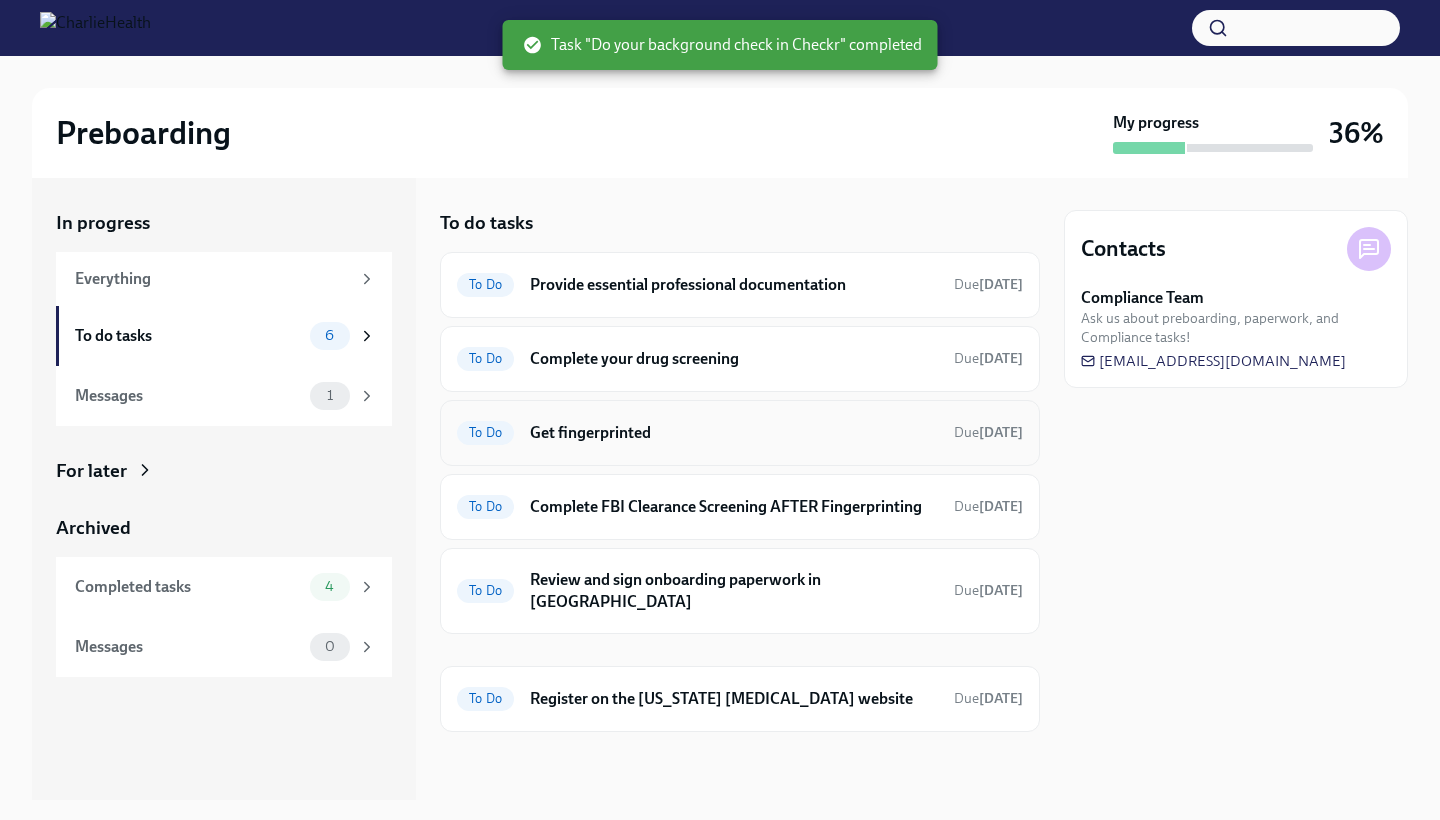 click on "Get fingerprinted" at bounding box center [734, 433] 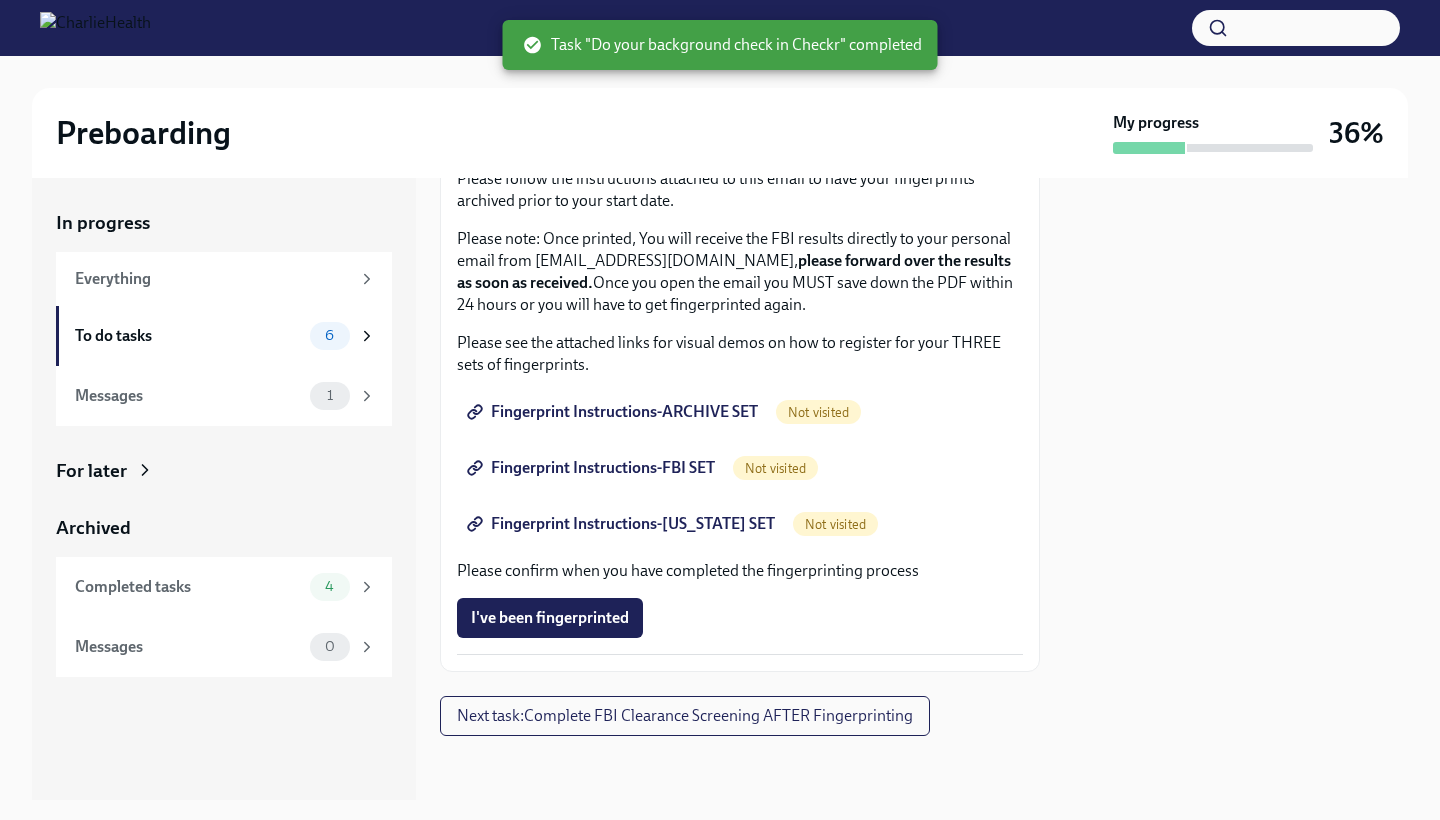 scroll, scrollTop: 205, scrollLeft: 0, axis: vertical 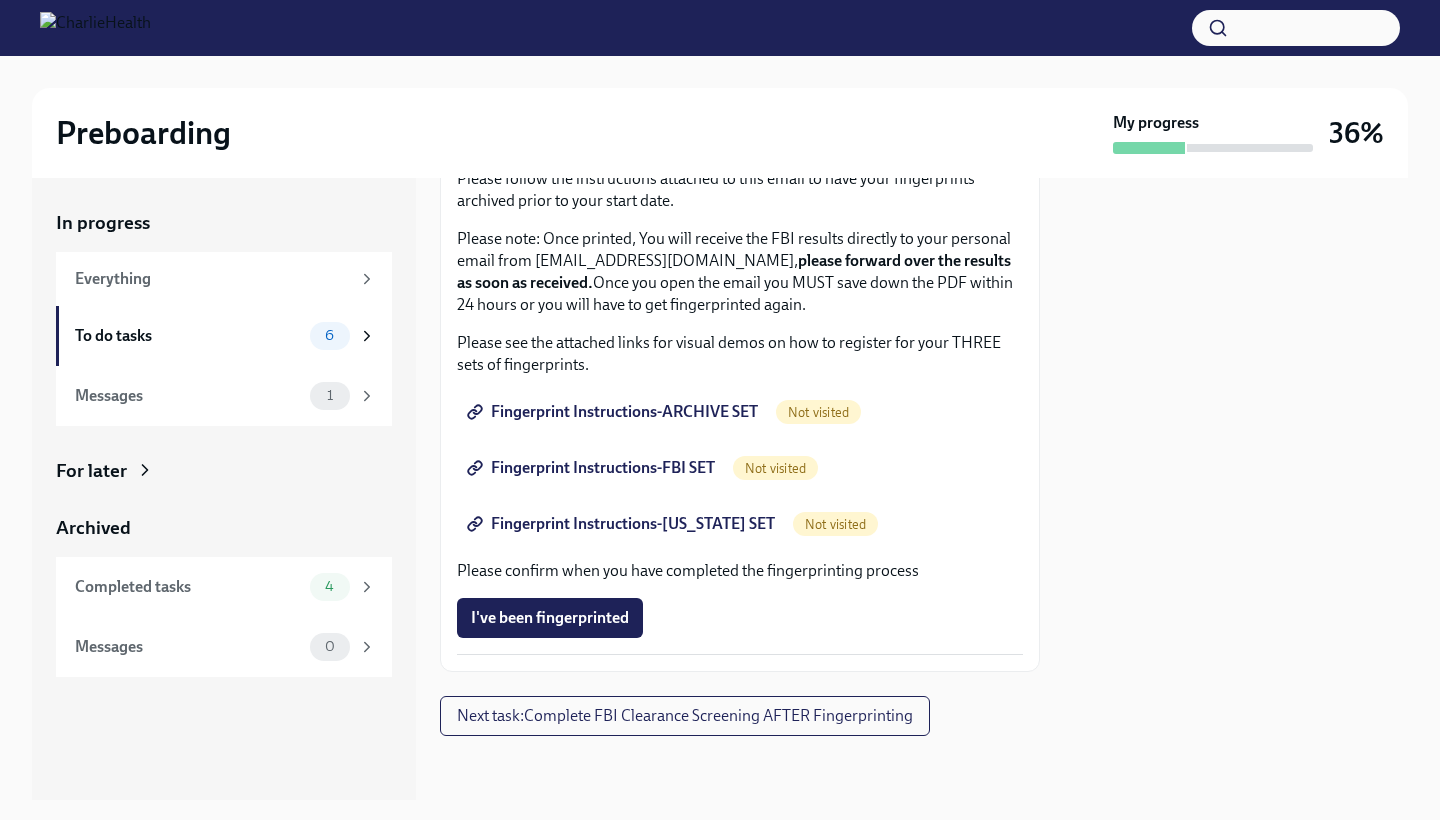 click on "Not visited" at bounding box center (818, 412) 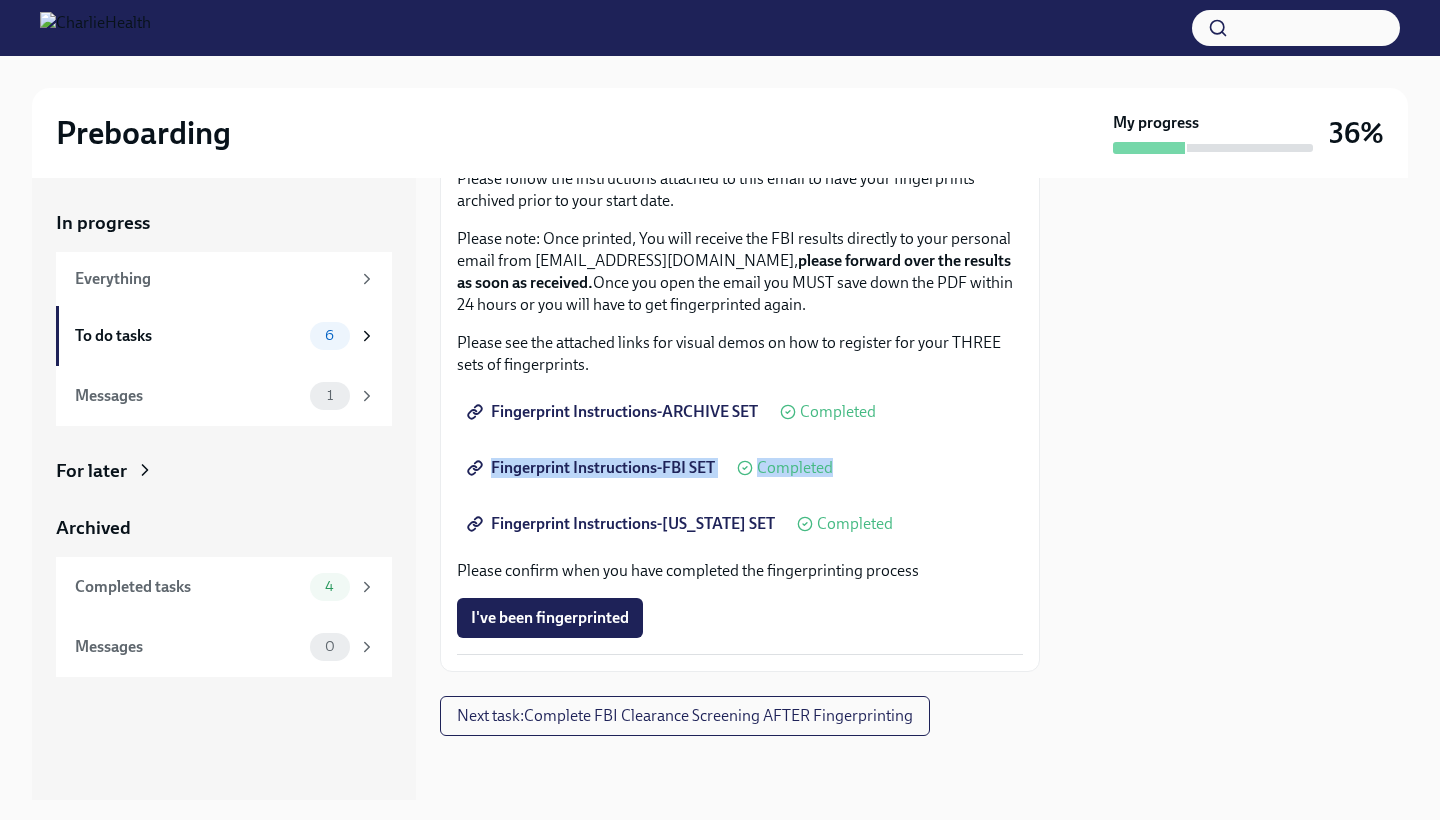 scroll, scrollTop: 205, scrollLeft: 0, axis: vertical 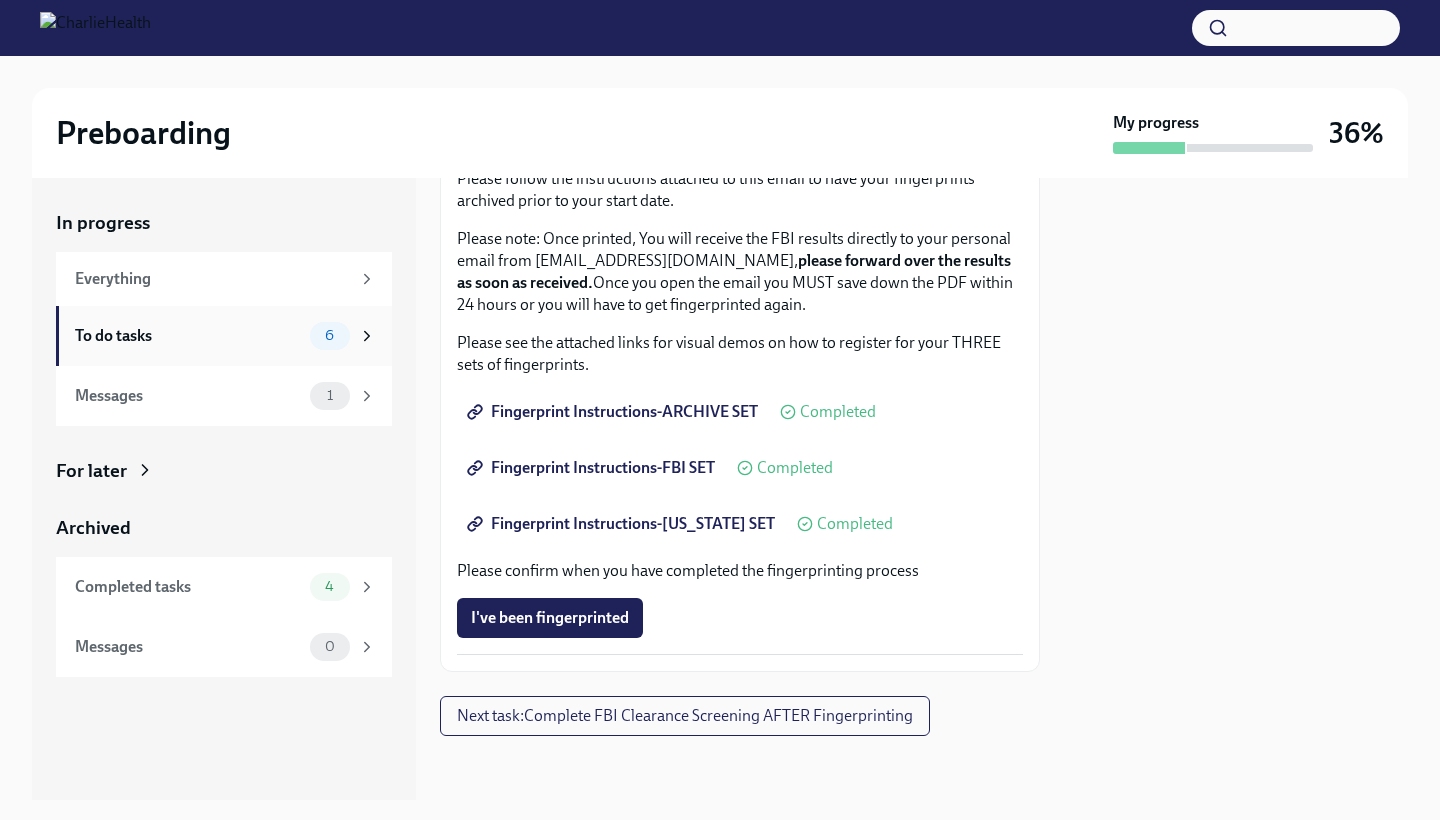 click on "To do tasks 6" at bounding box center [225, 336] 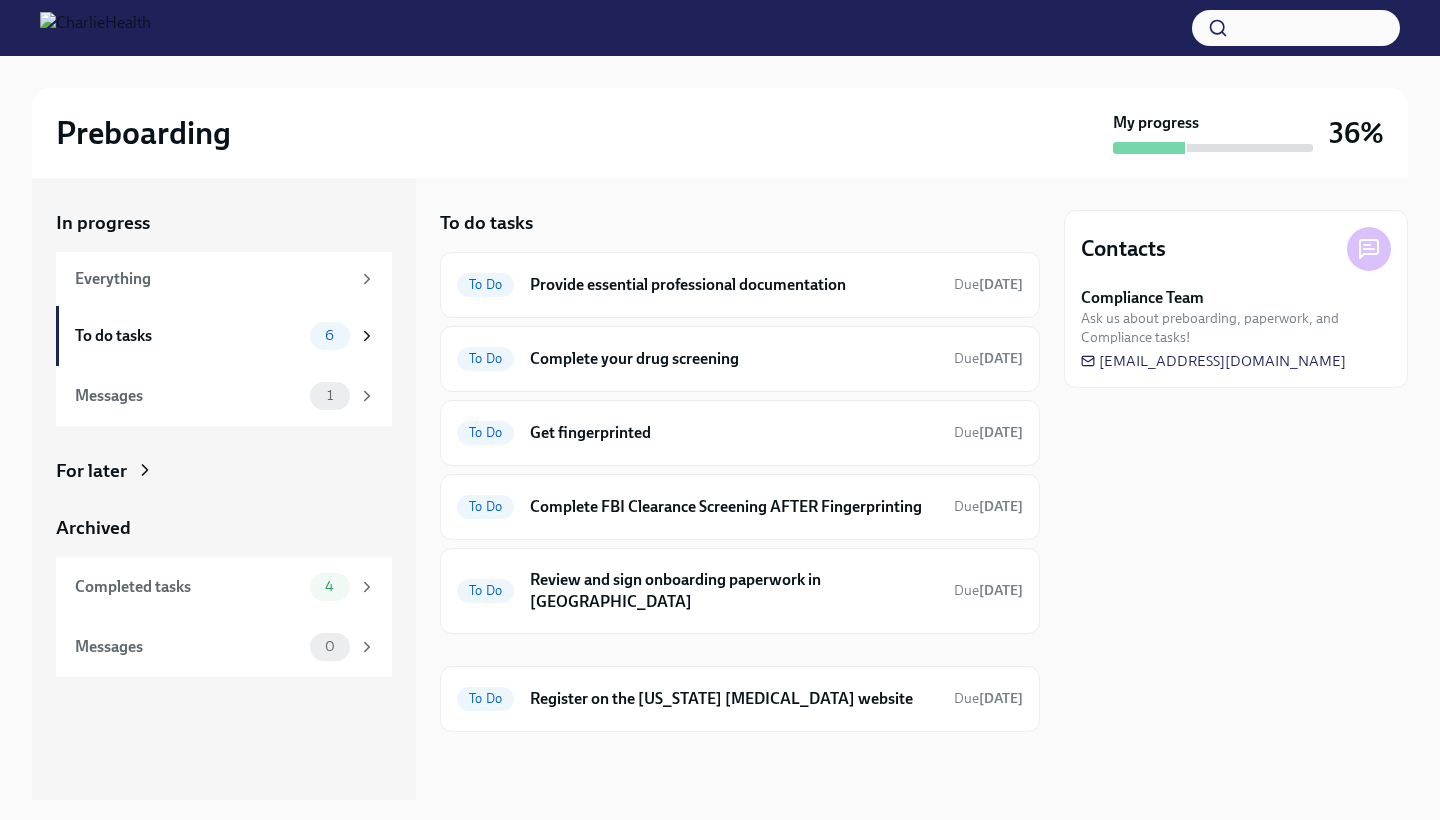scroll, scrollTop: 0, scrollLeft: 0, axis: both 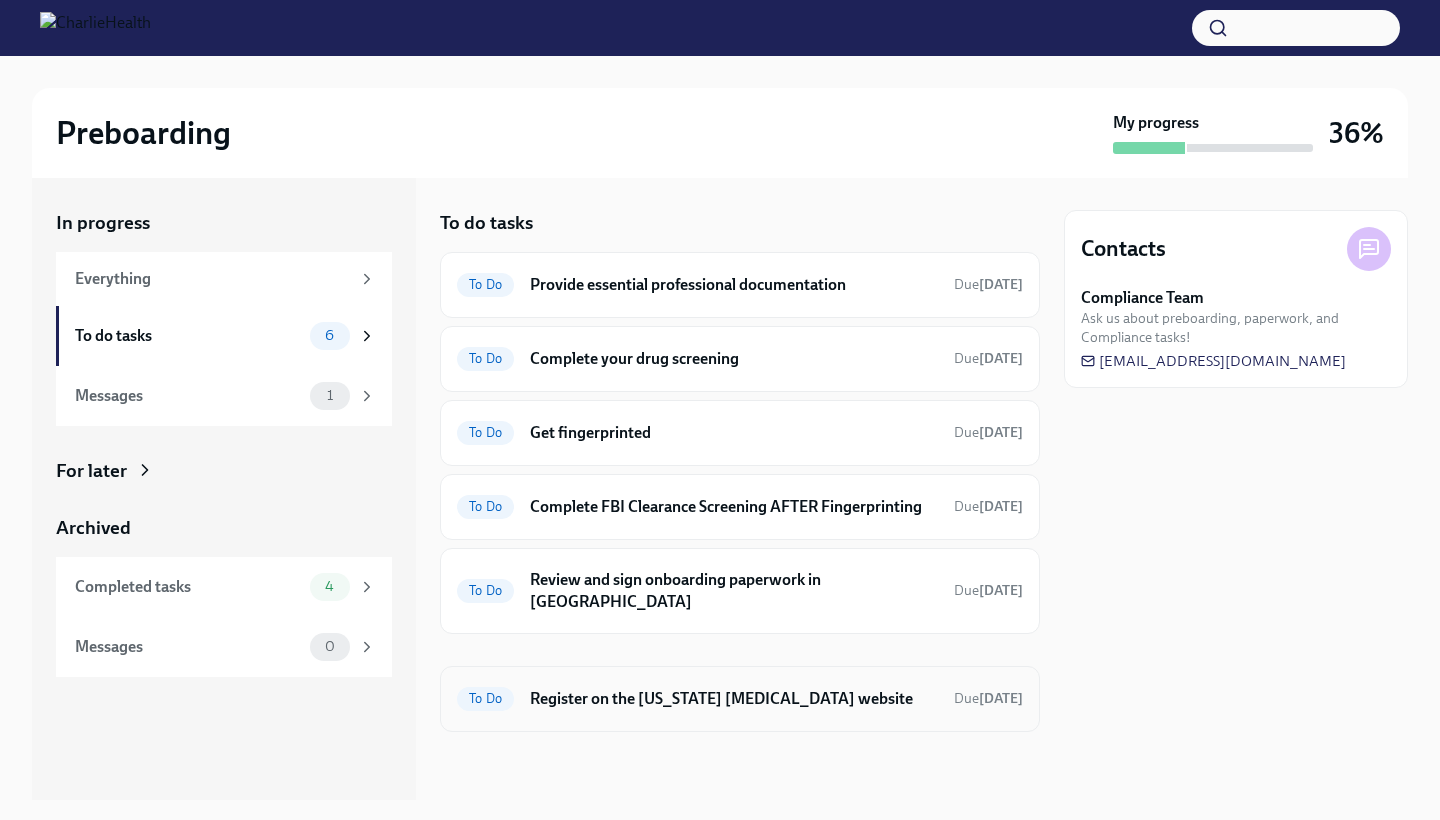 click on "Register on the [US_STATE] [MEDICAL_DATA] website" at bounding box center [734, 699] 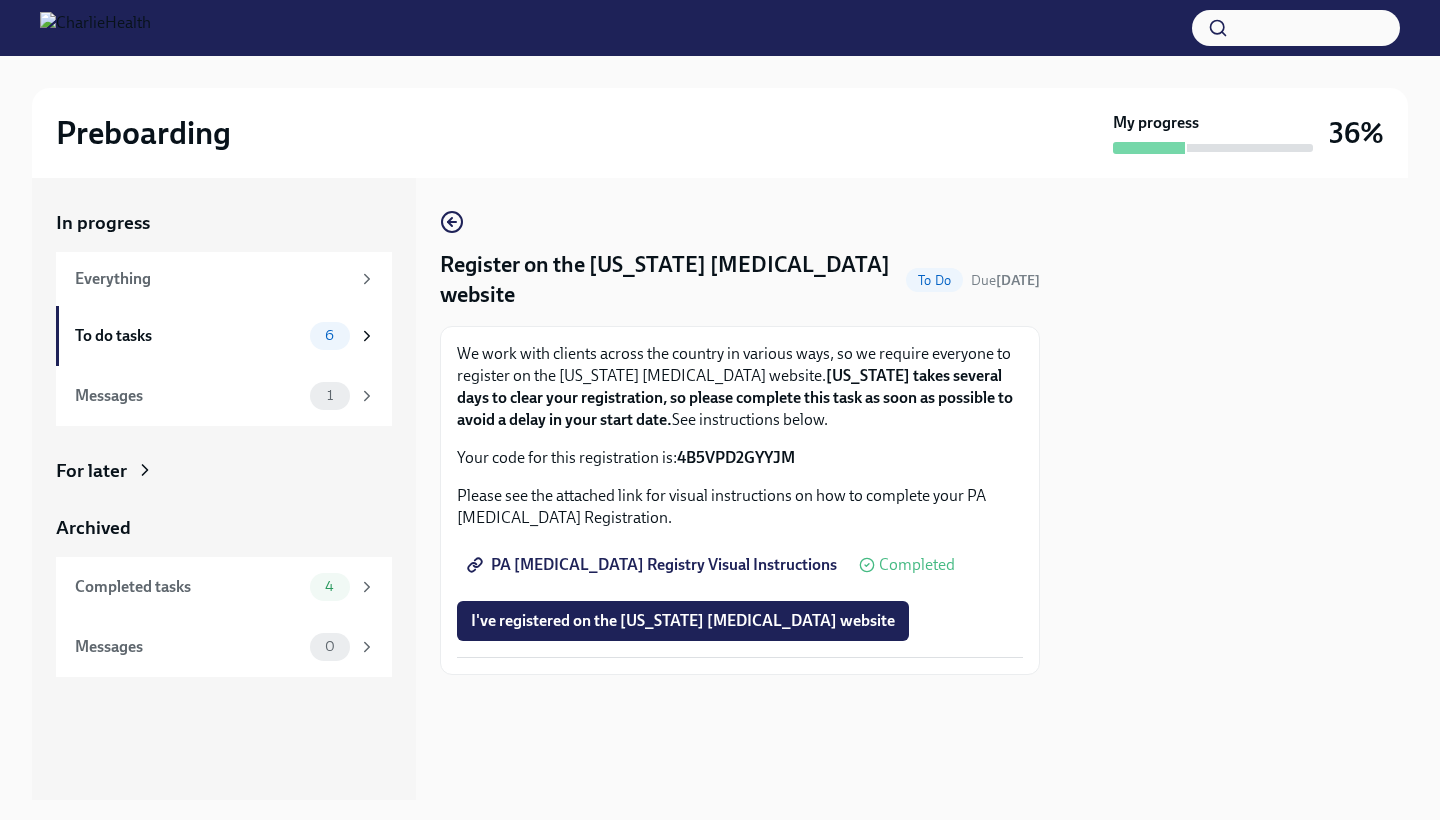 drag, startPoint x: 807, startPoint y: 455, endPoint x: 680, endPoint y: 455, distance: 127 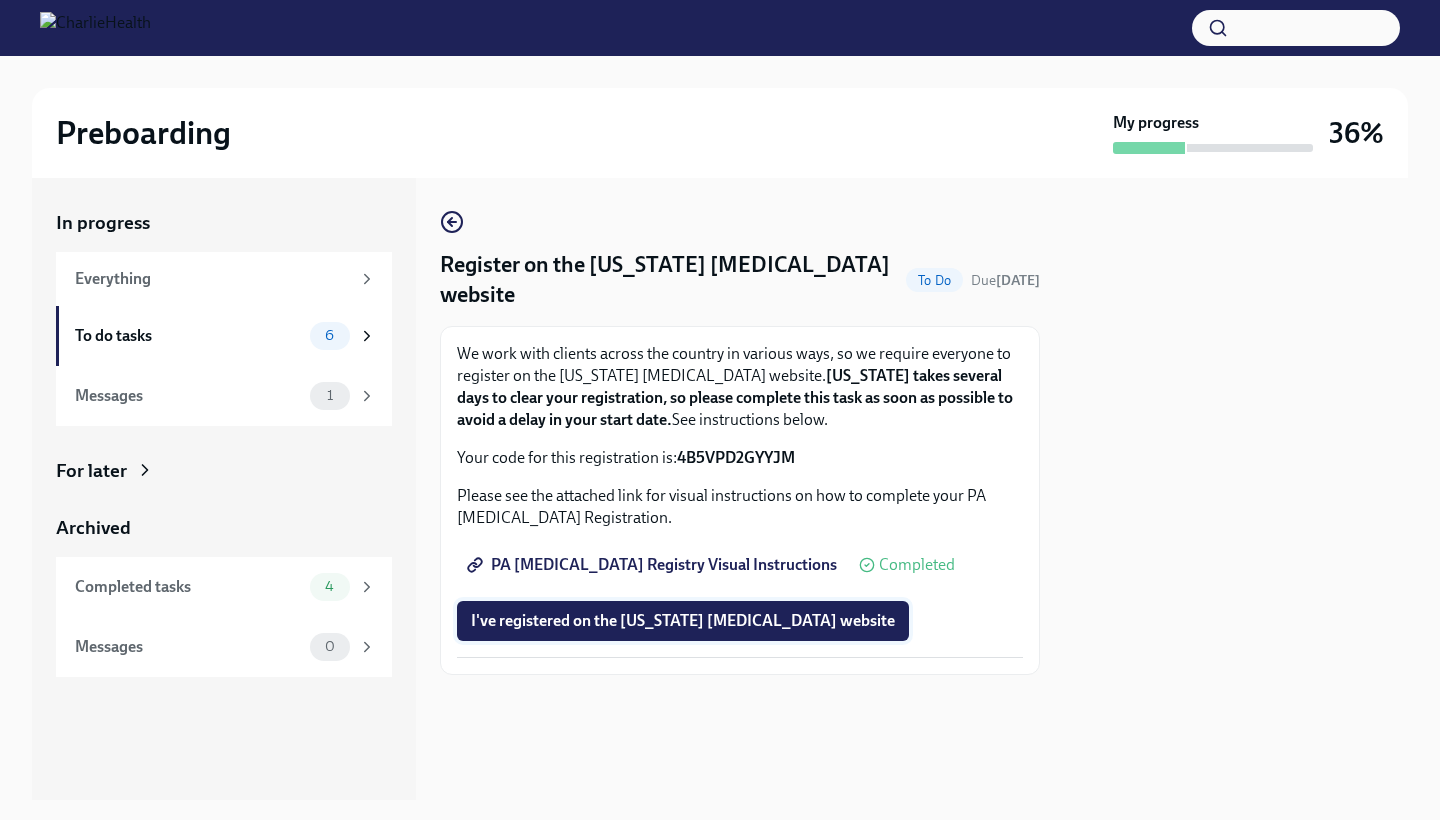 scroll, scrollTop: 0, scrollLeft: 0, axis: both 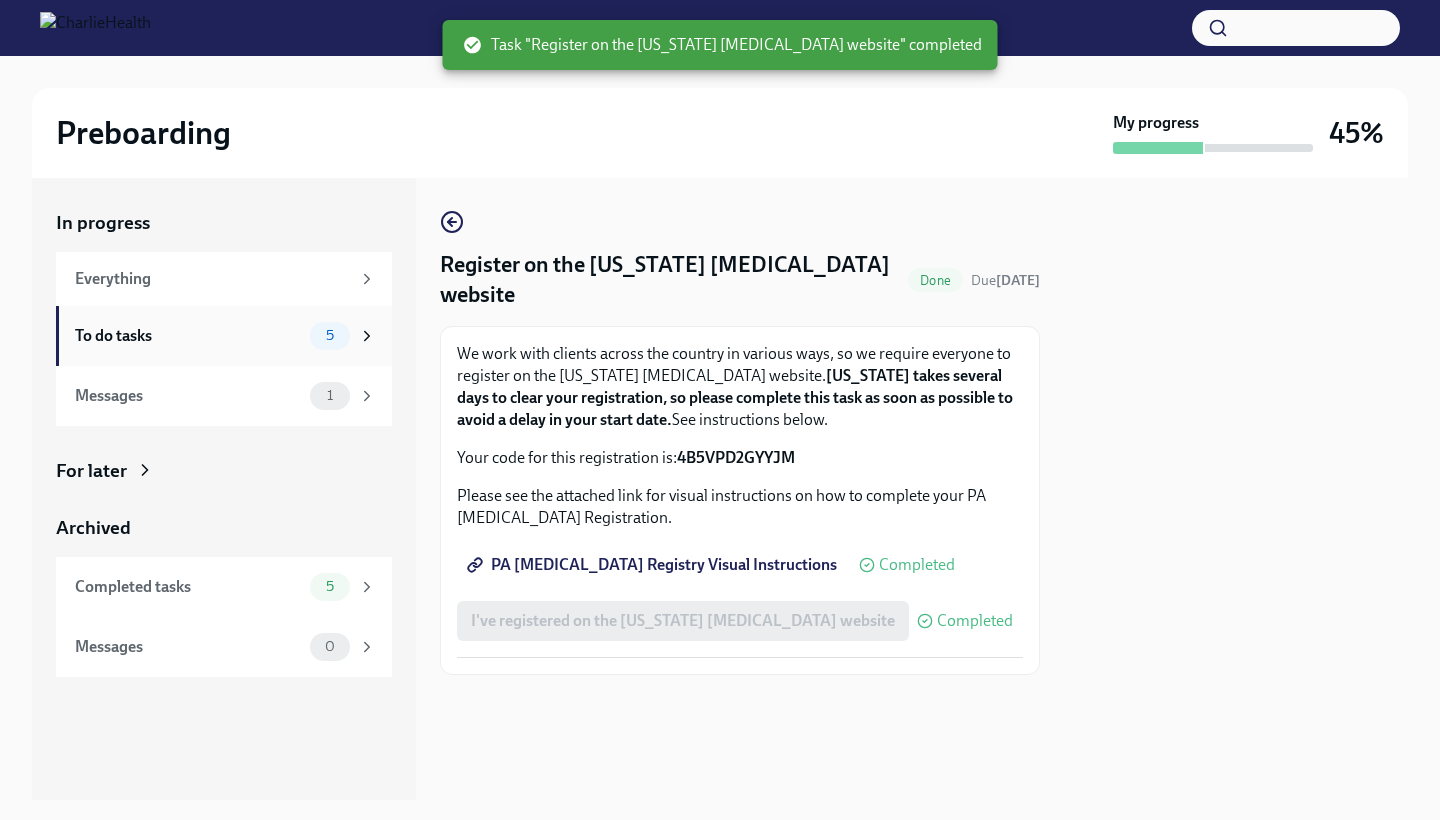 click on "To do tasks" at bounding box center [188, 336] 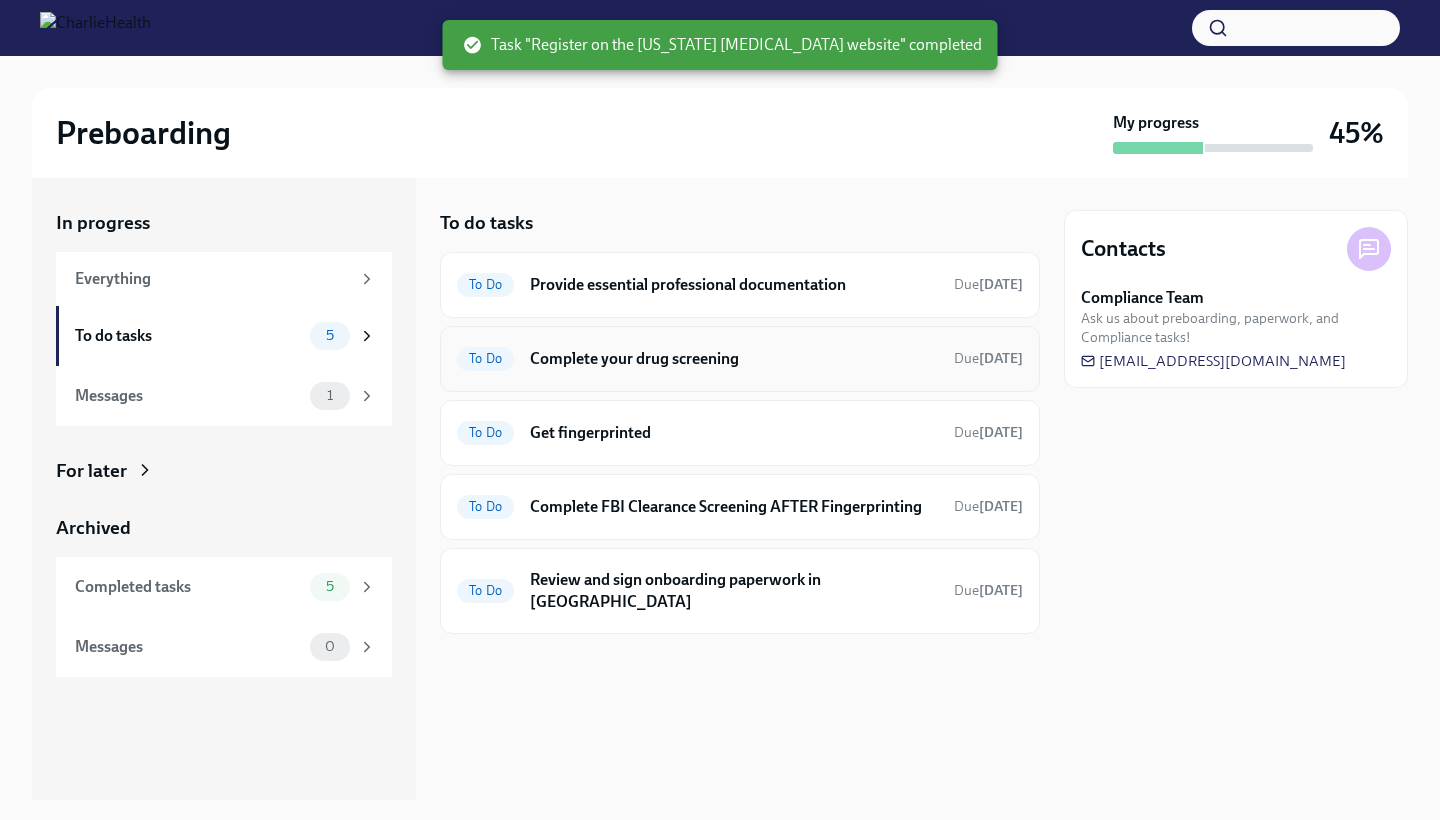click on "To Do Complete your drug screening Due  [DATE]" at bounding box center (740, 359) 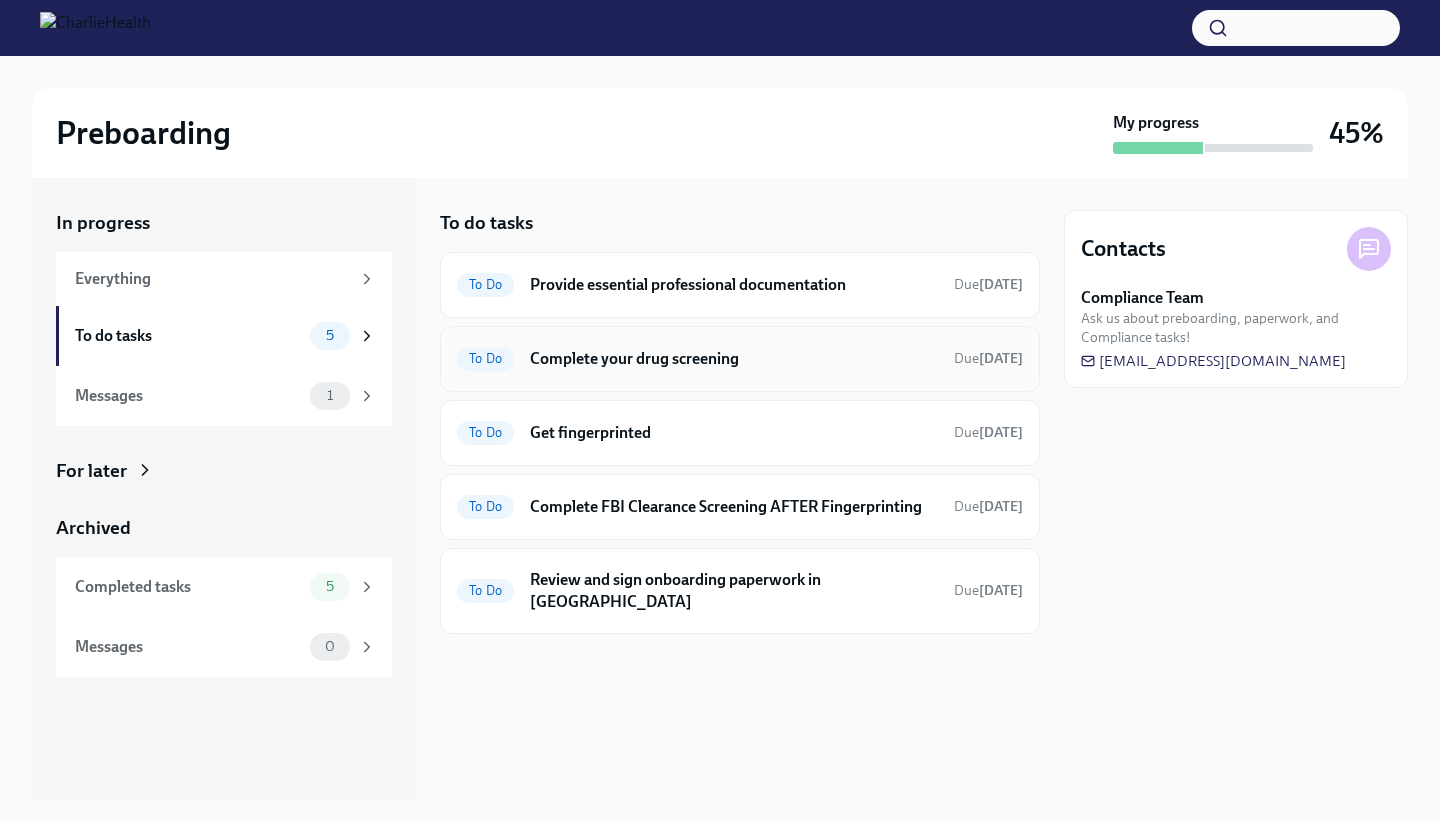 click on "Complete your drug screening" at bounding box center (734, 359) 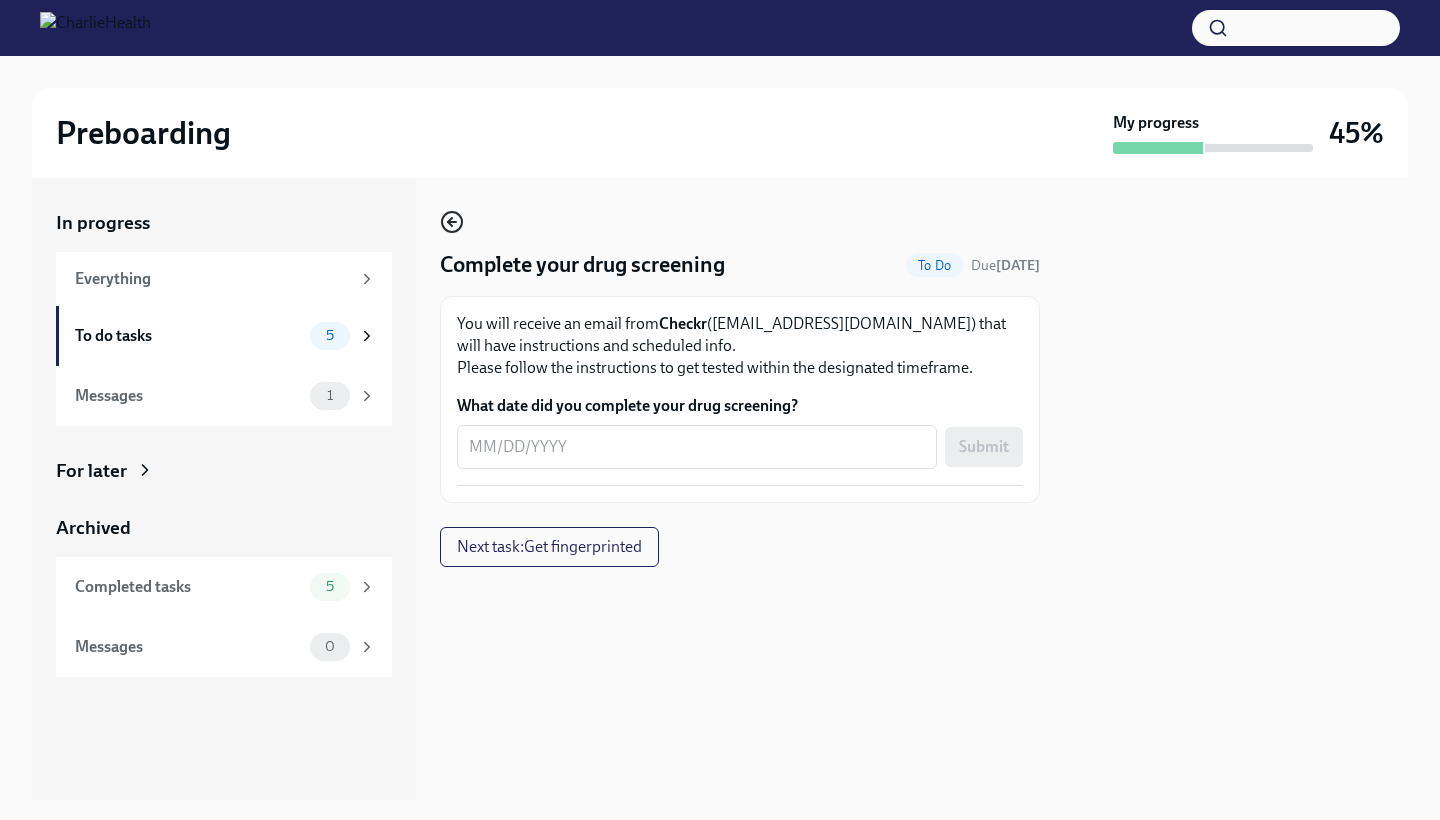click 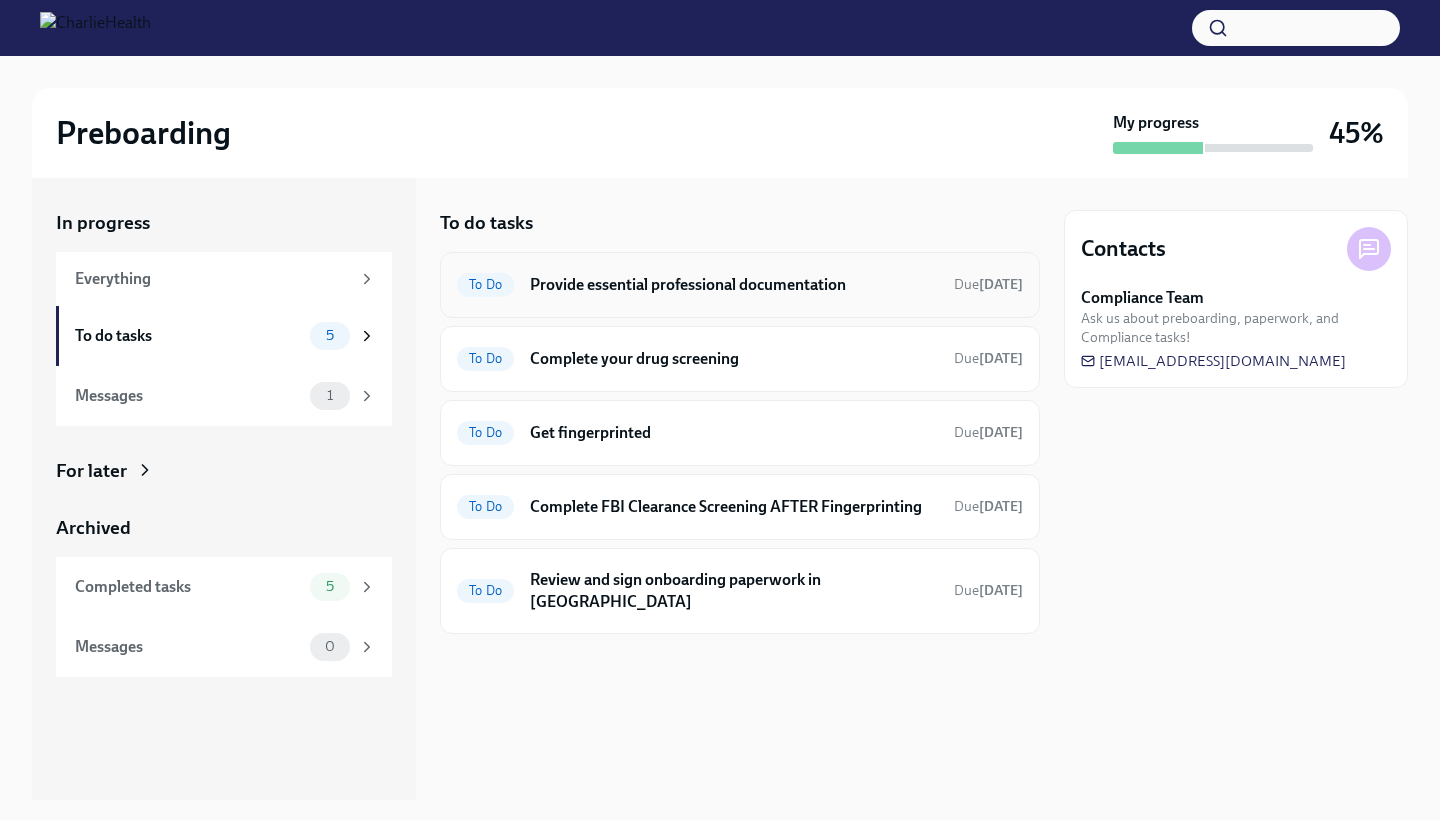 click on "To Do Provide essential professional documentation Due  [DATE]" at bounding box center (740, 285) 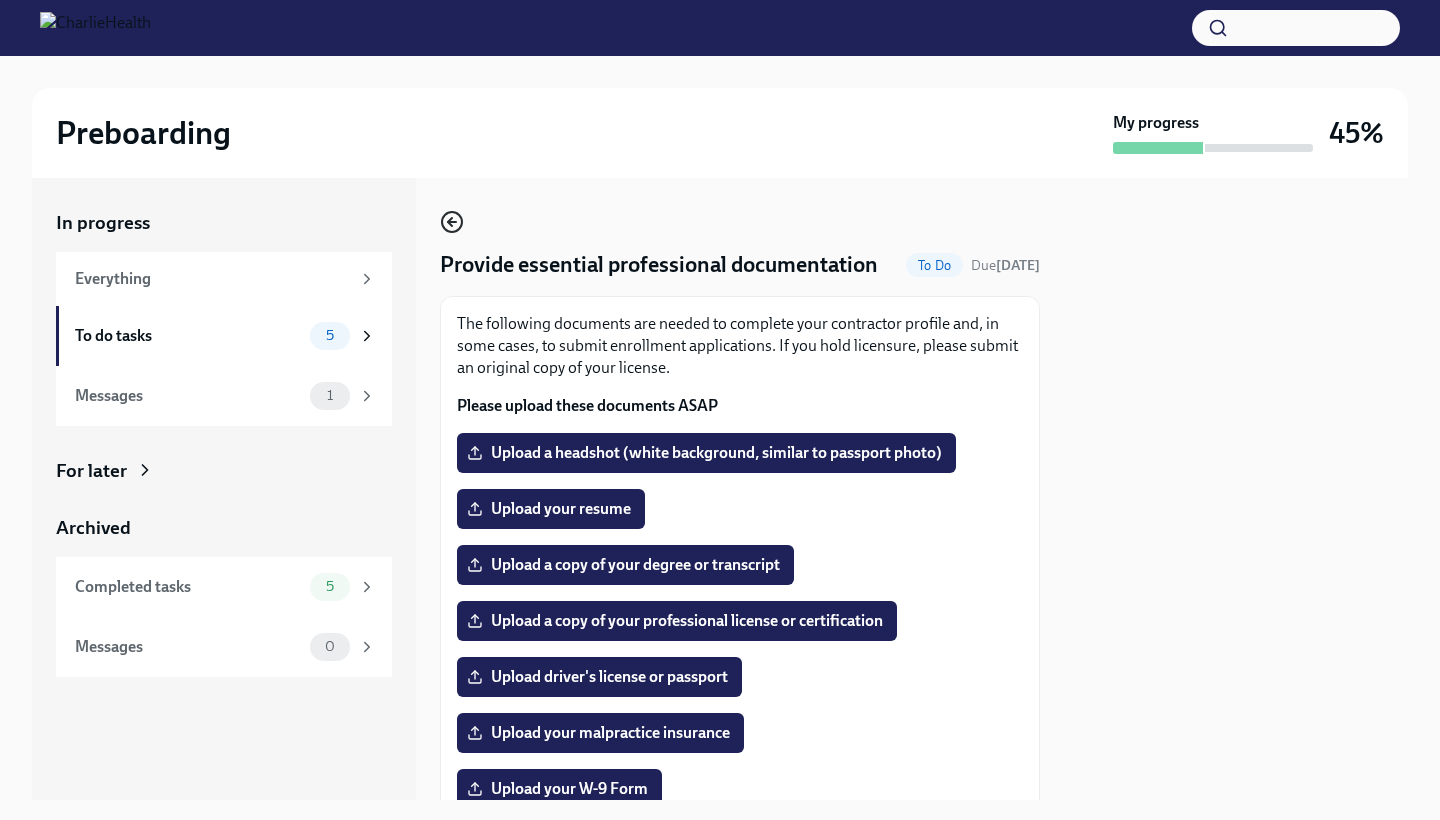 click 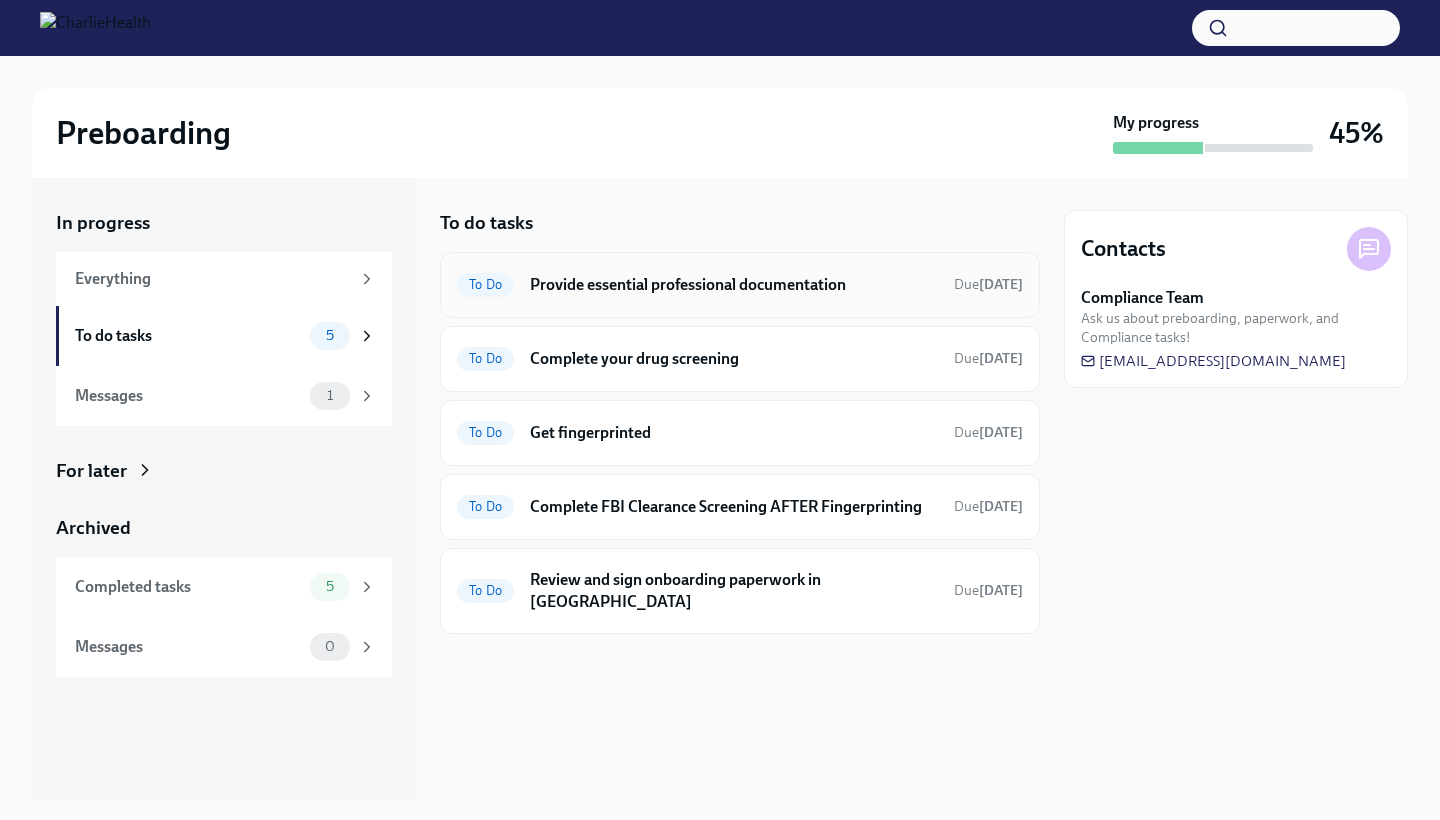 click on "Provide essential professional documentation" at bounding box center [734, 285] 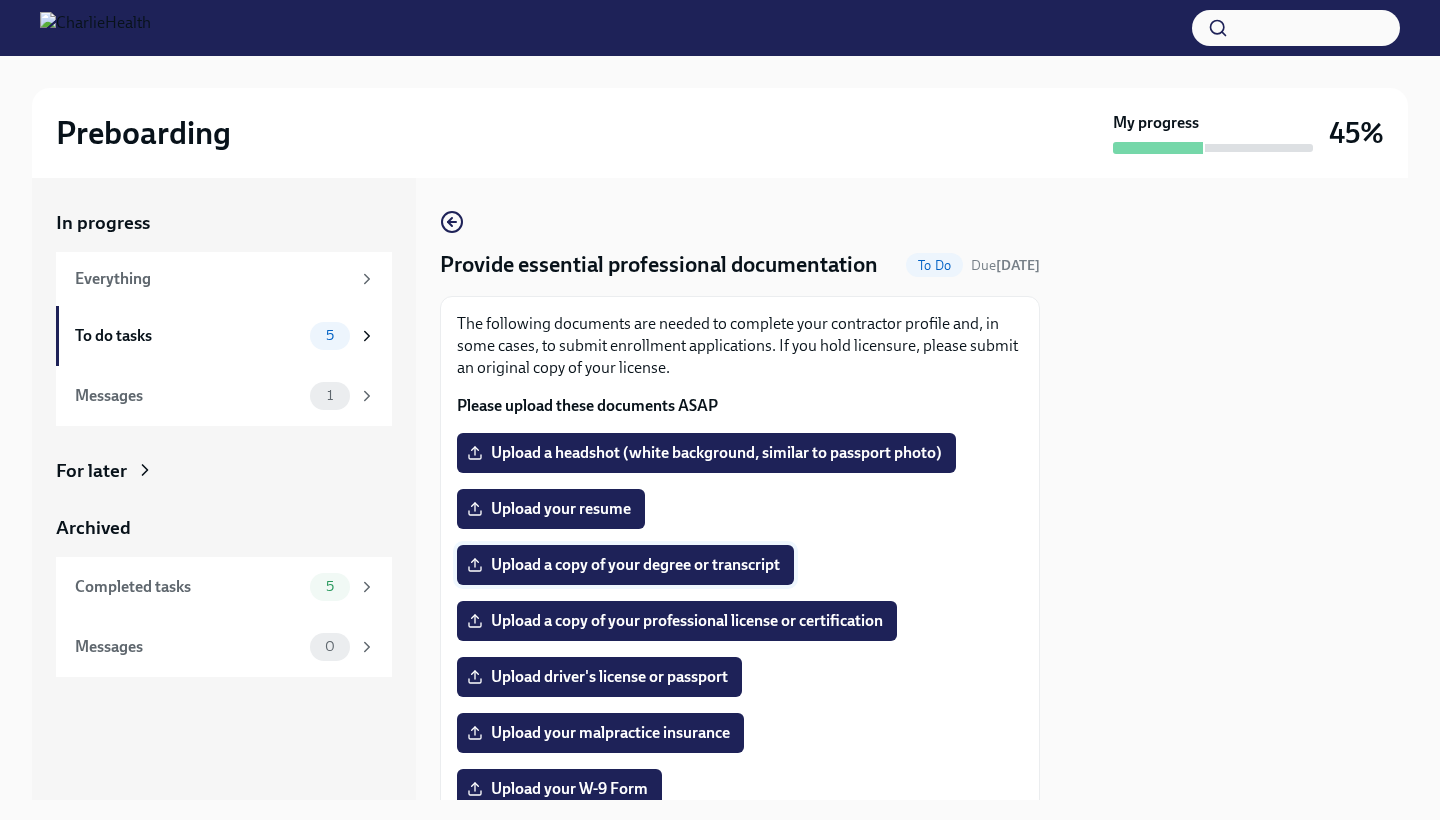 scroll, scrollTop: 0, scrollLeft: 0, axis: both 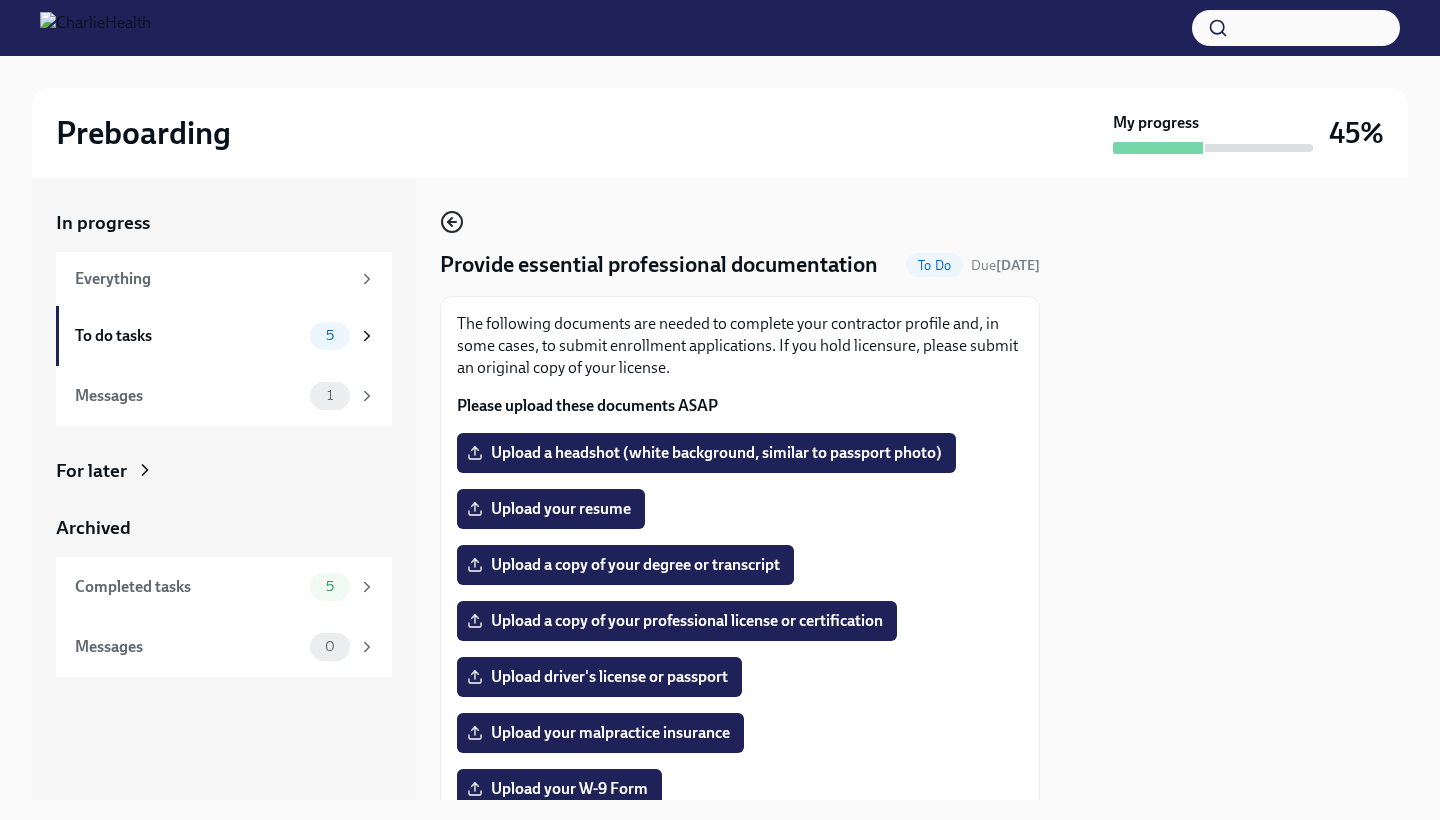click 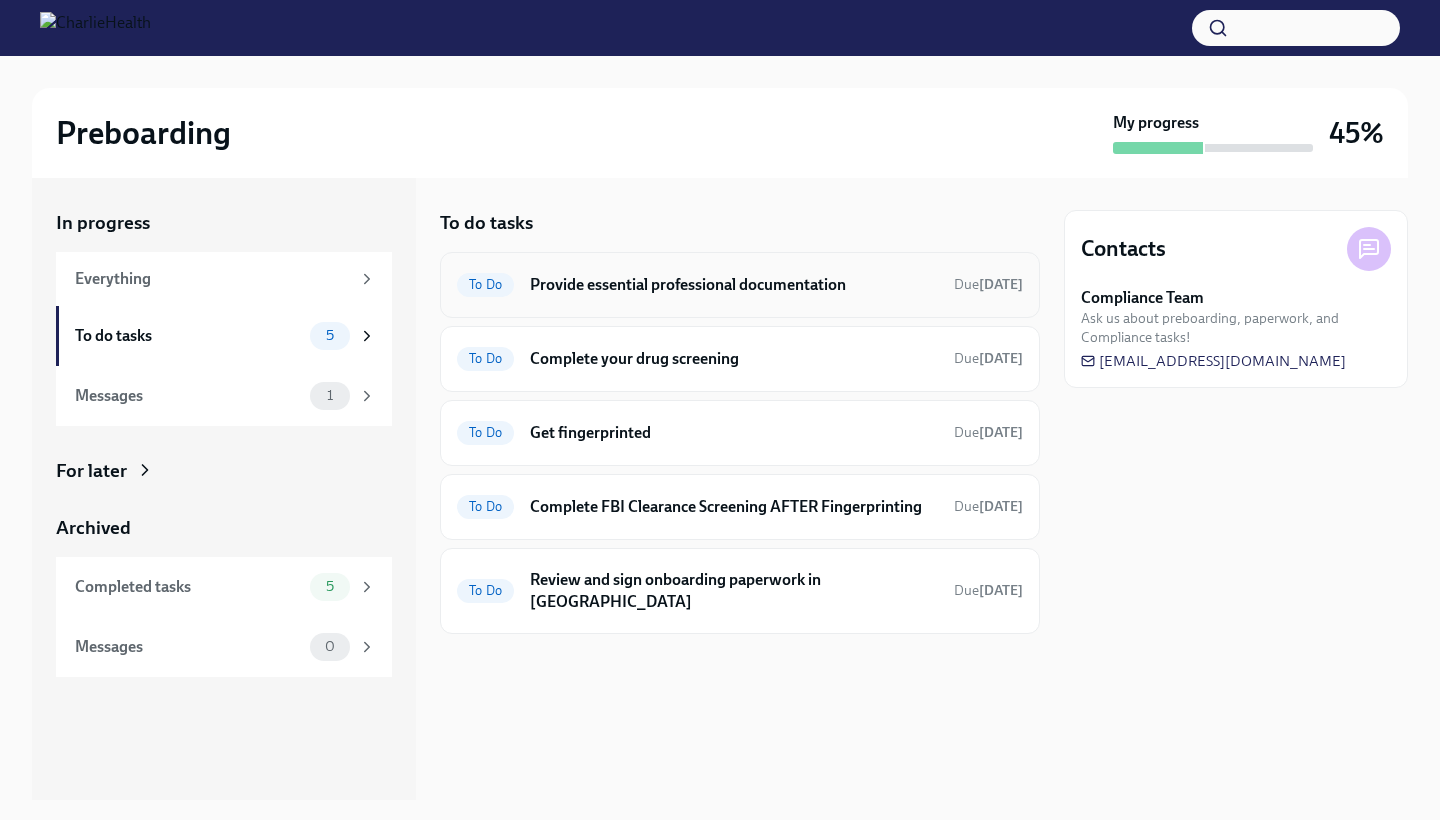 click on "Provide essential professional documentation" at bounding box center [734, 285] 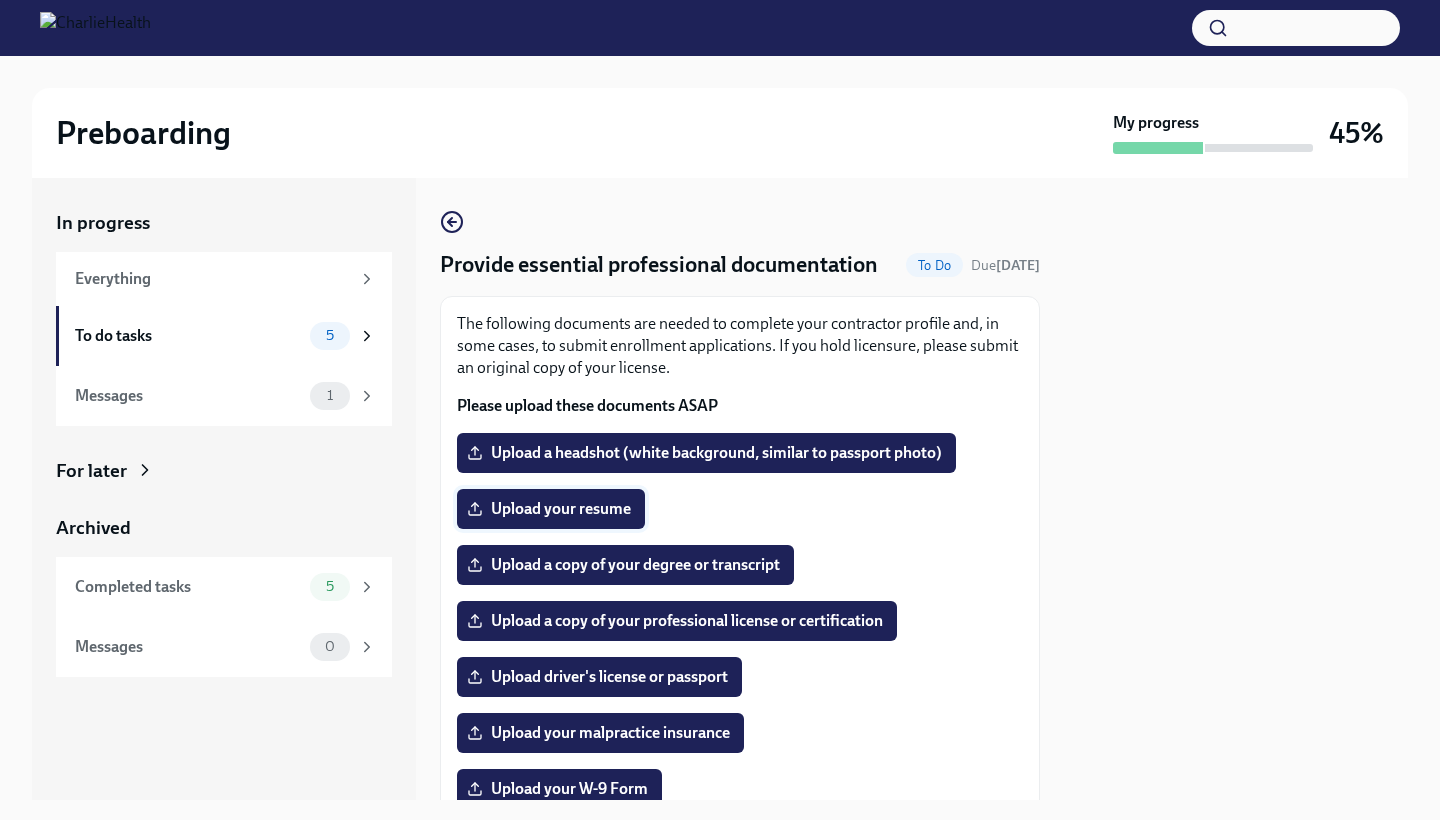 click on "Upload your resume" at bounding box center (551, 509) 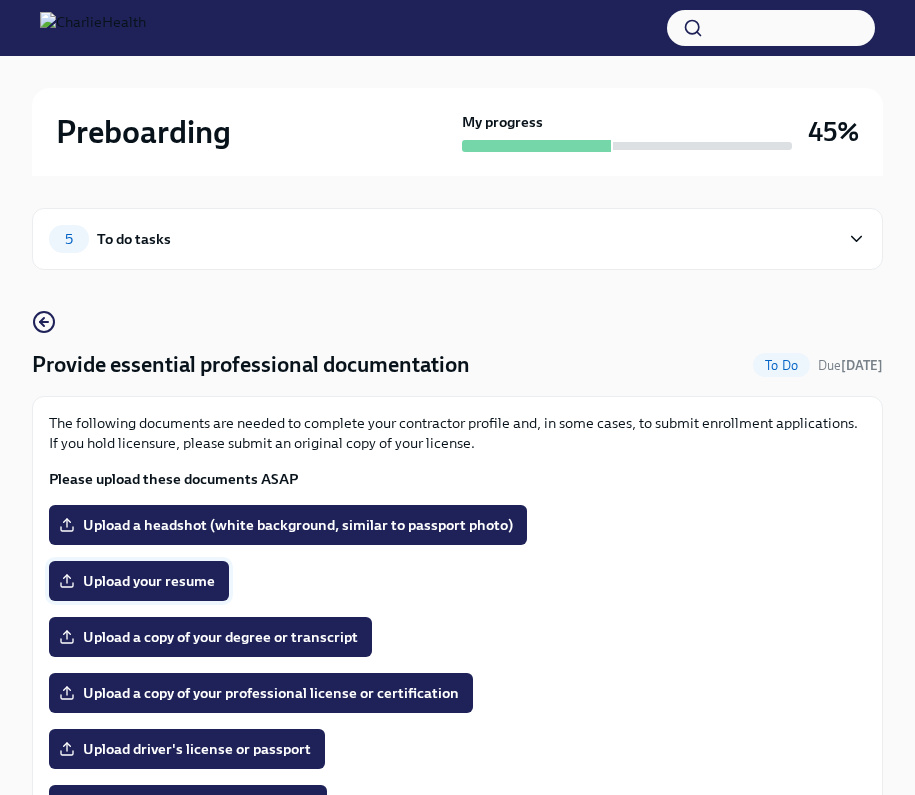 click on "Upload your resume" at bounding box center (139, 581) 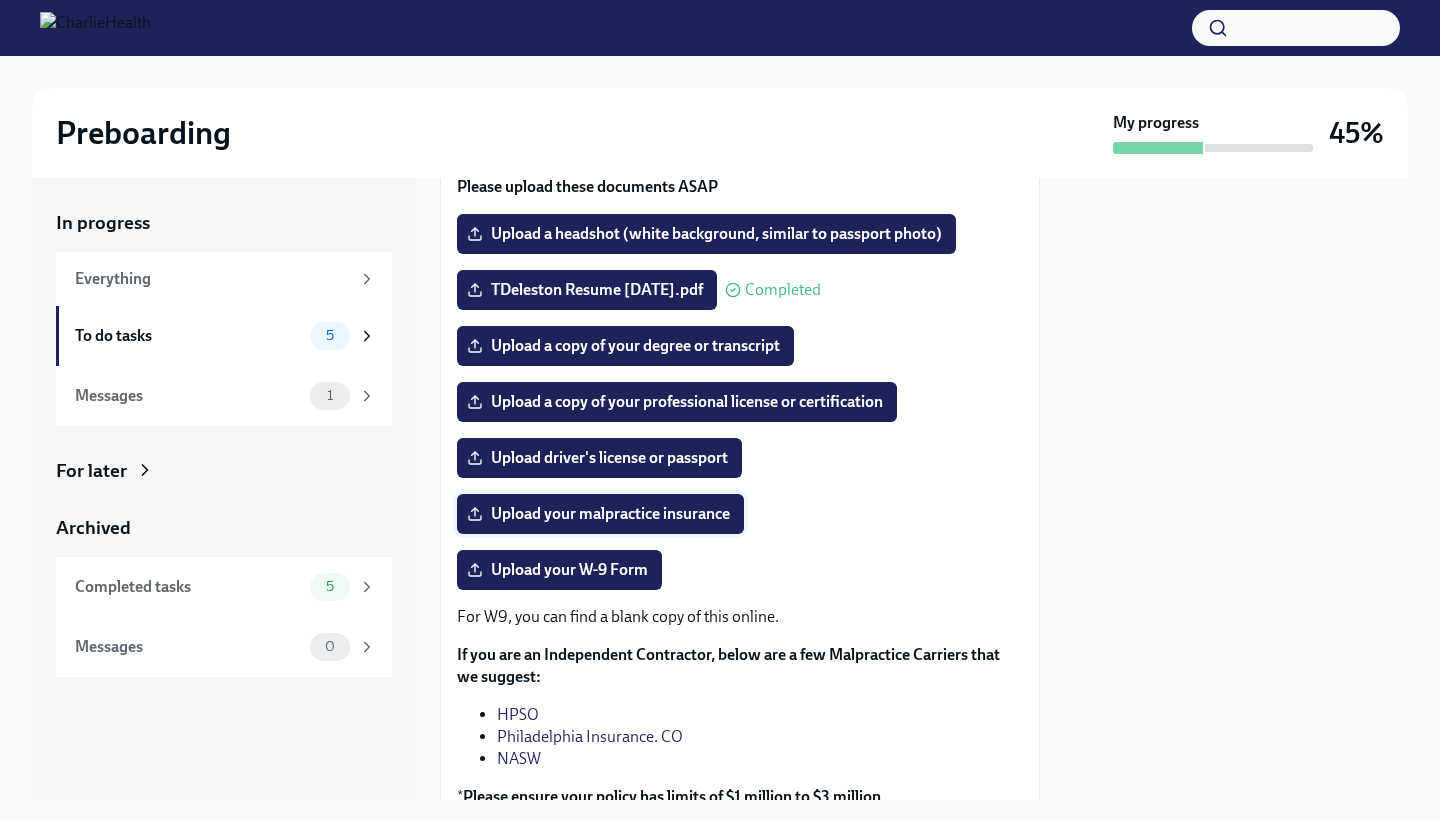 scroll, scrollTop: 221, scrollLeft: 0, axis: vertical 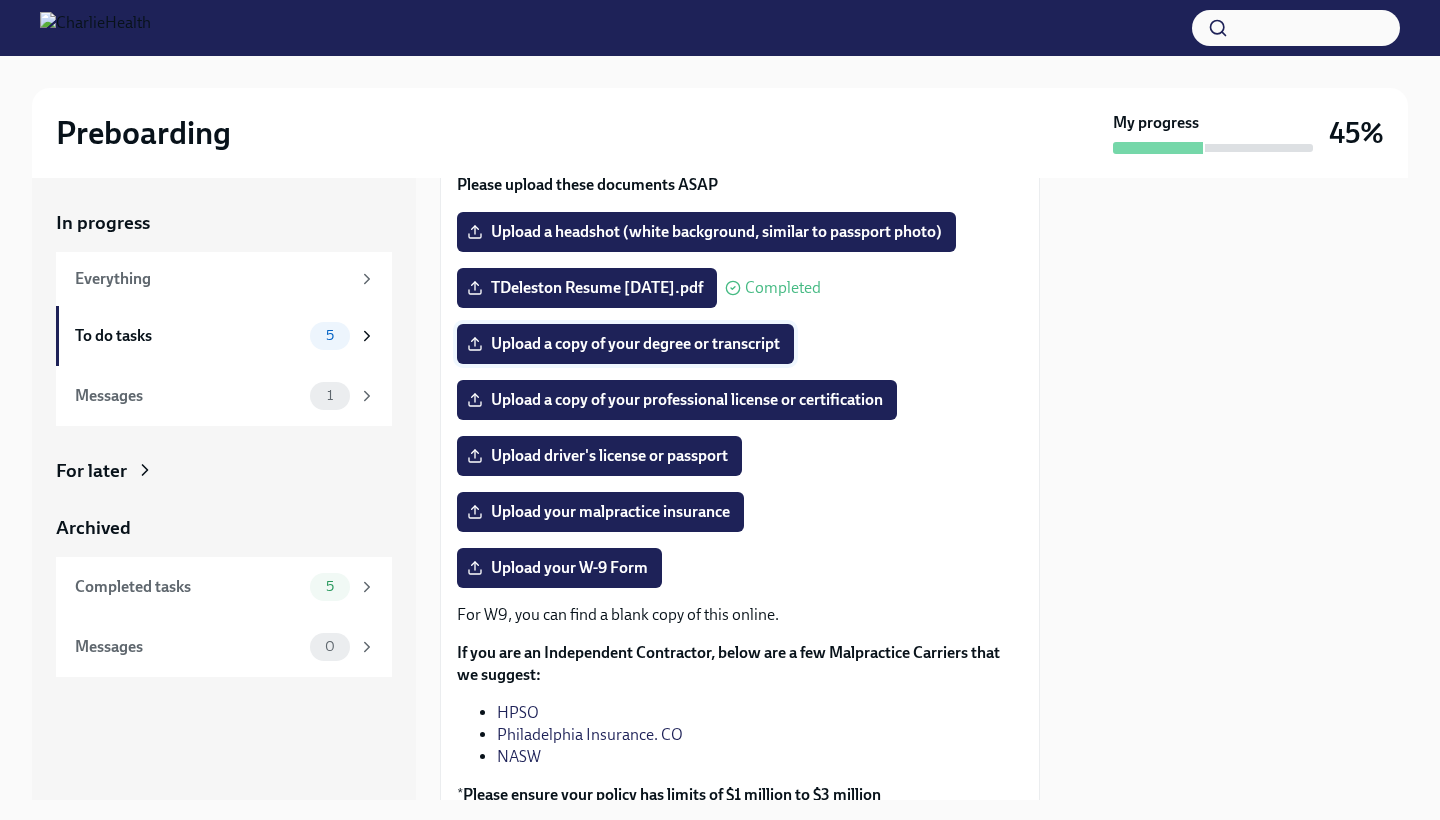click on "Upload a copy of your degree or transcript" at bounding box center [625, 344] 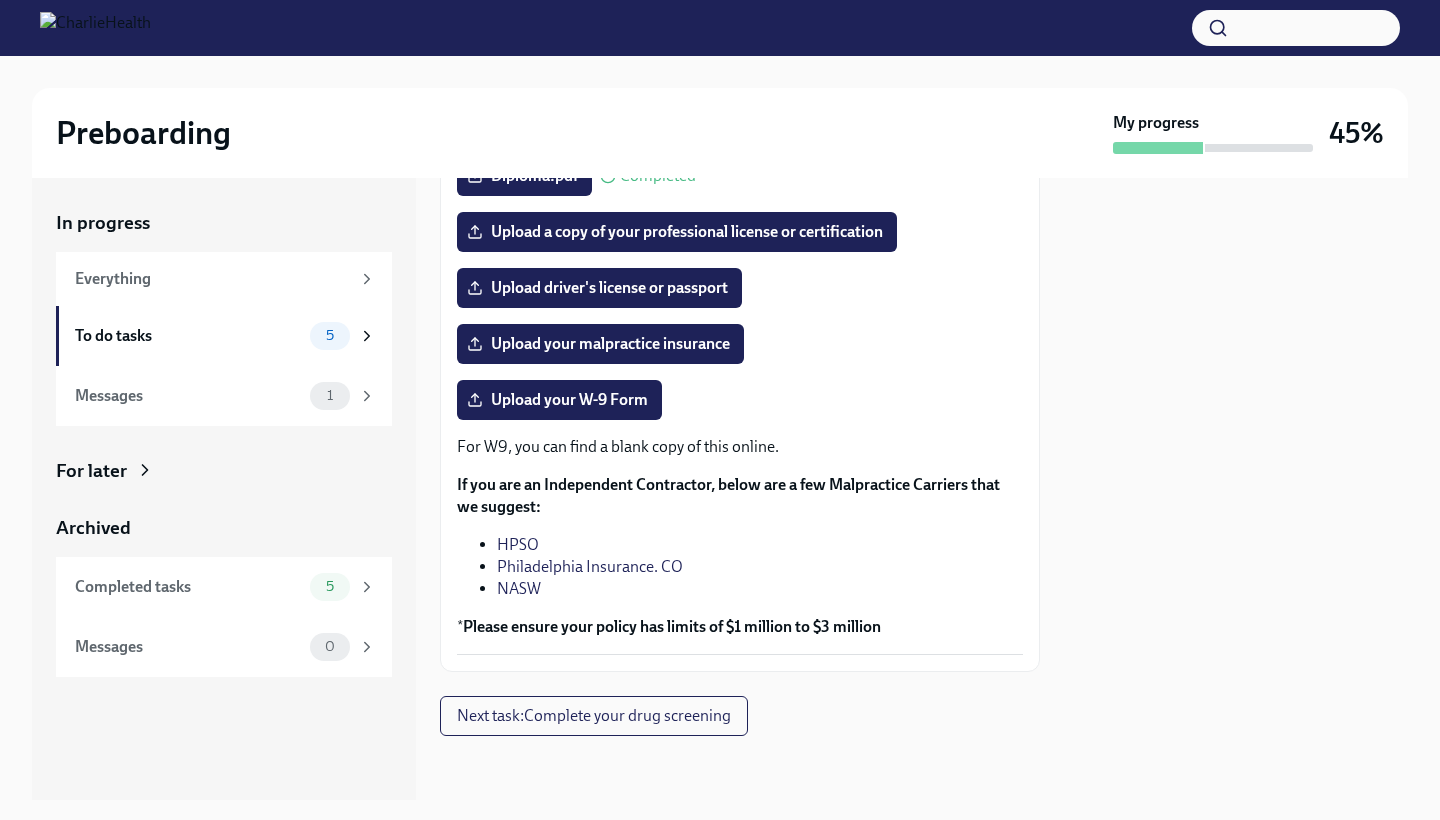 scroll, scrollTop: 389, scrollLeft: 0, axis: vertical 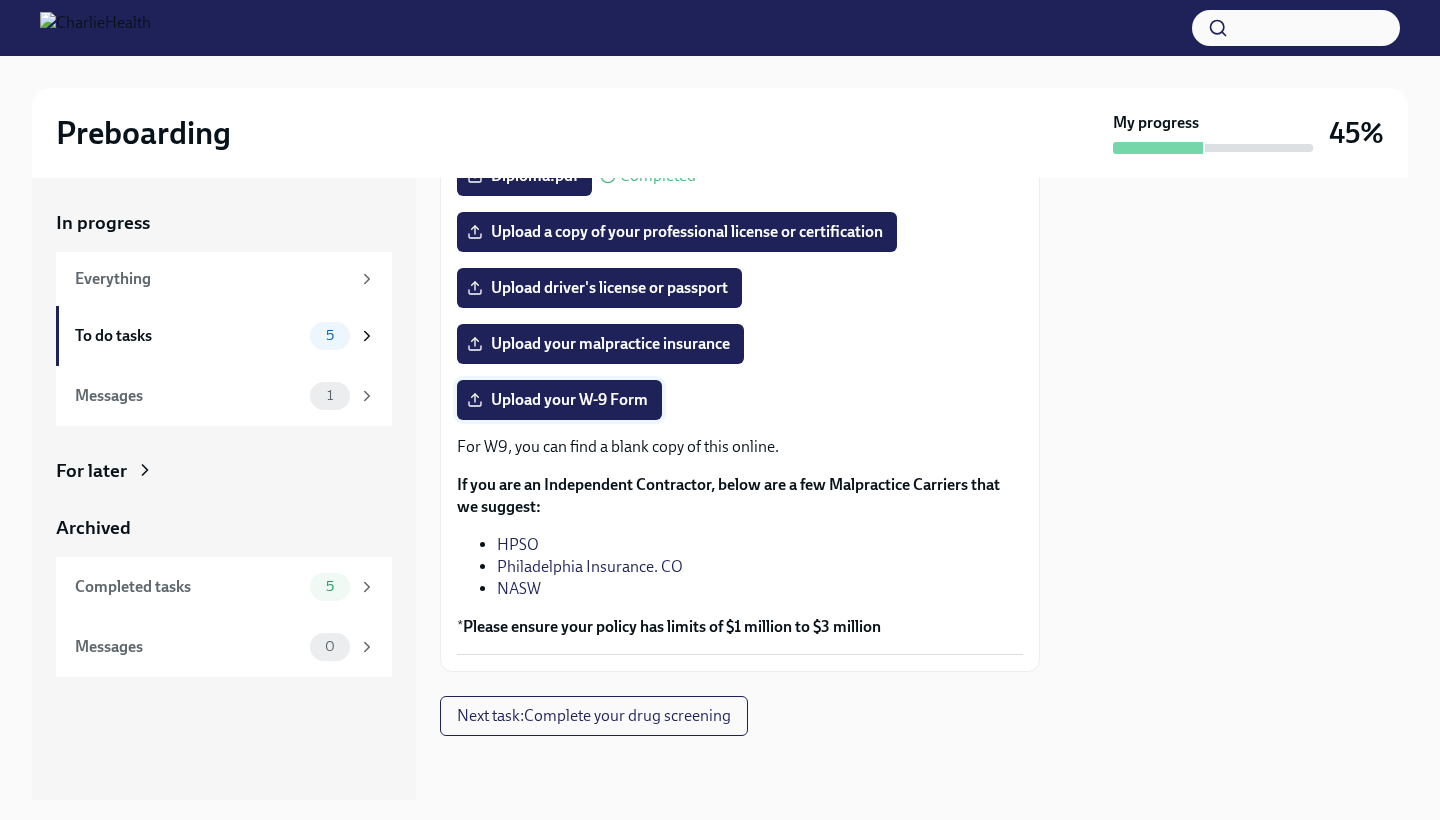 click on "Upload your W-9 Form" at bounding box center (559, 400) 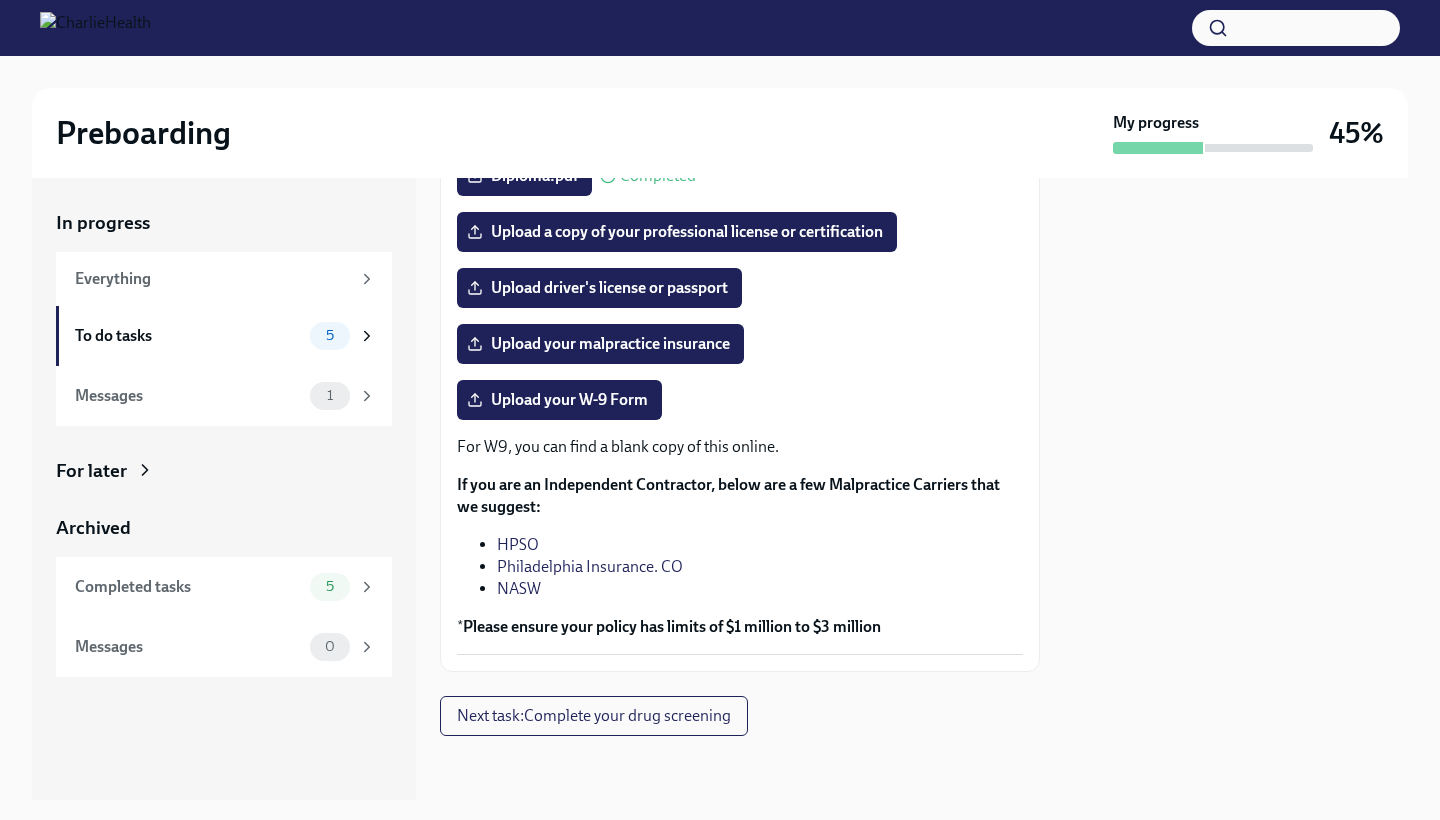 click on "The following documents are needed to complete your contractor profile and, in some cases, to submit enrollment applications. If you hold licensure, please submit an original copy of your license.
Please upload these documents ASAP Upload a headshot (white background, similar to passport photo) TDeleston Resume [DATE].pdf Completed Diploma.pdf Completed Upload a copy of your professional license or certification Upload driver's license or passport Upload your malpractice insurance Upload your W-9 Form For W9, you can find a blank copy of this online.
If you are an Independent Contractor, below are a few Malpractice Carriers that we suggest:
HPSO
Philadelphia Insurance. CO
NASW
* Please ensure your policy has limits of $1 million to $3 million" at bounding box center (740, 289) 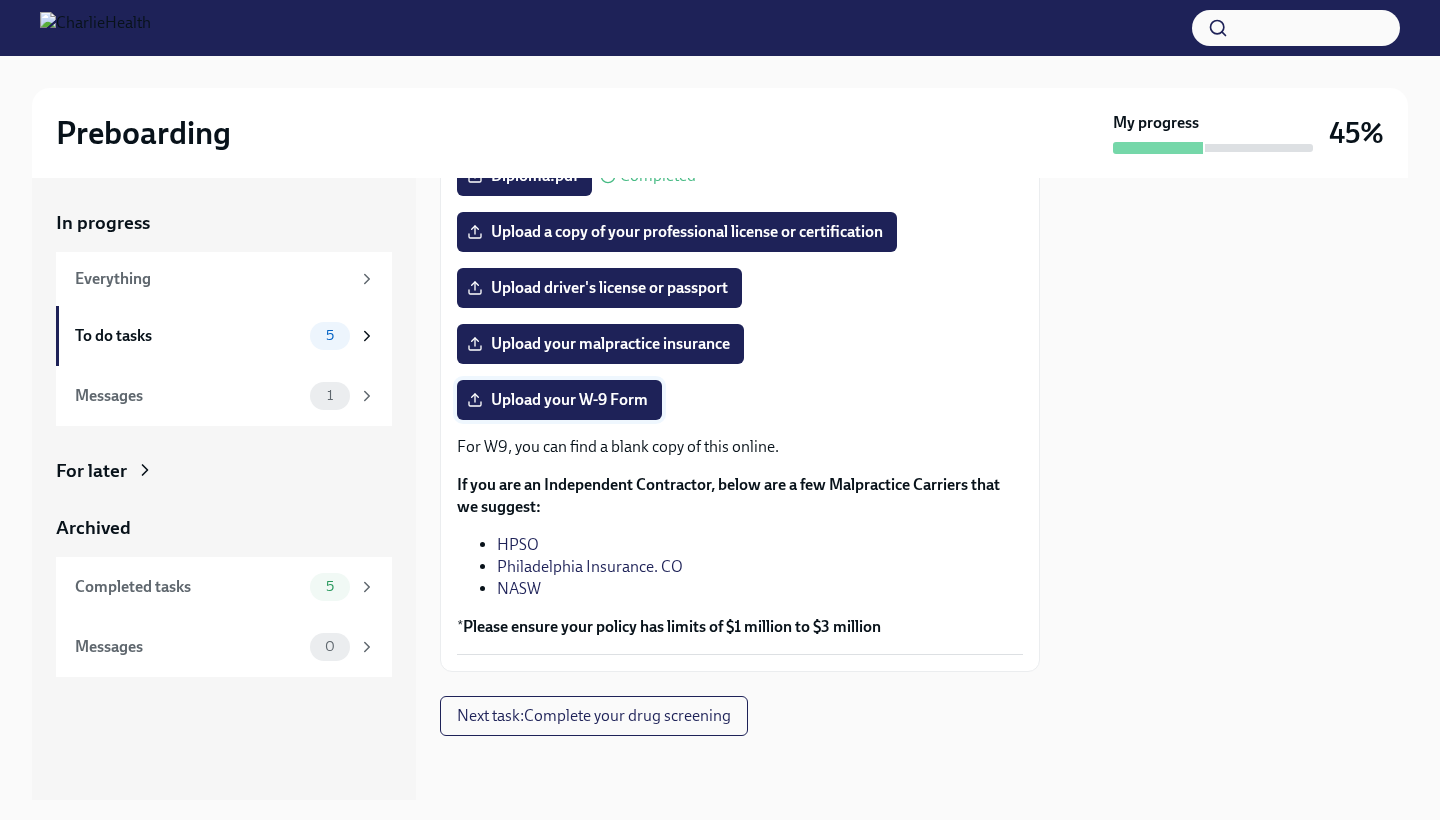 click on "Upload your W-9 Form" at bounding box center (559, 400) 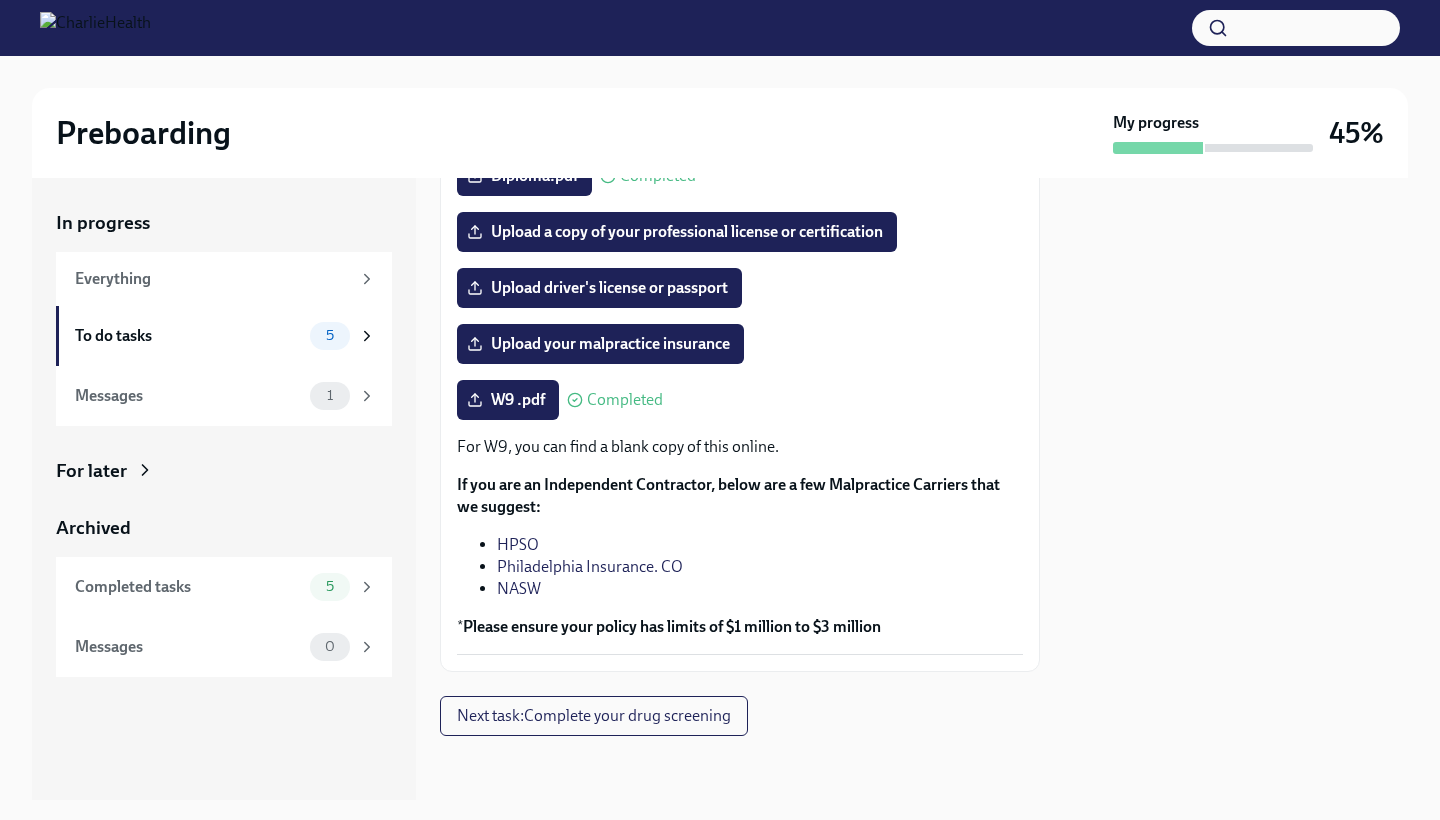 scroll, scrollTop: 389, scrollLeft: 0, axis: vertical 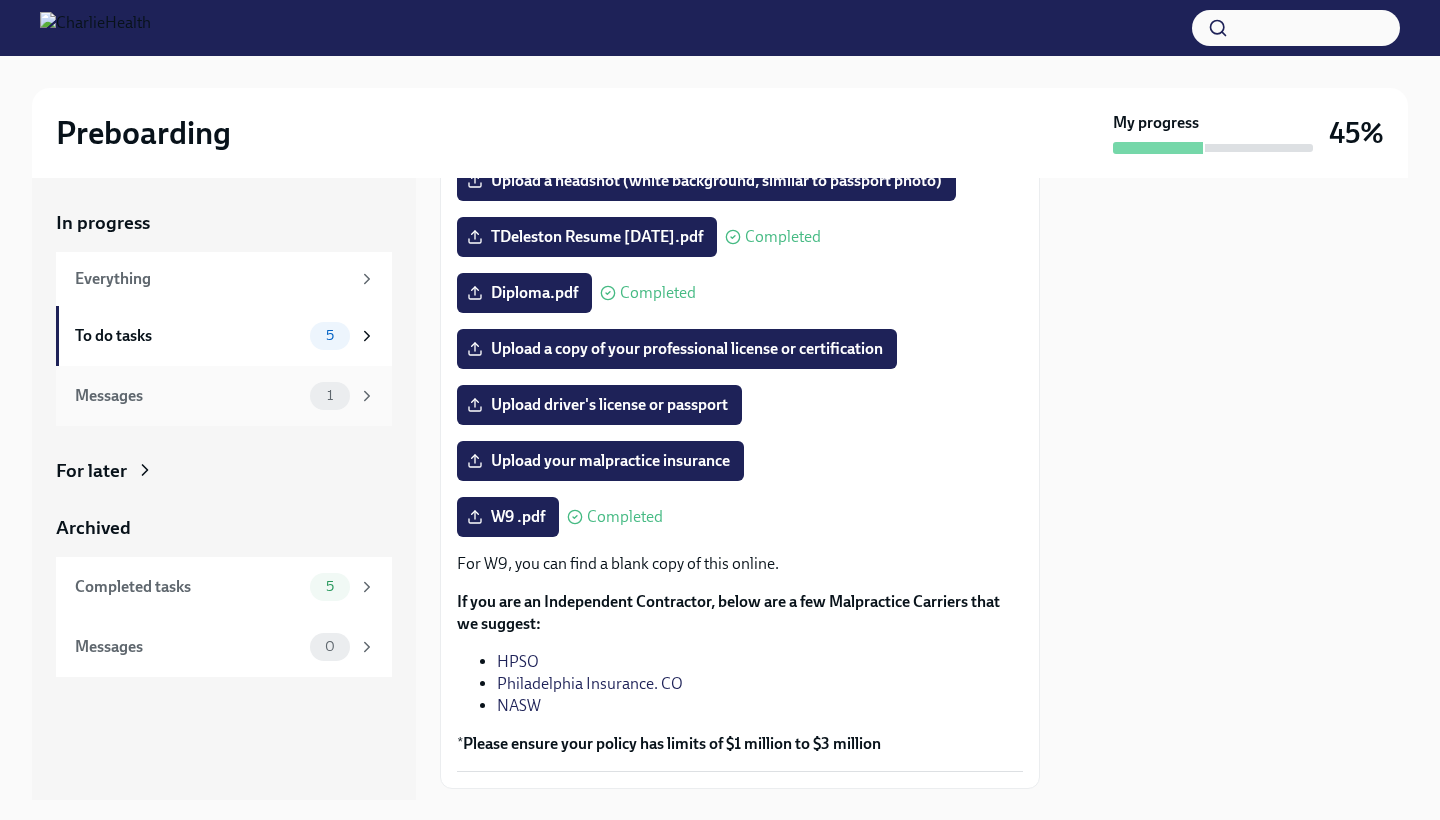 click on "Messages" at bounding box center (188, 396) 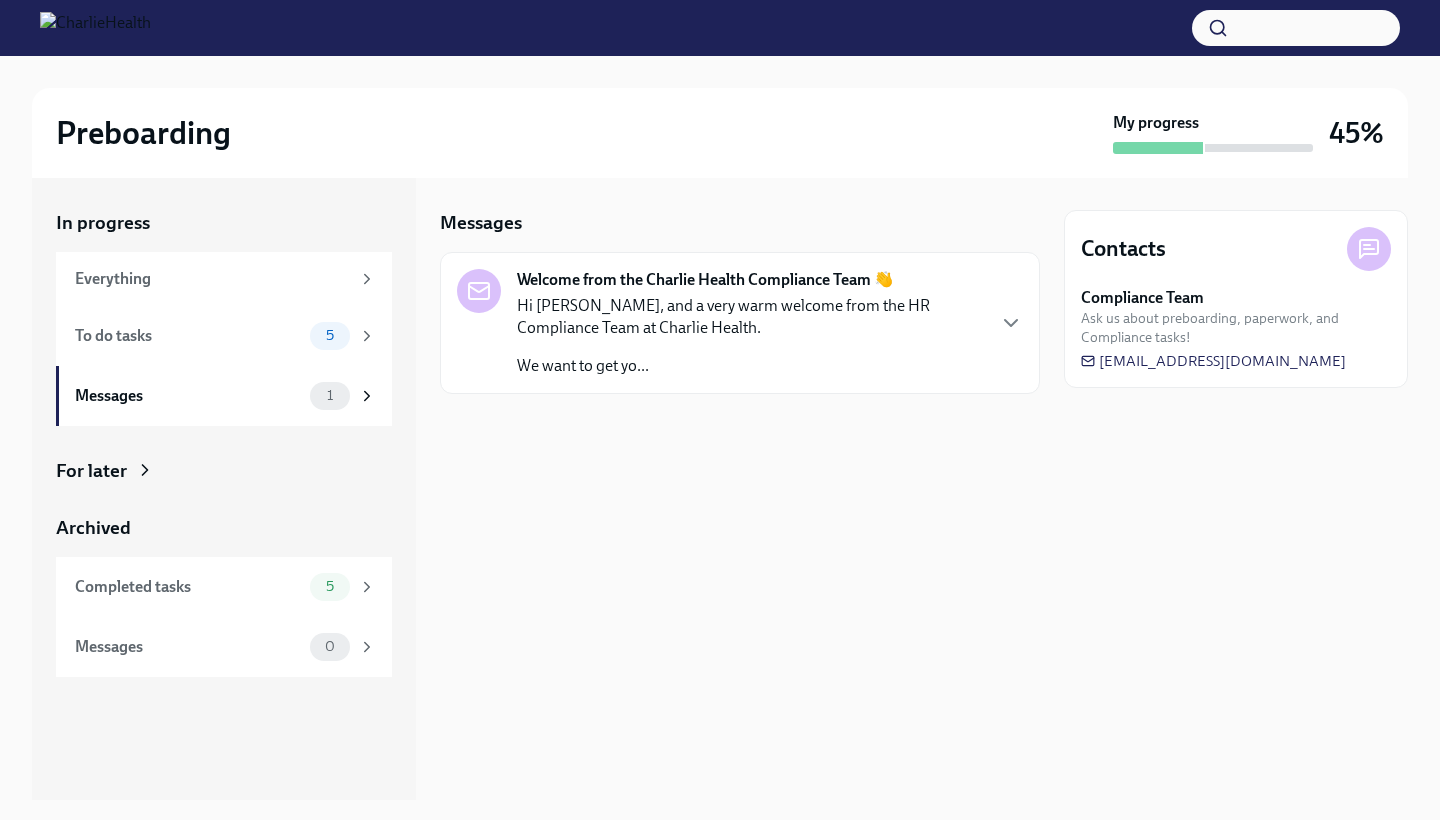 click on "Welcome from the Charlie Health Compliance Team 👋" at bounding box center (705, 280) 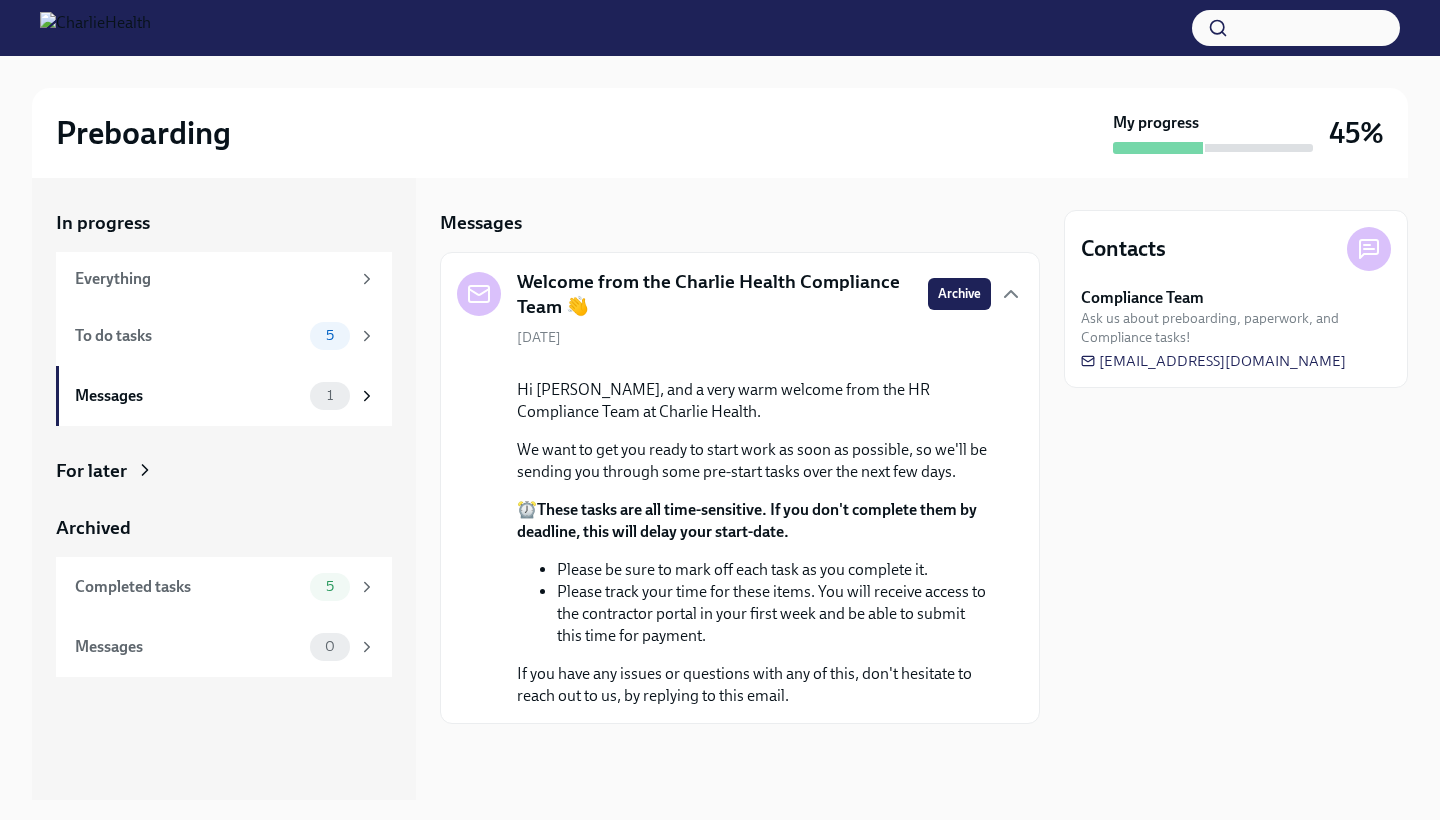 scroll, scrollTop: 0, scrollLeft: 0, axis: both 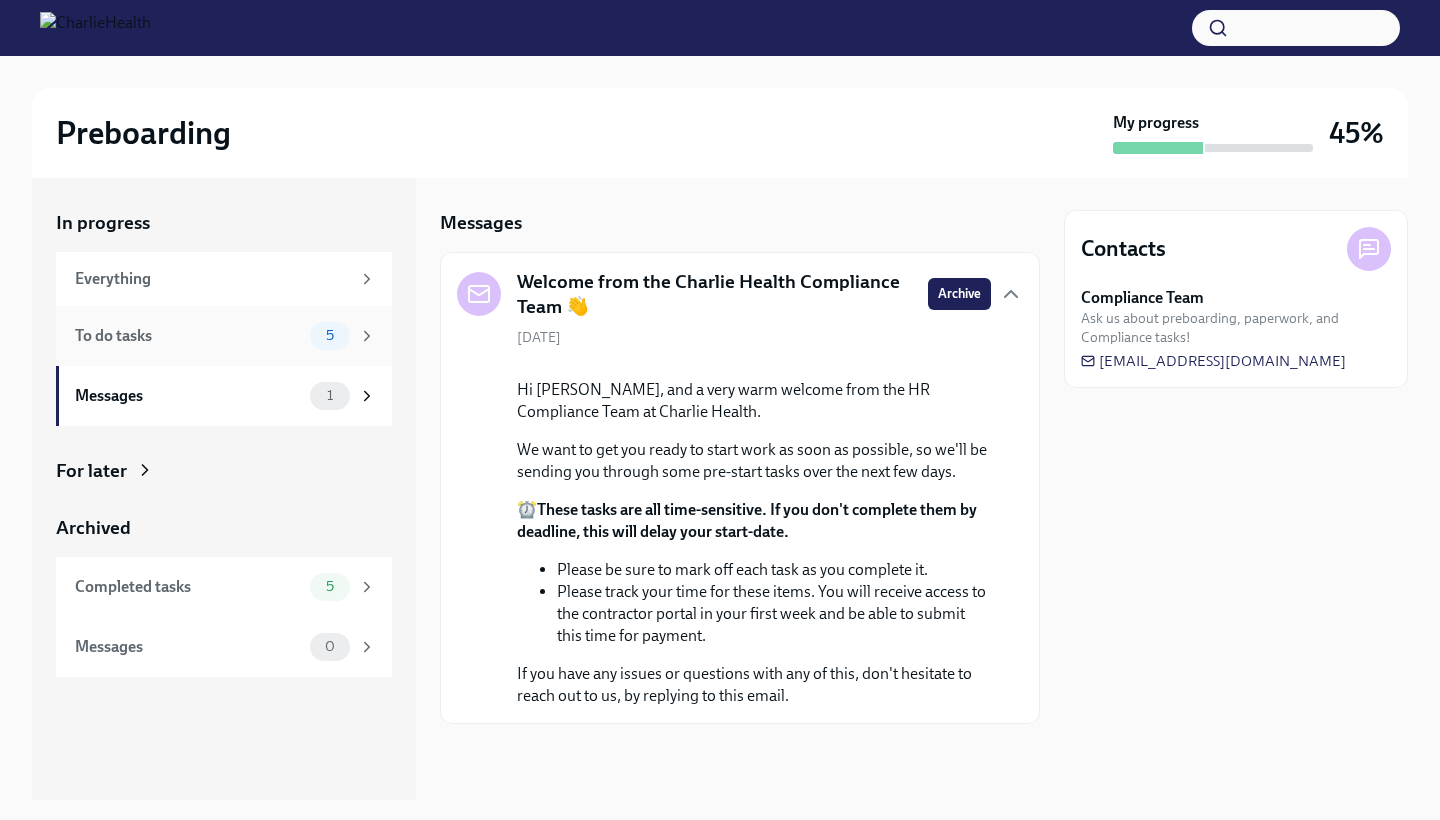 click on "To do tasks" at bounding box center (188, 336) 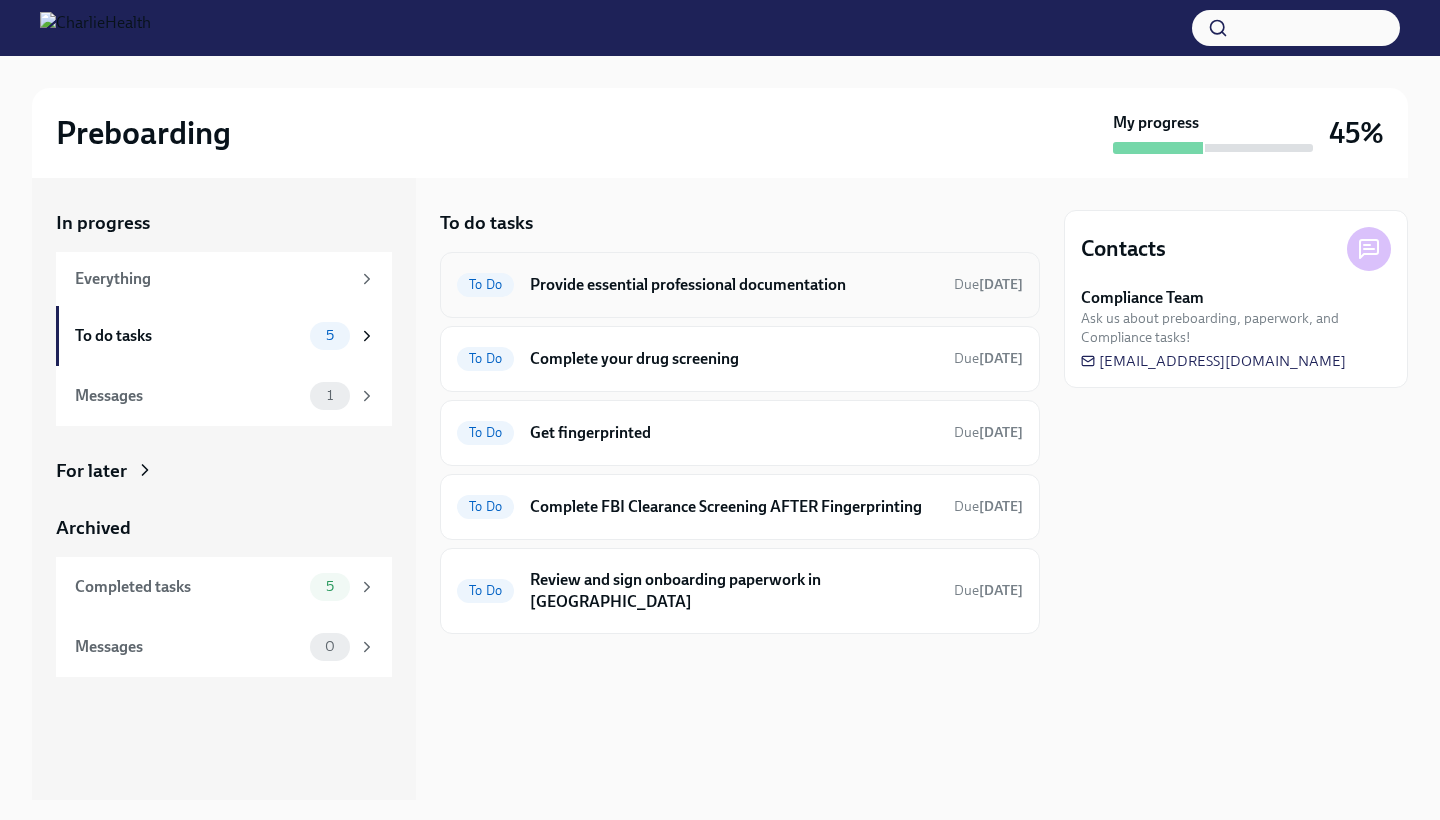 click on "Provide essential professional documentation" at bounding box center [734, 285] 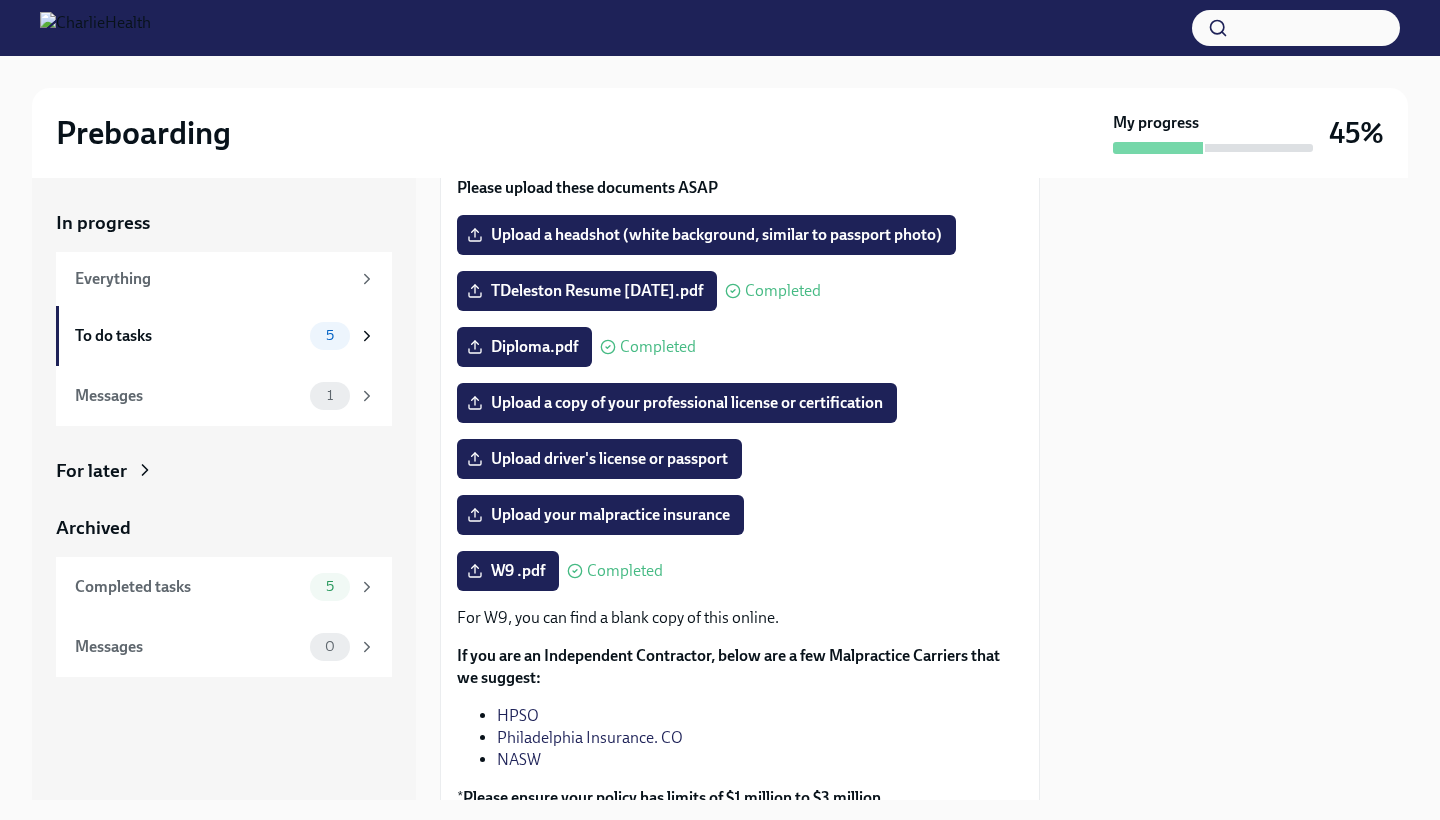 scroll, scrollTop: 217, scrollLeft: 0, axis: vertical 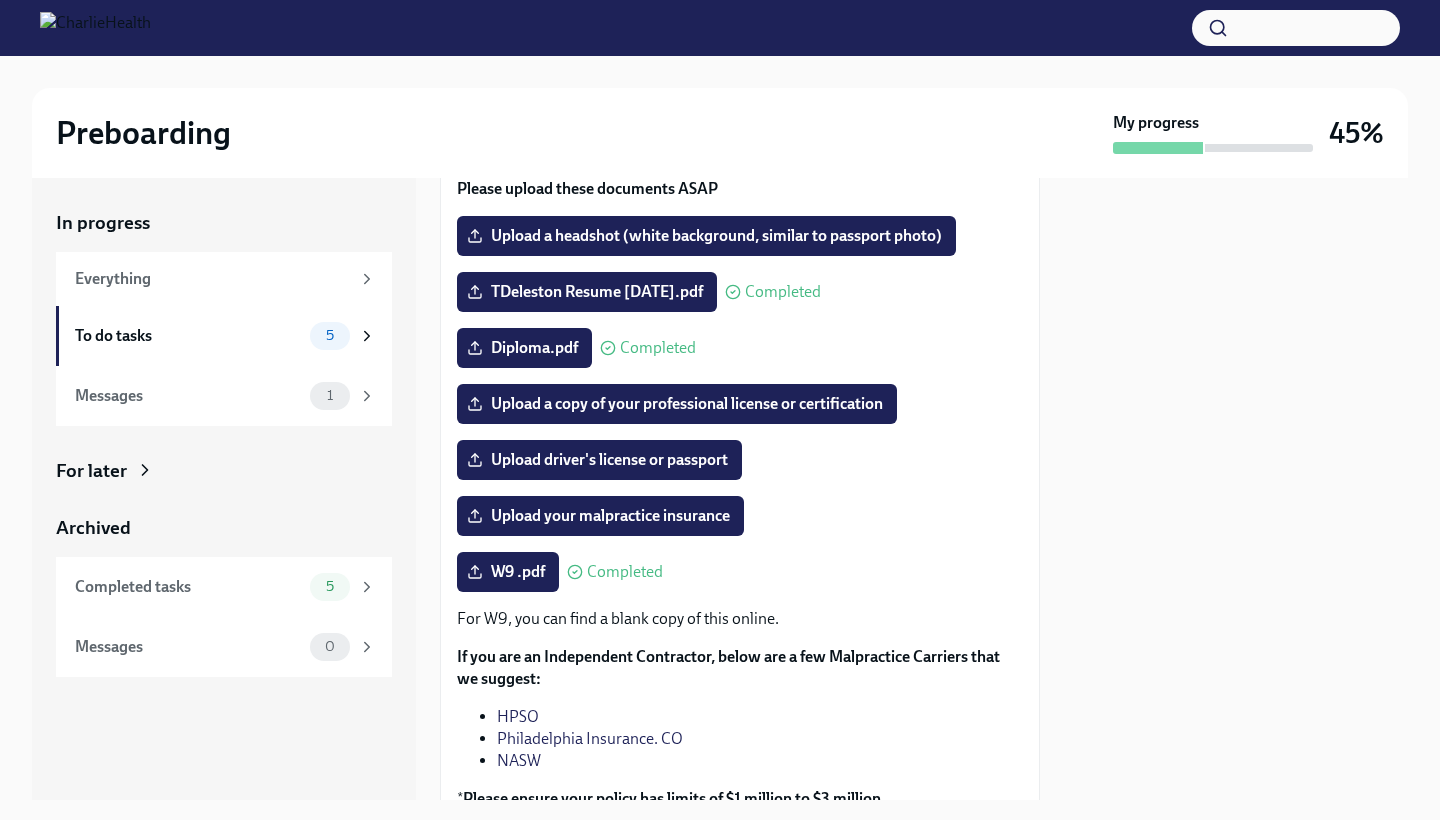 click at bounding box center (720, 28) 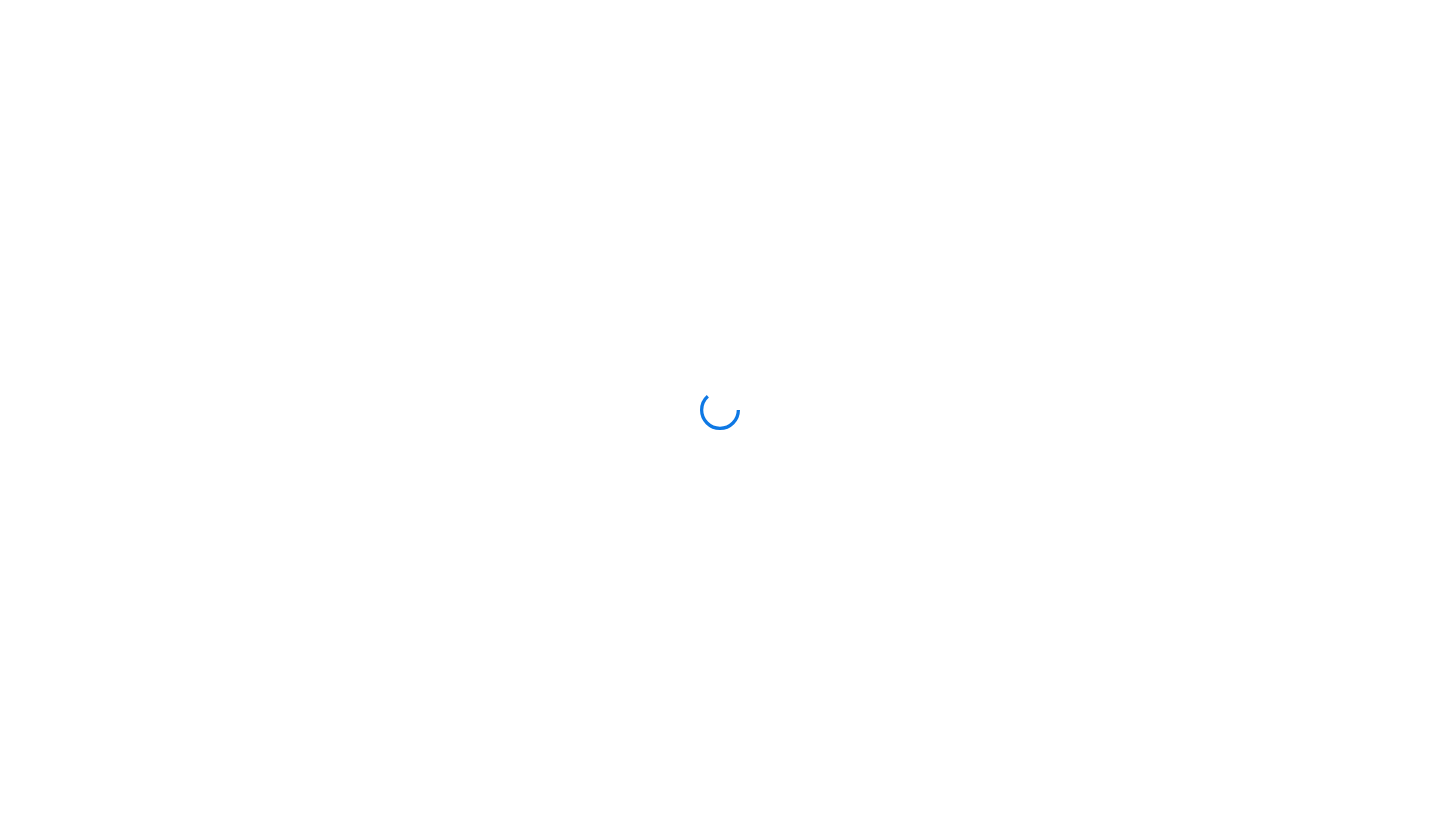 scroll, scrollTop: 0, scrollLeft: 0, axis: both 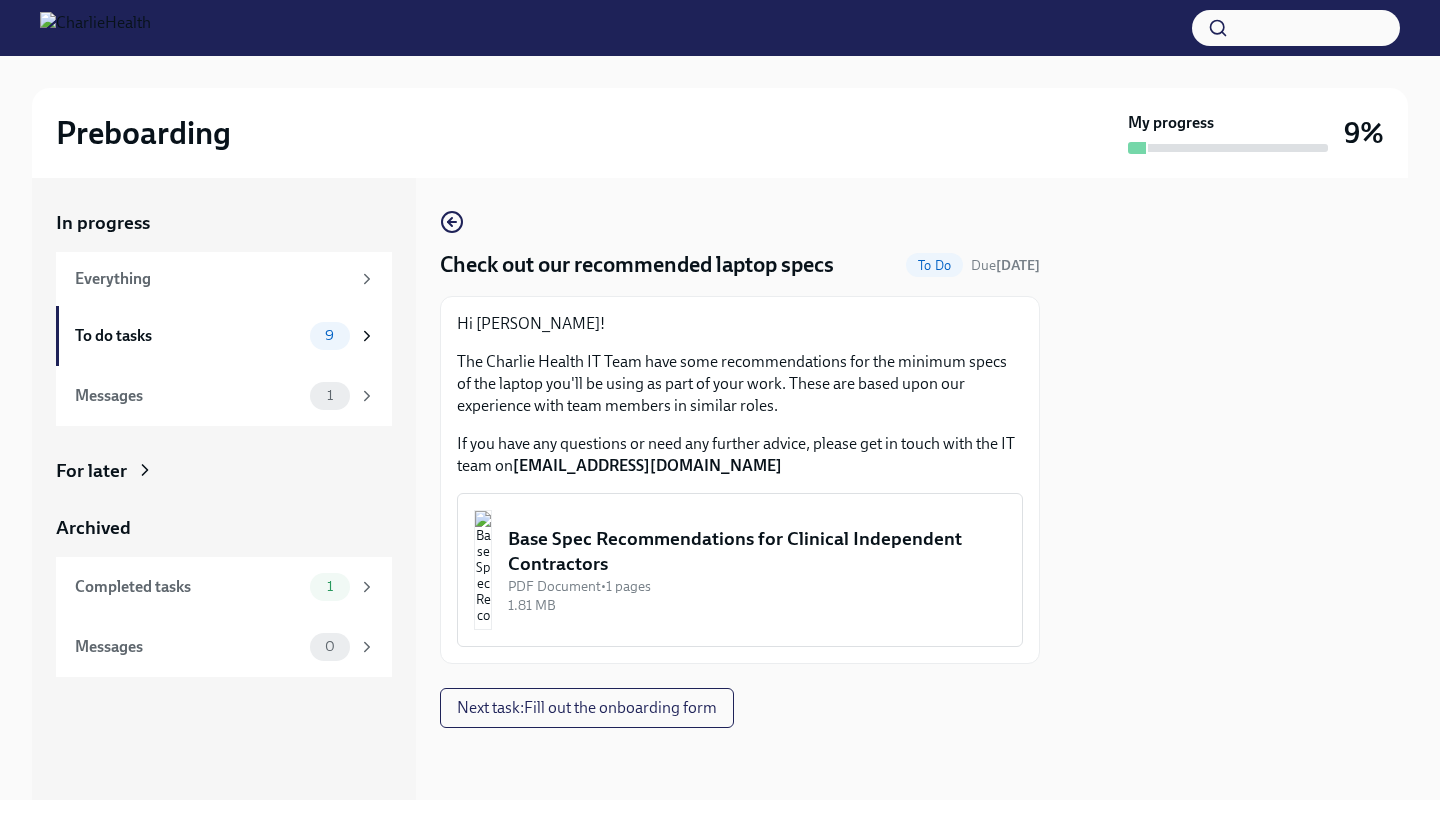 click on "Base Spec Recommendations for Clinical Independent Contractors PDF Document  •  1 pages 1.81 MB" at bounding box center [740, 570] 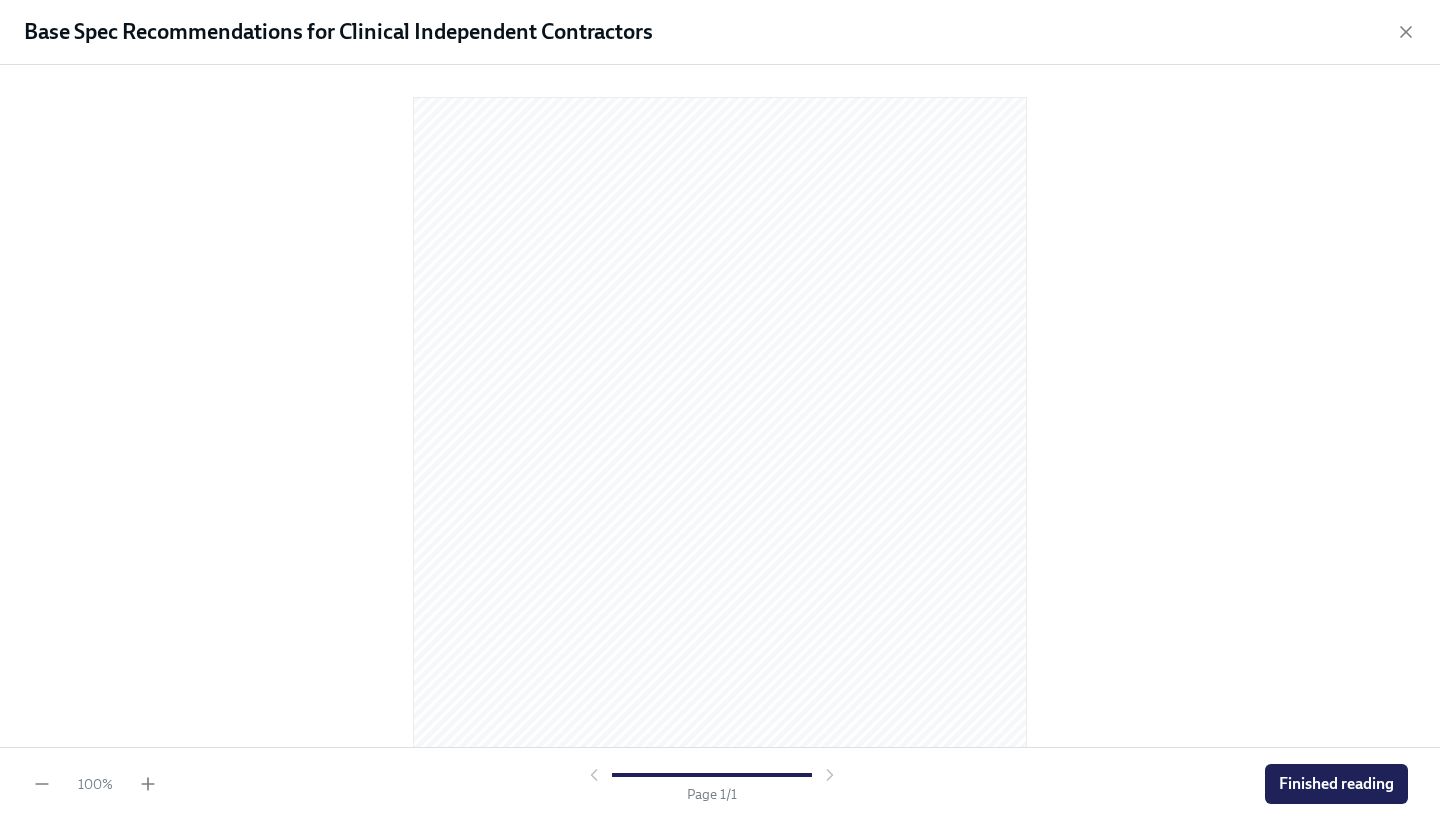 scroll, scrollTop: 0, scrollLeft: 0, axis: both 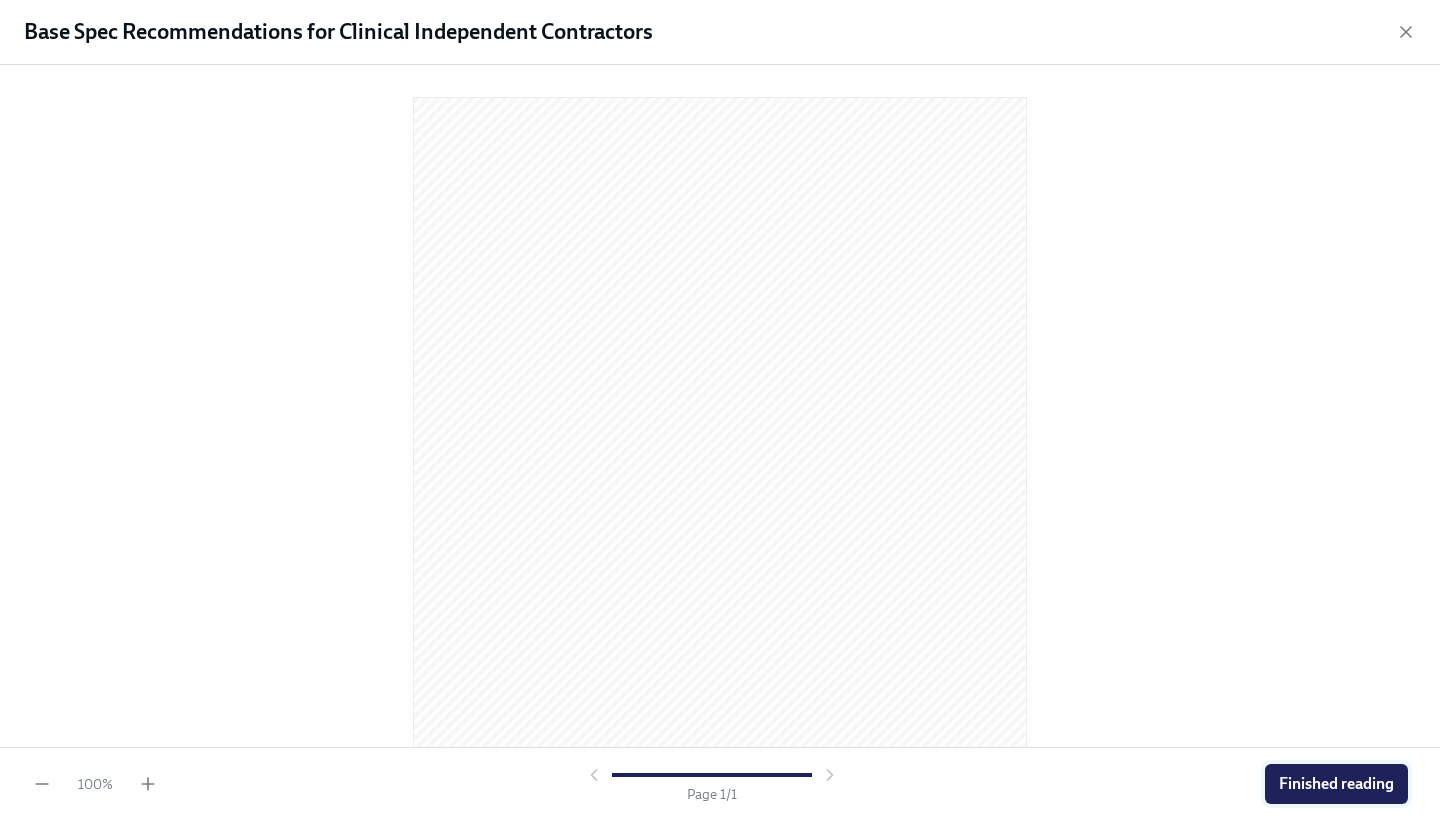 click on "Finished reading" at bounding box center (1336, 784) 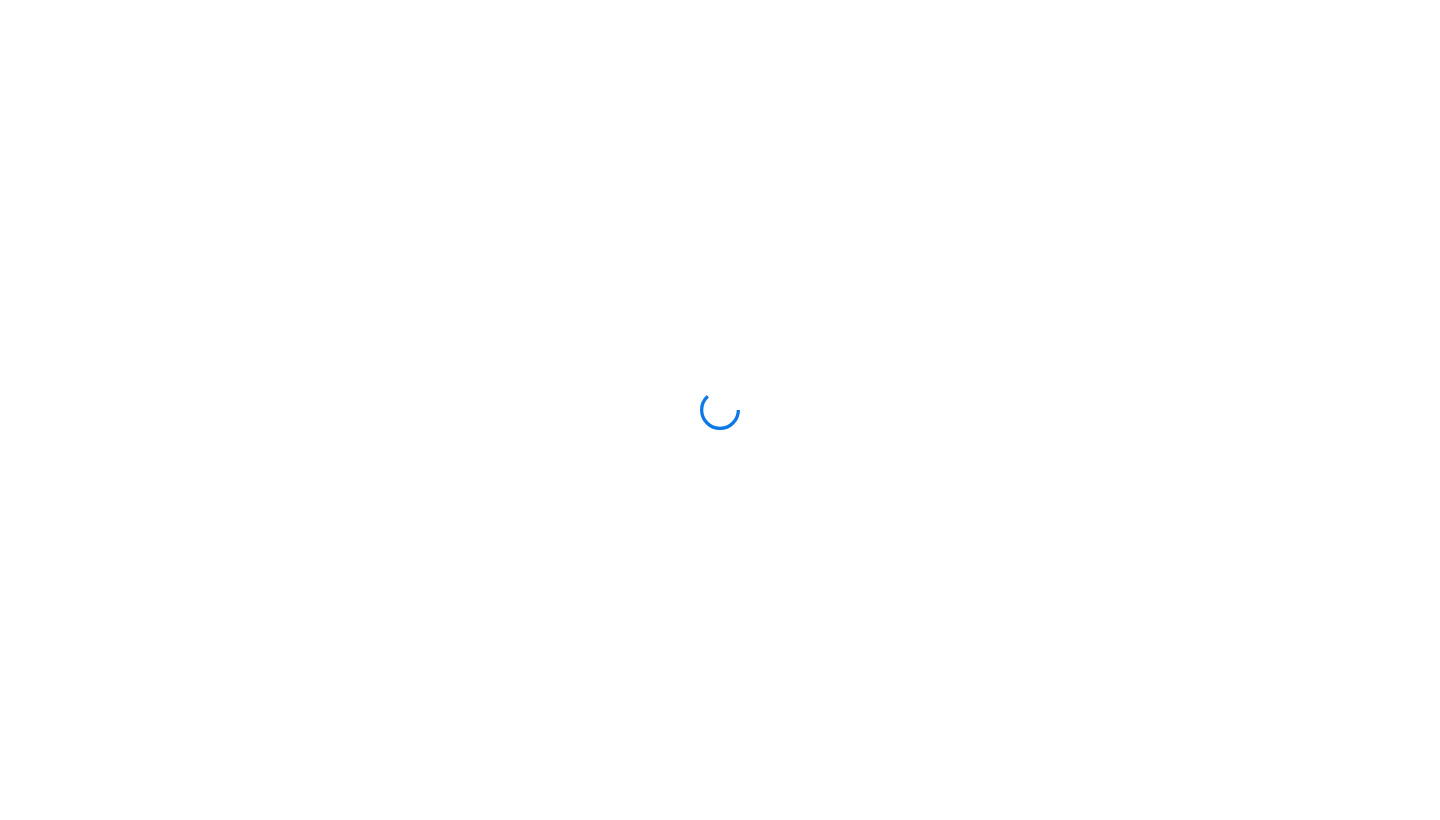 scroll, scrollTop: 0, scrollLeft: 0, axis: both 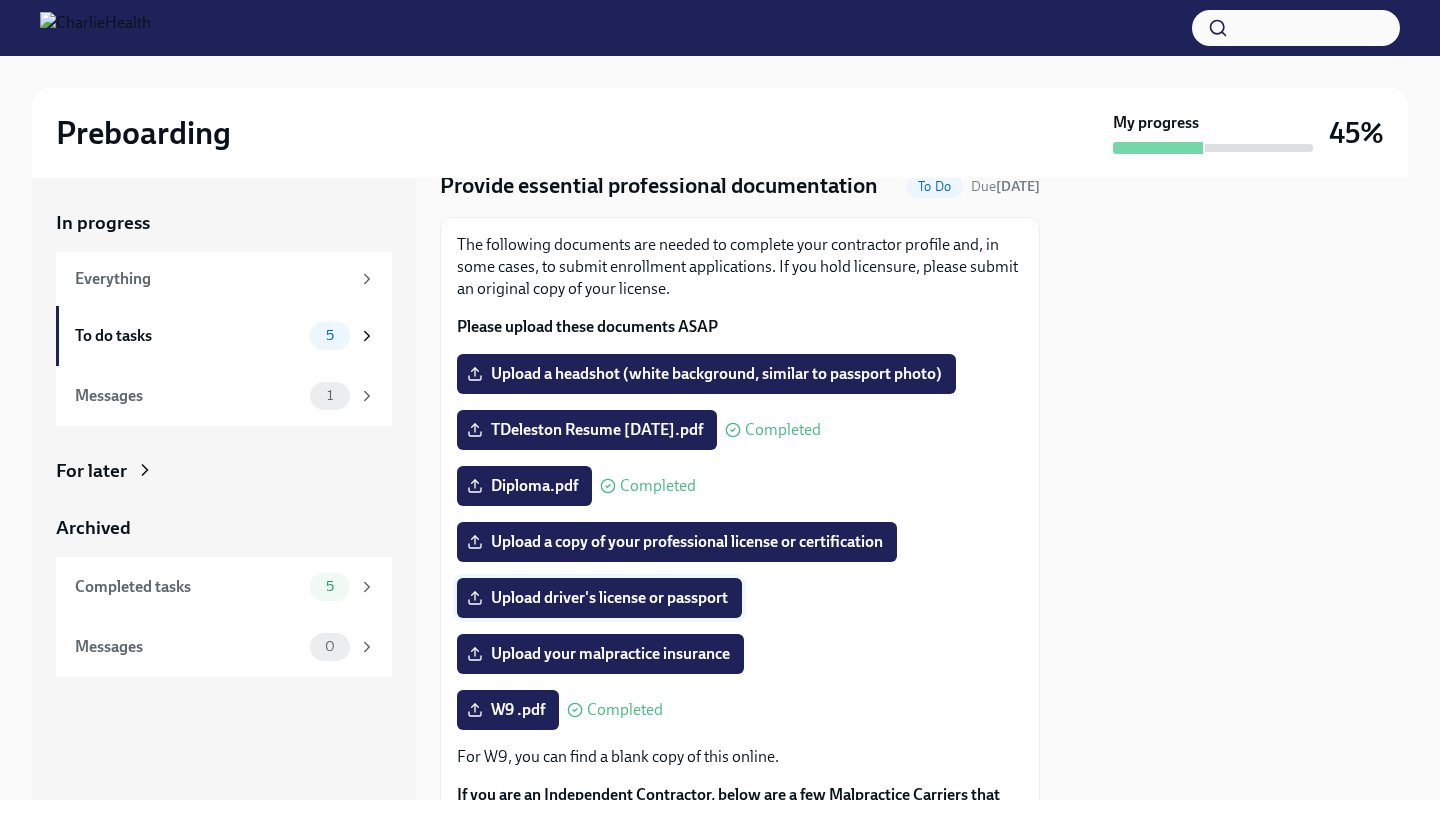 click on "Upload driver's license or passport" at bounding box center [599, 598] 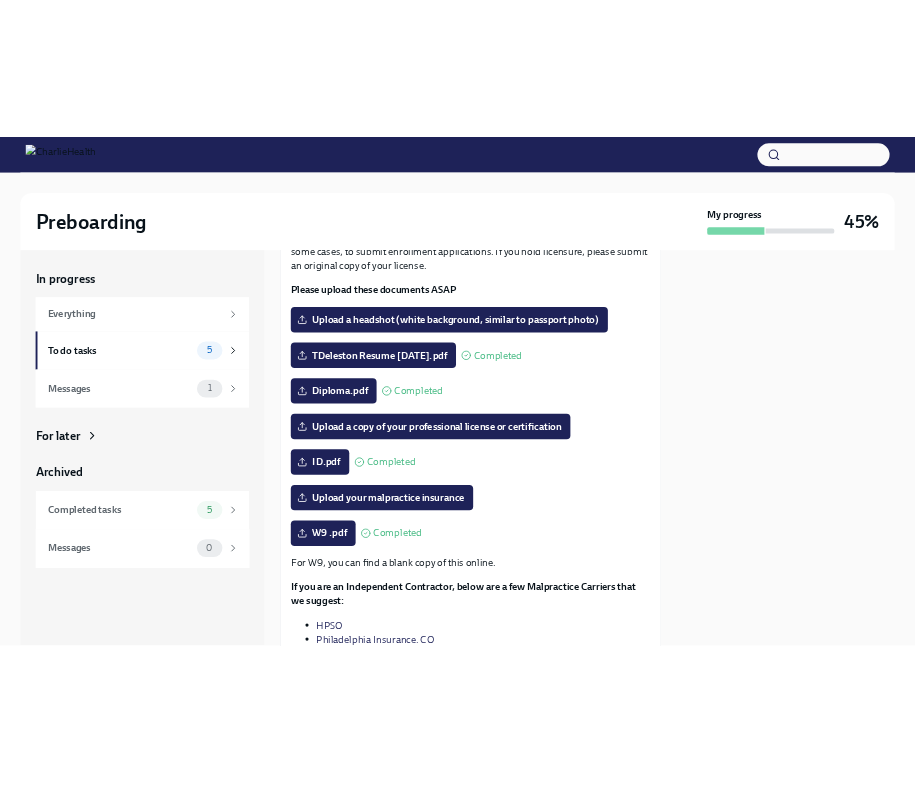 scroll, scrollTop: 164, scrollLeft: 0, axis: vertical 